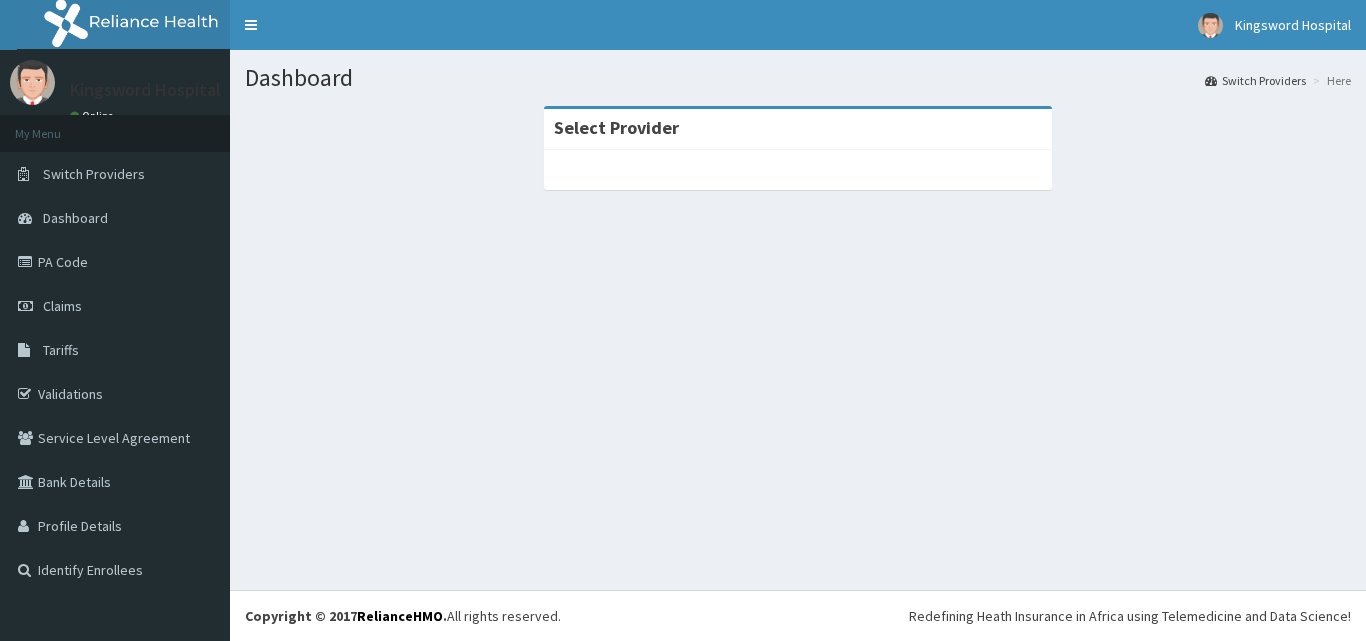 scroll, scrollTop: 0, scrollLeft: 0, axis: both 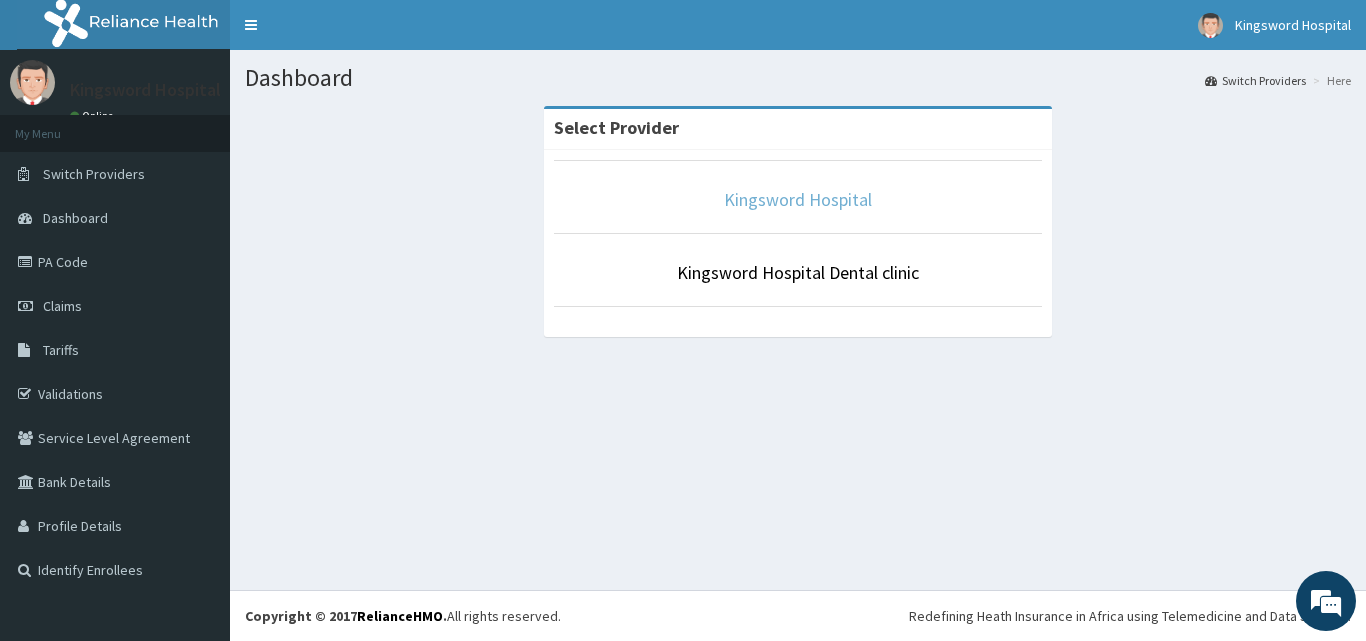 click on "Kingsword Hospital" at bounding box center (798, 199) 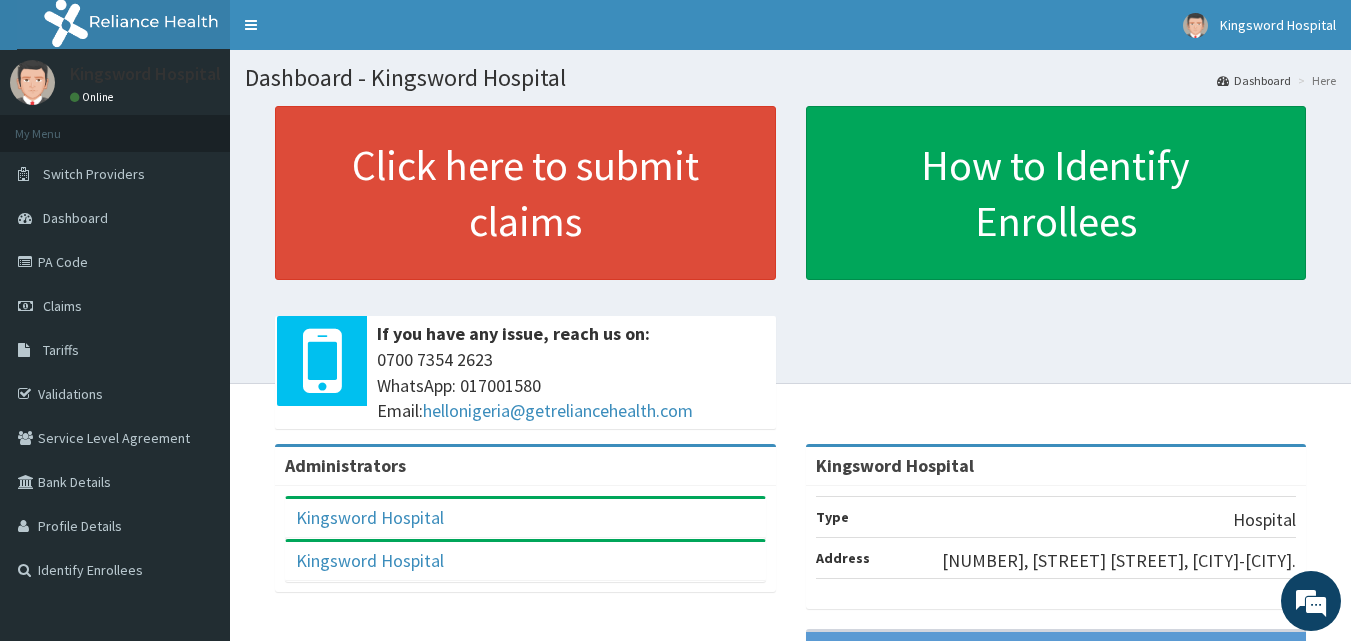 scroll, scrollTop: 0, scrollLeft: 0, axis: both 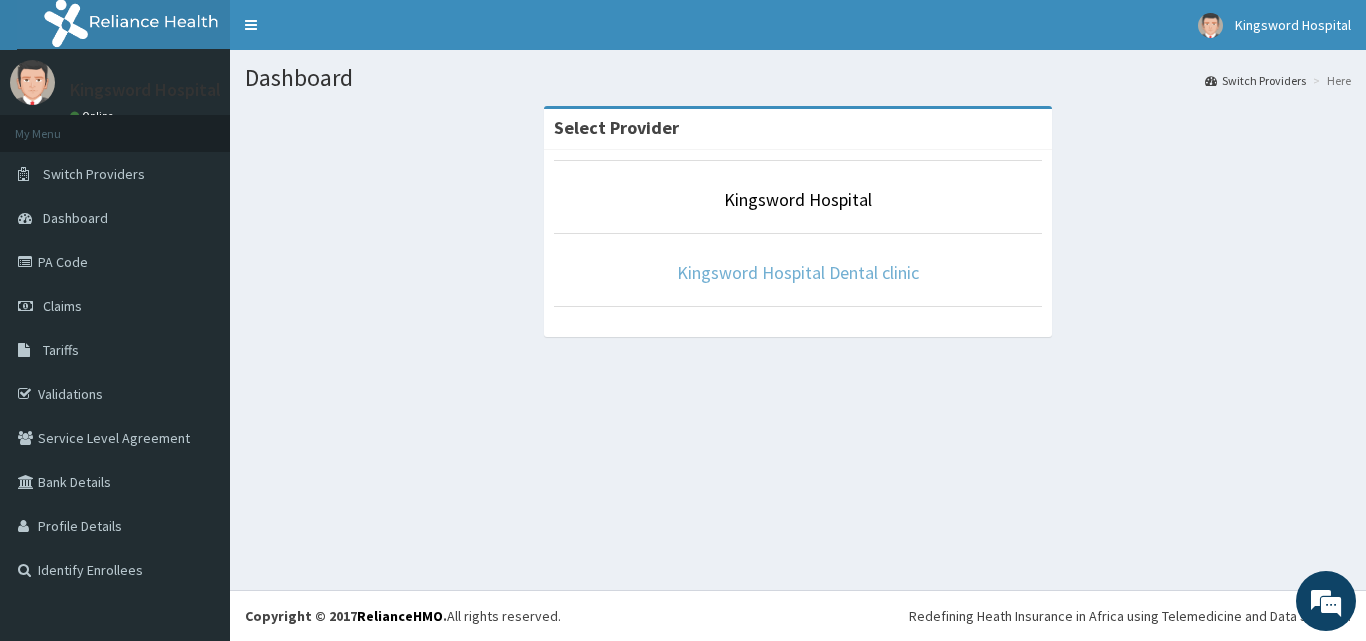 click on "Kingsword Hospital Dental clinic" at bounding box center [798, 272] 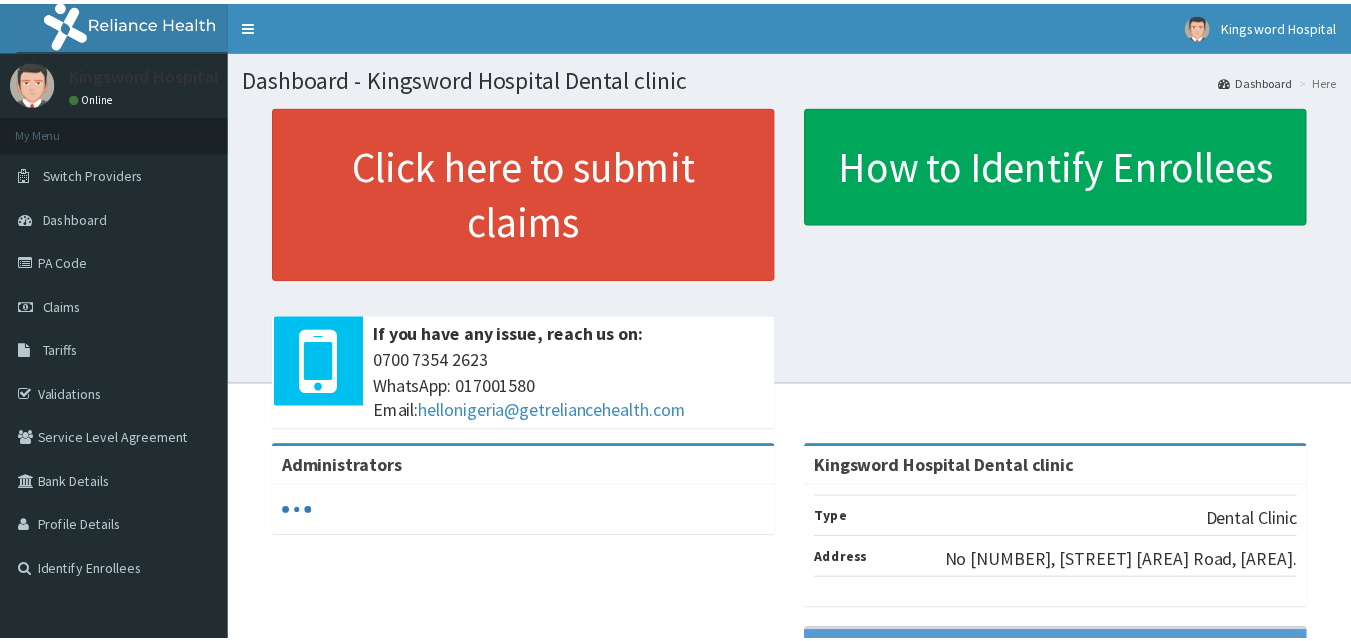 scroll, scrollTop: 0, scrollLeft: 0, axis: both 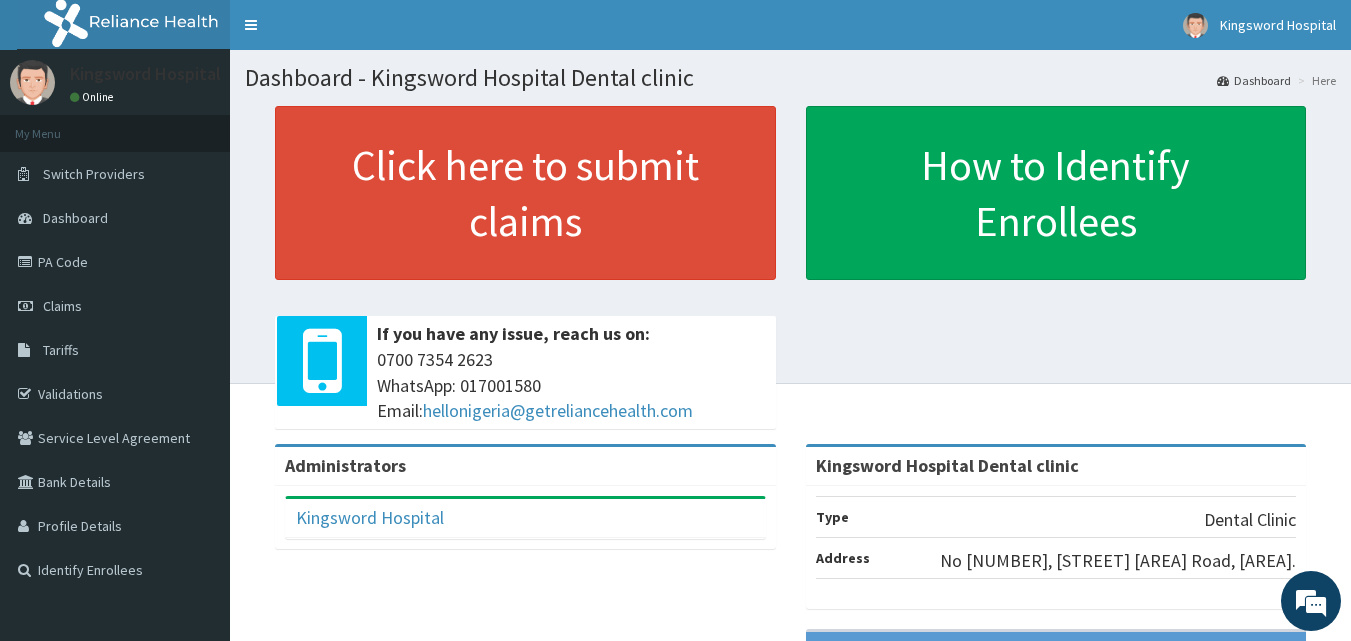 click on "If you have any issue, reach us on:" at bounding box center (571, 334) 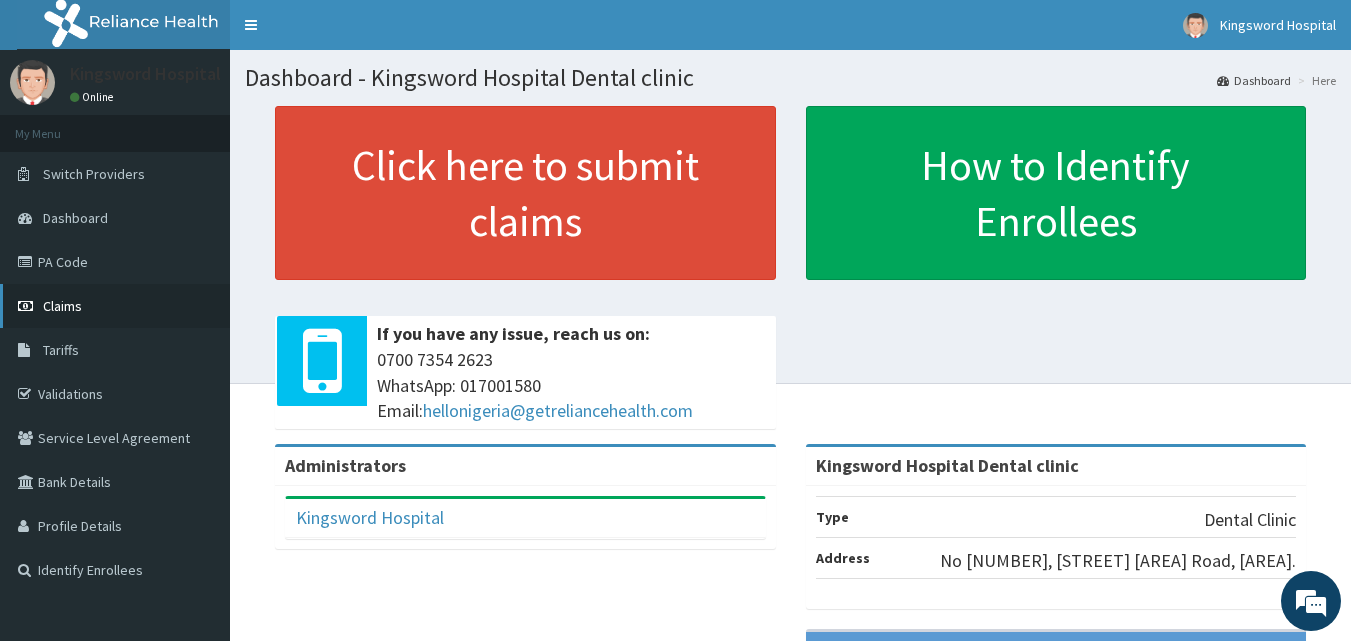 scroll, scrollTop: 0, scrollLeft: 0, axis: both 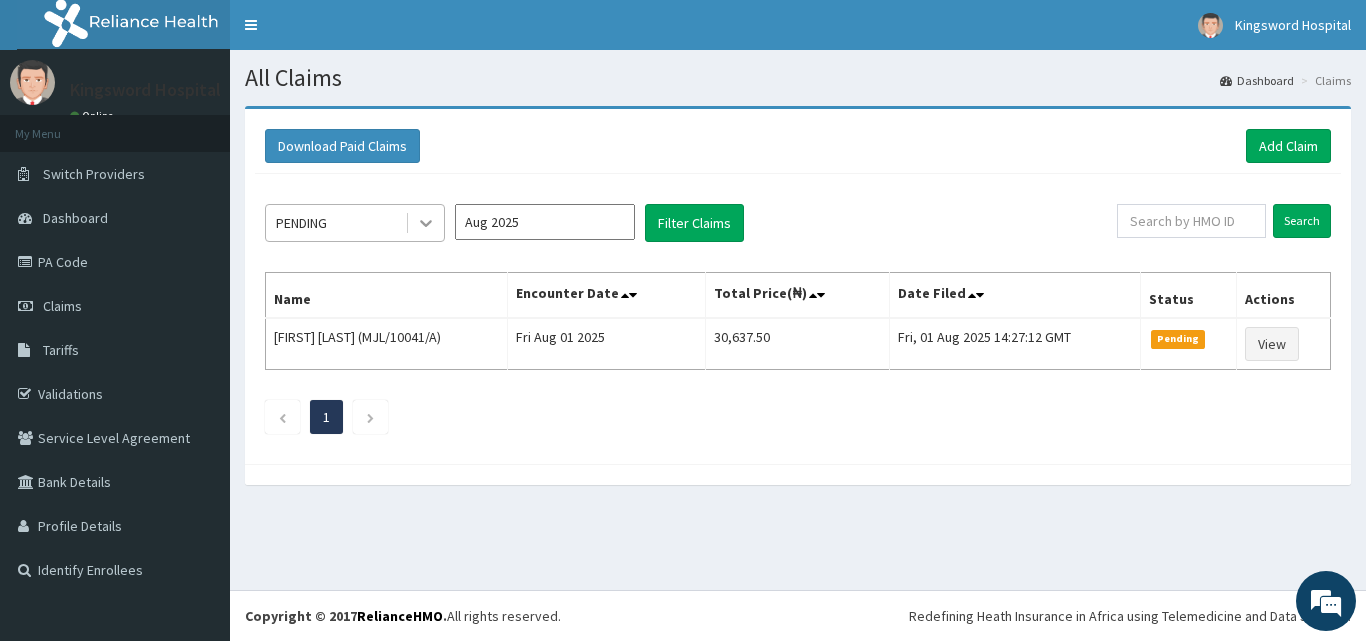 click 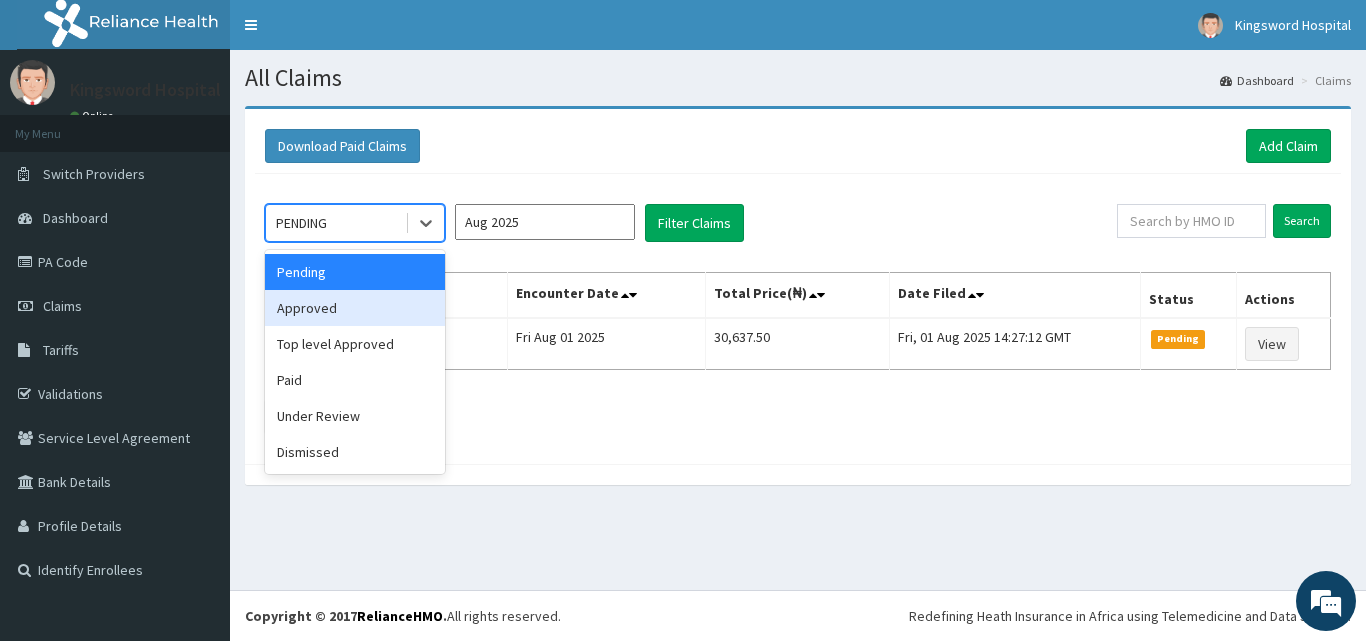 click on "Approved" at bounding box center [355, 308] 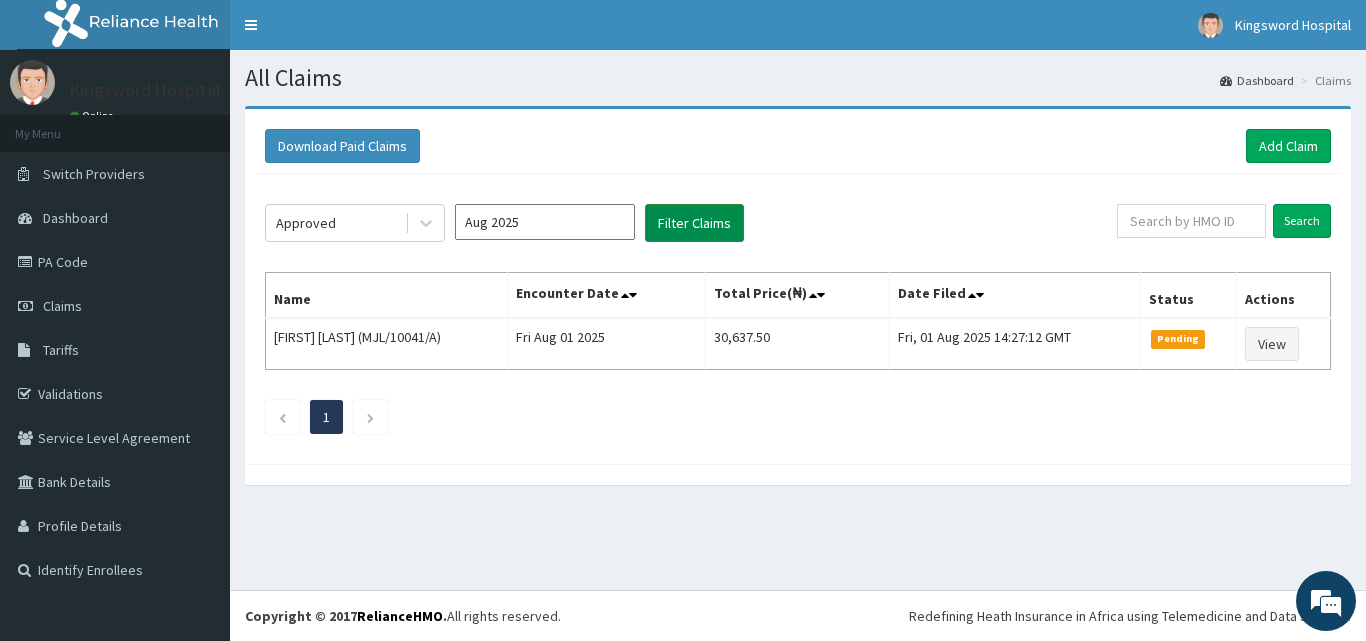 click on "Filter Claims" at bounding box center (694, 223) 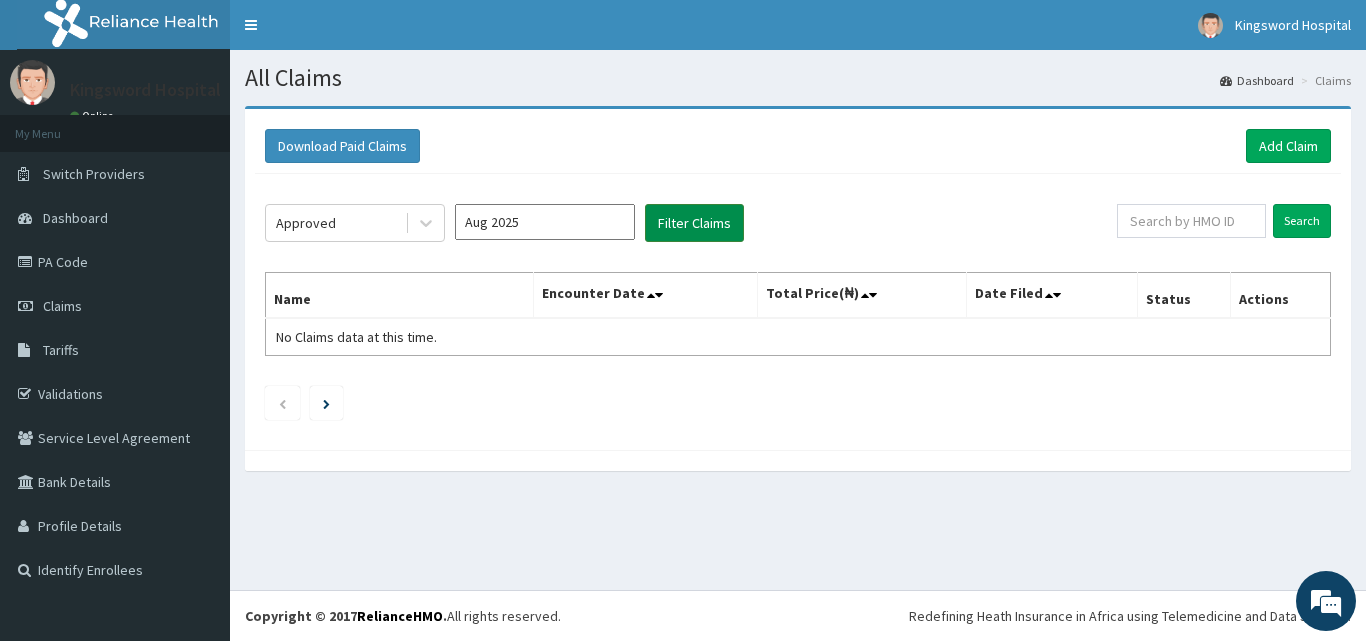 scroll, scrollTop: 0, scrollLeft: 0, axis: both 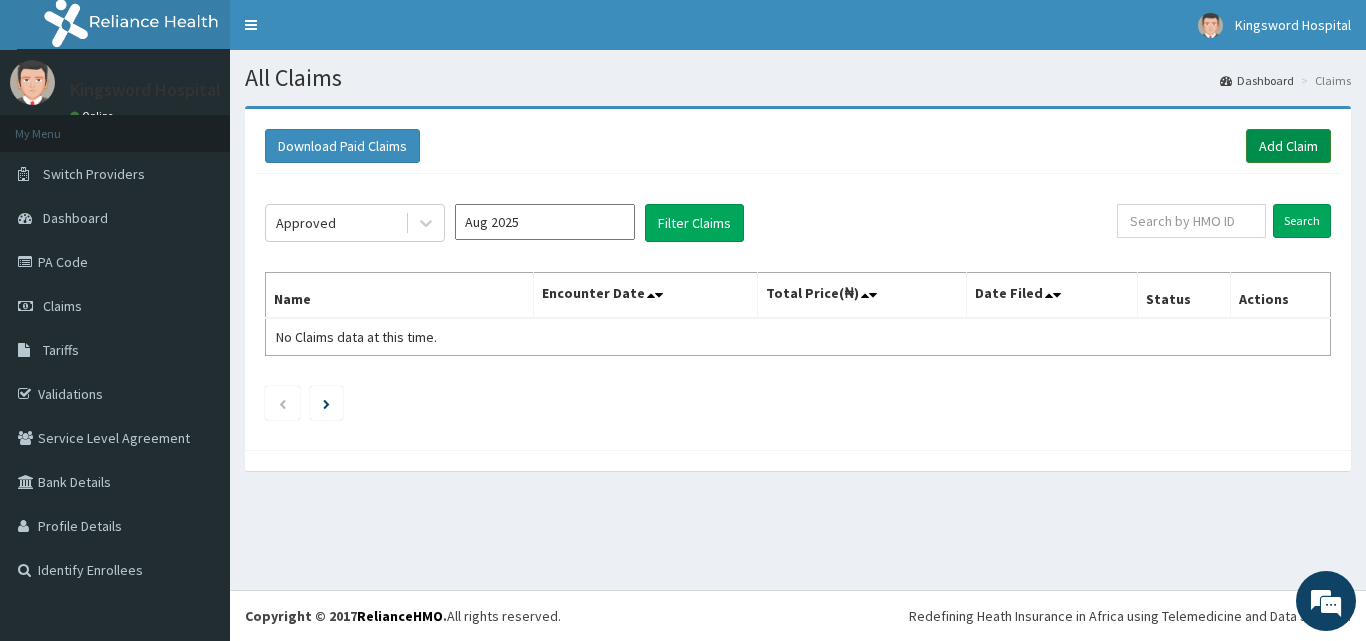 click on "Add Claim" at bounding box center [1288, 146] 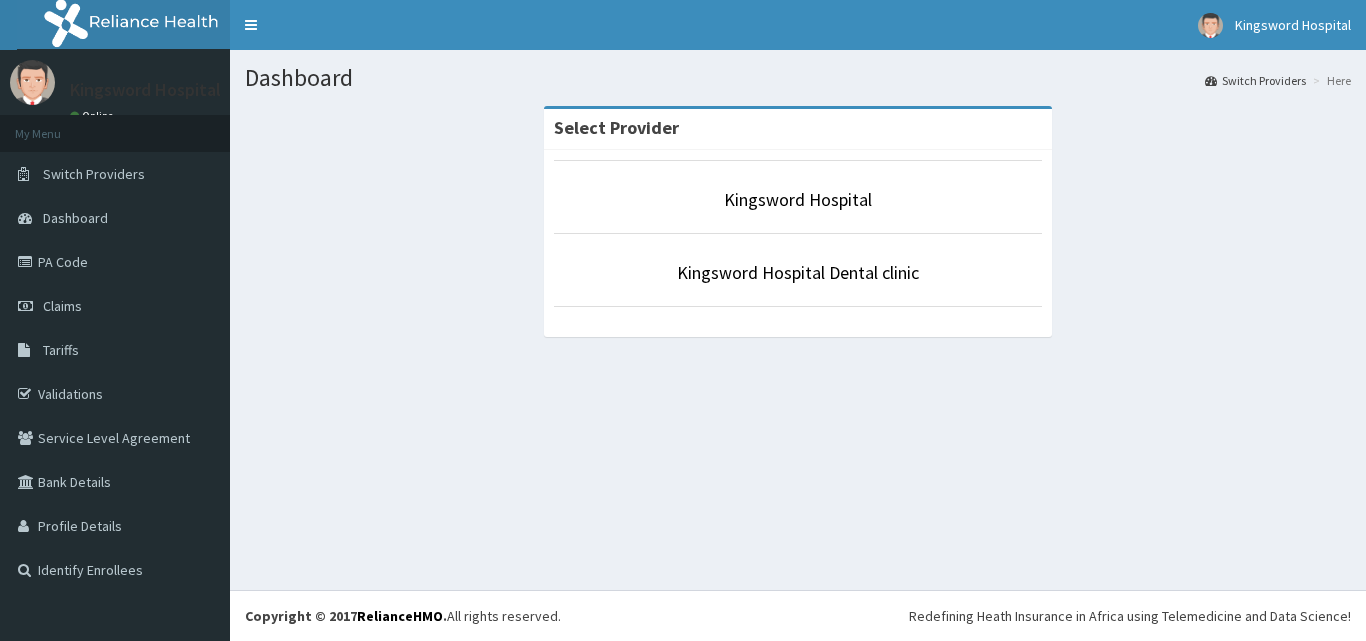 scroll, scrollTop: 0, scrollLeft: 0, axis: both 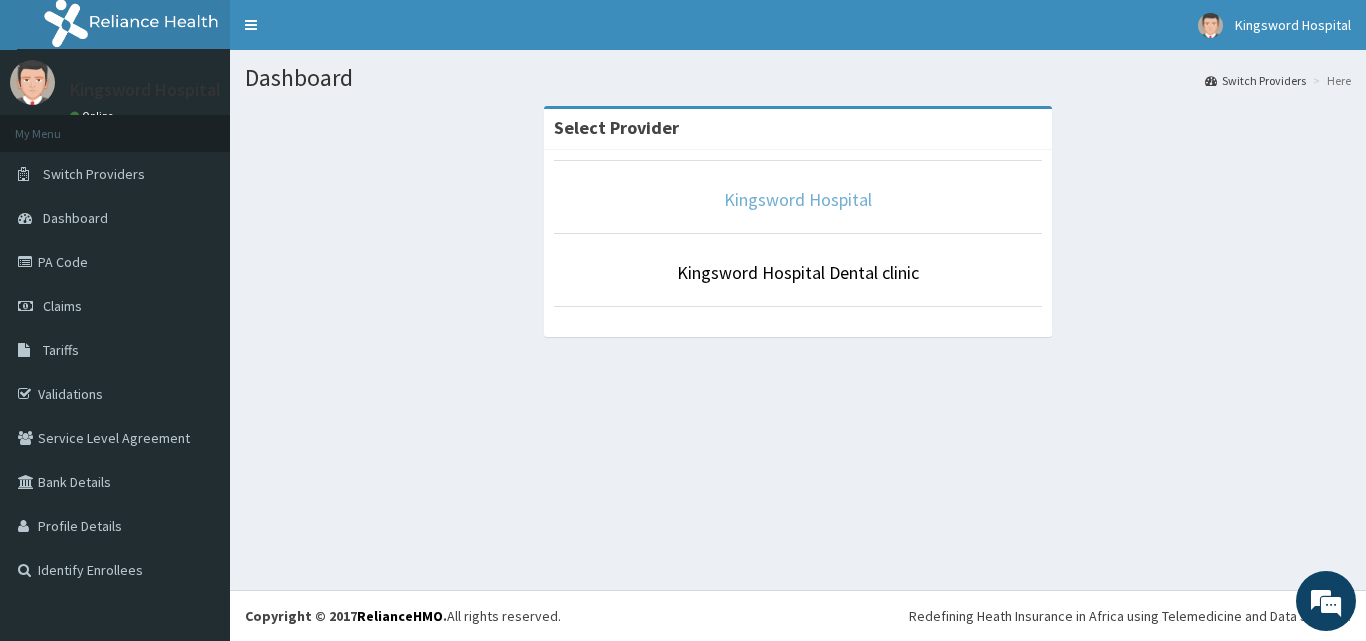 click on "Kingsword Hospital" at bounding box center (798, 199) 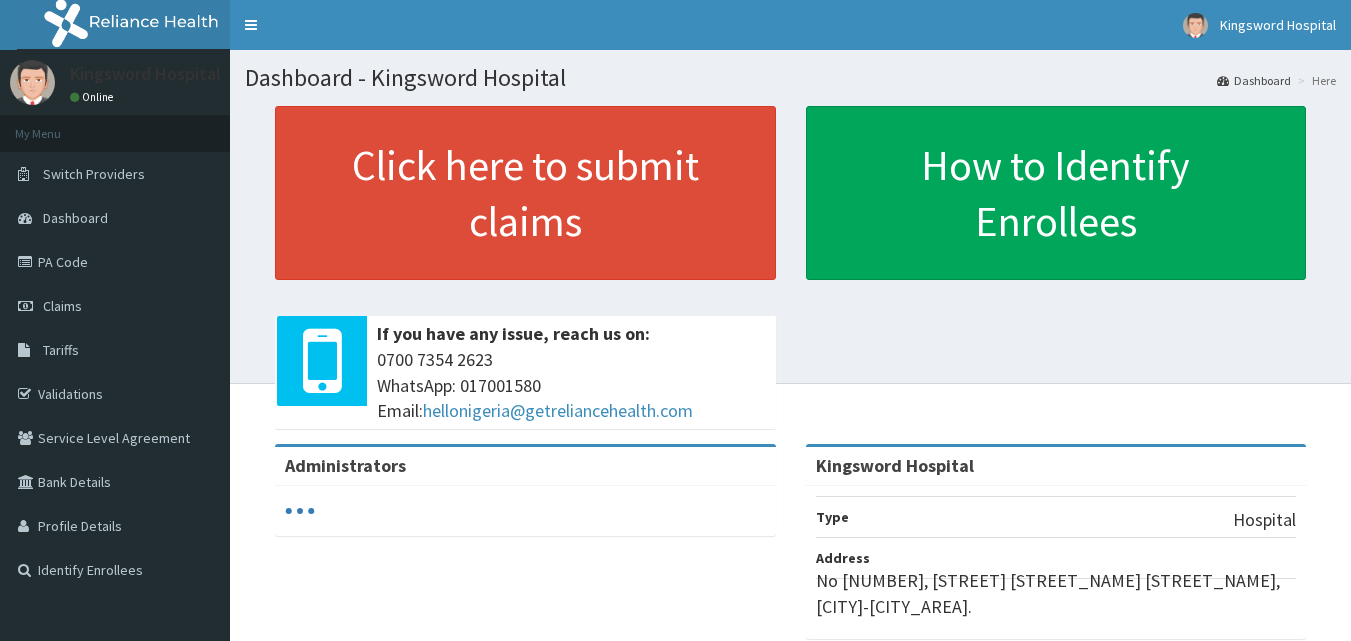 scroll, scrollTop: 0, scrollLeft: 0, axis: both 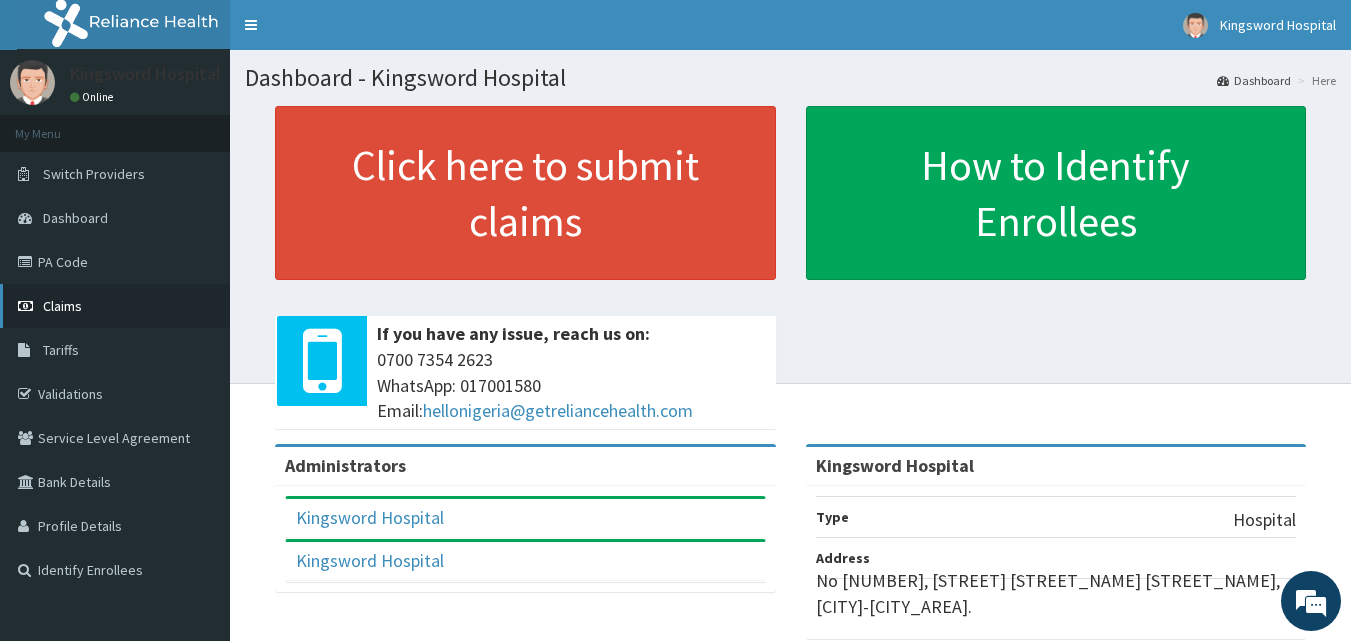 click on "Claims" at bounding box center (62, 306) 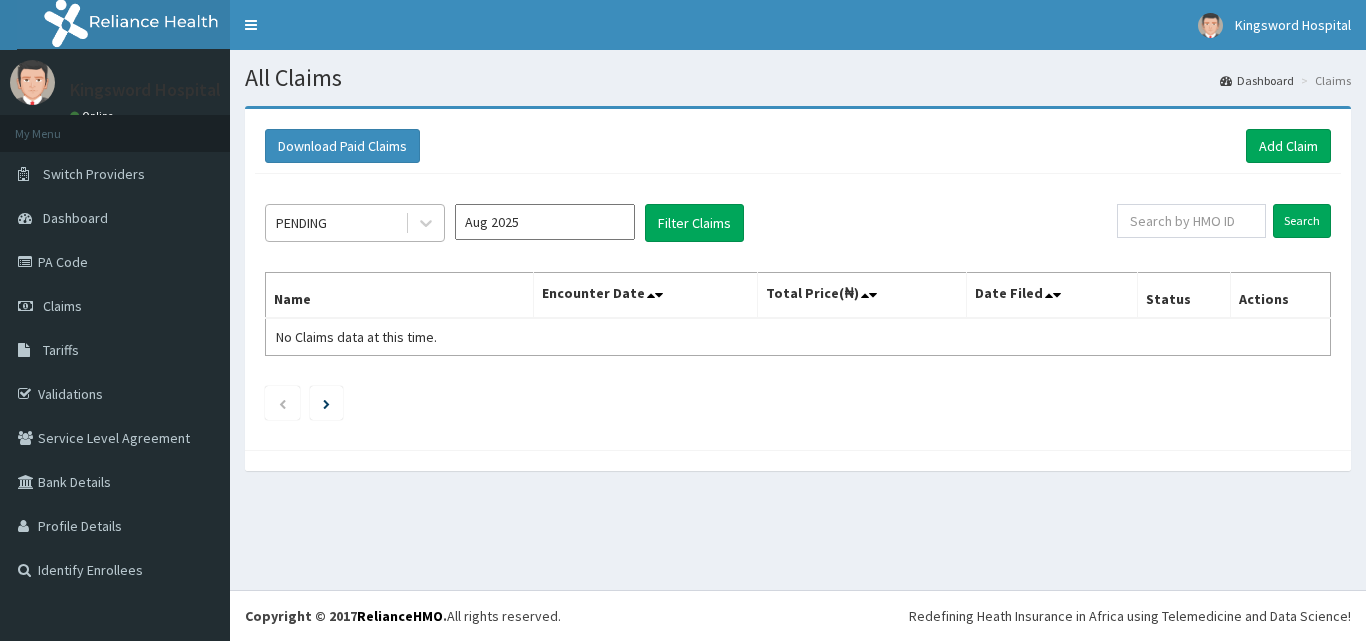 scroll, scrollTop: 0, scrollLeft: 0, axis: both 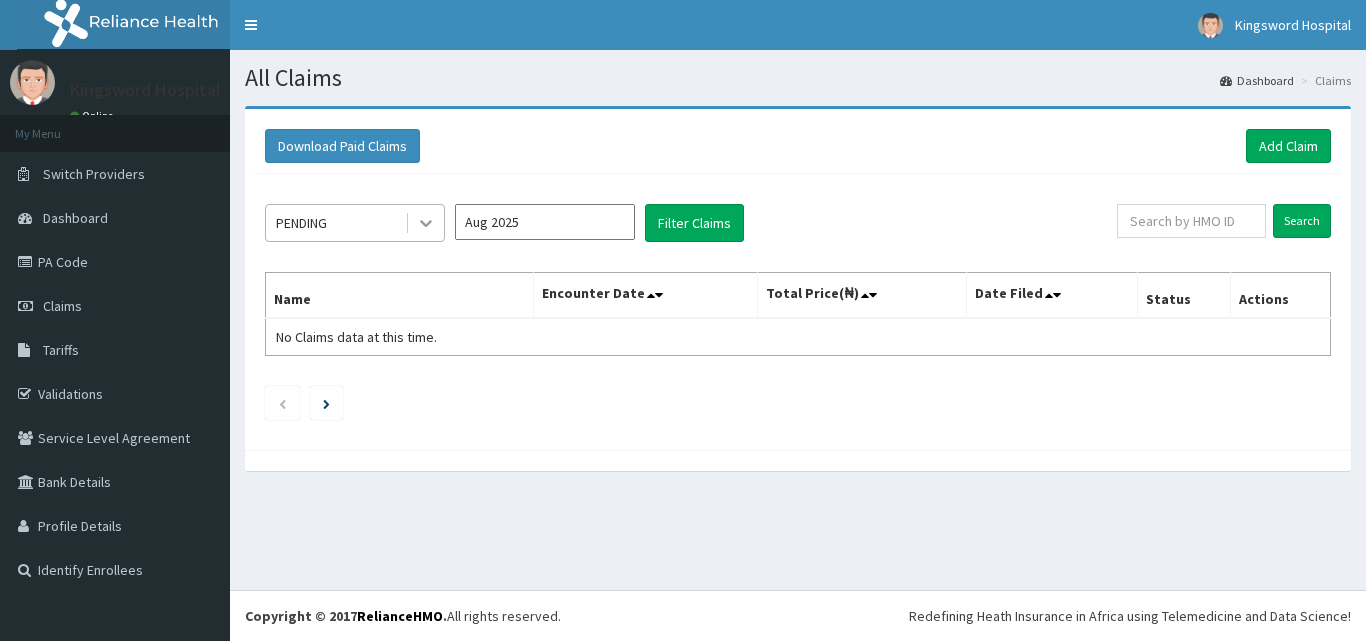 click 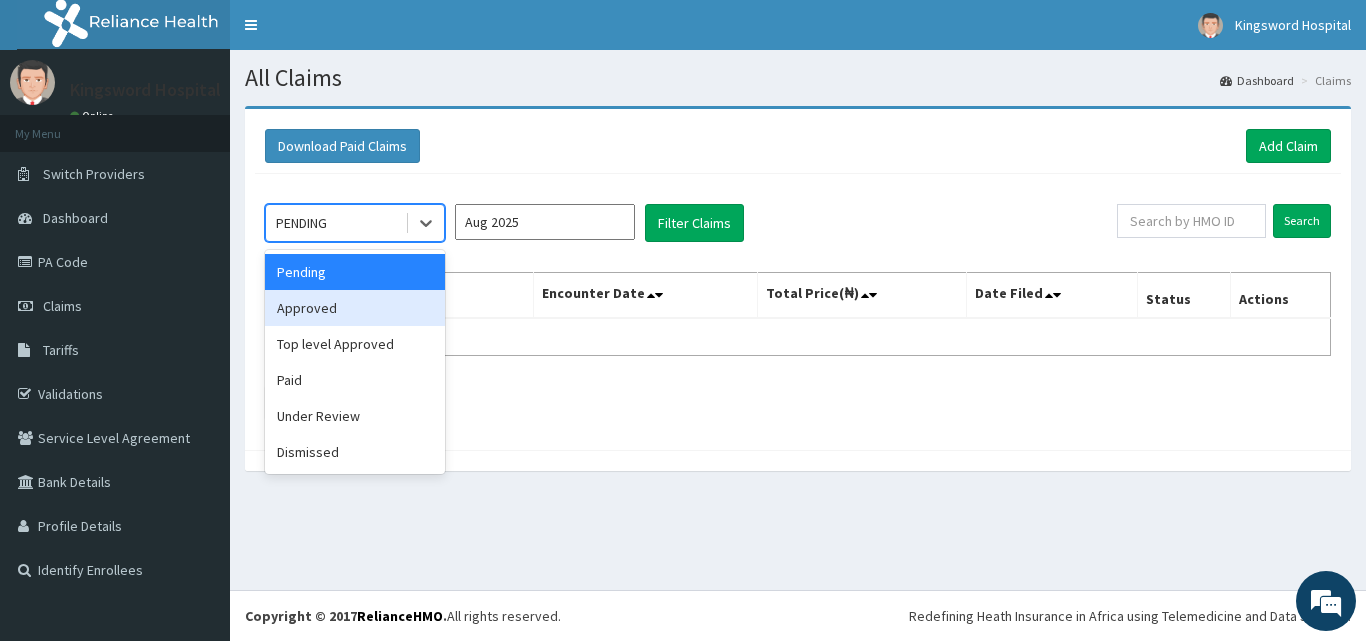 click on "Approved" at bounding box center (355, 308) 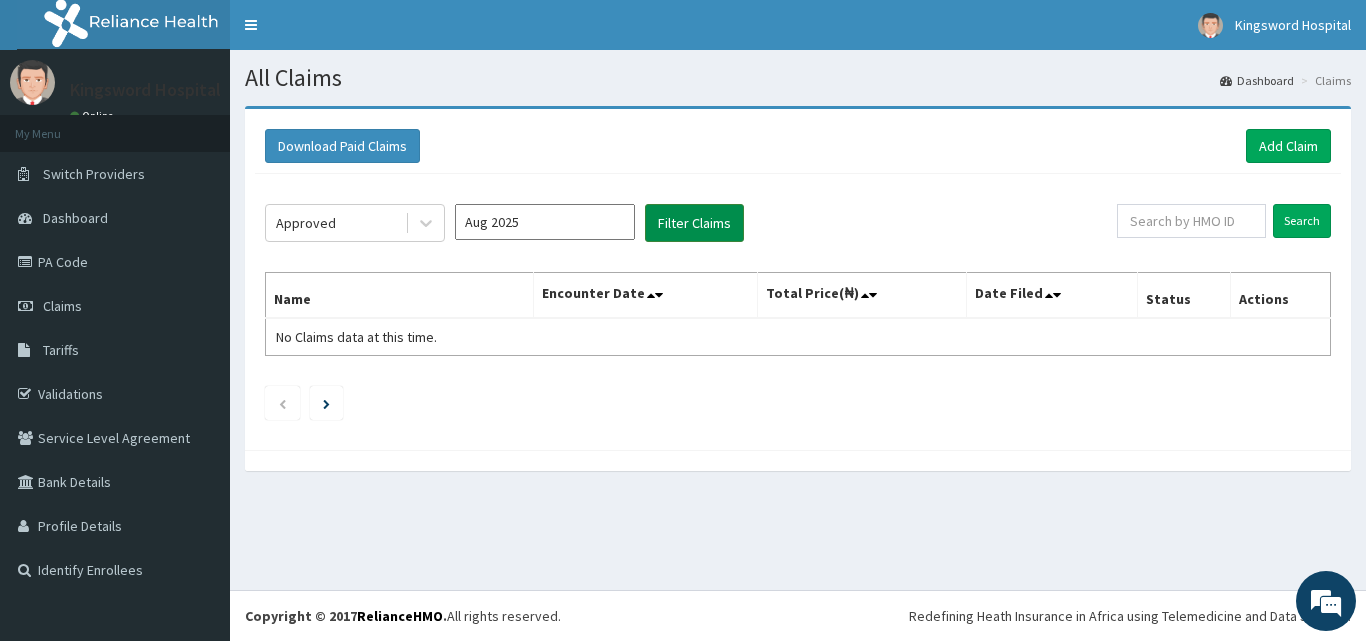 click on "Filter Claims" at bounding box center [694, 223] 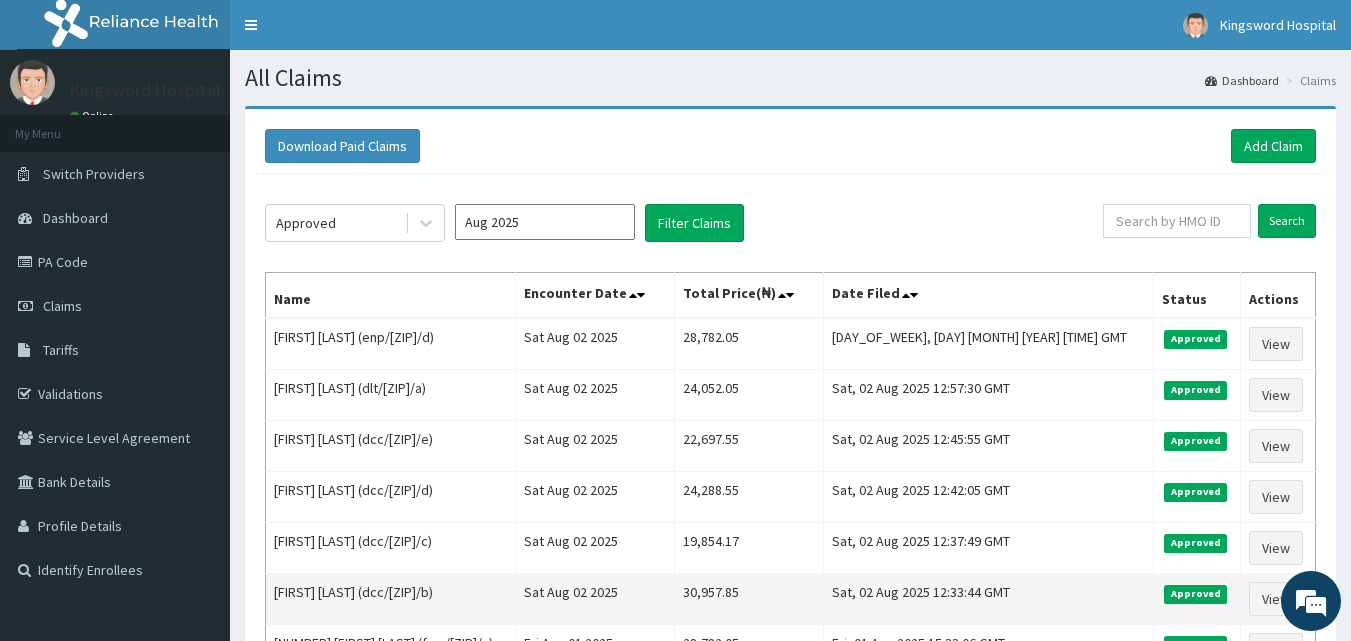 scroll, scrollTop: 0, scrollLeft: 0, axis: both 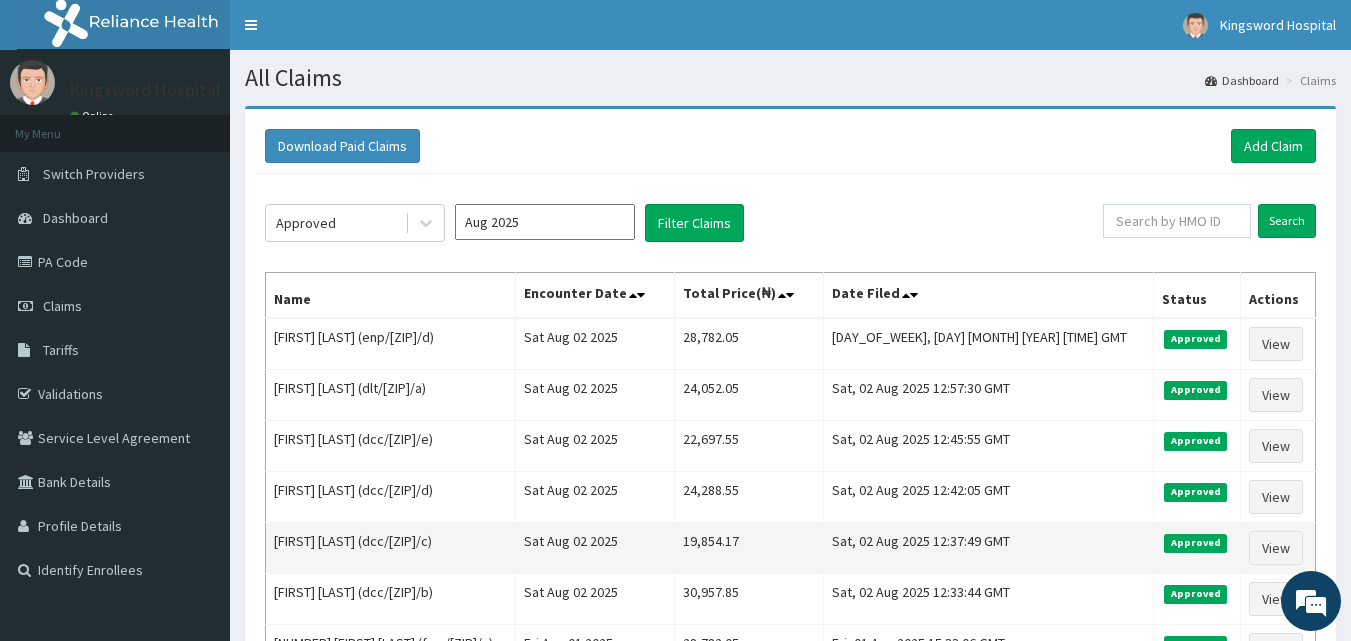 copy on "dcc/10024/b" 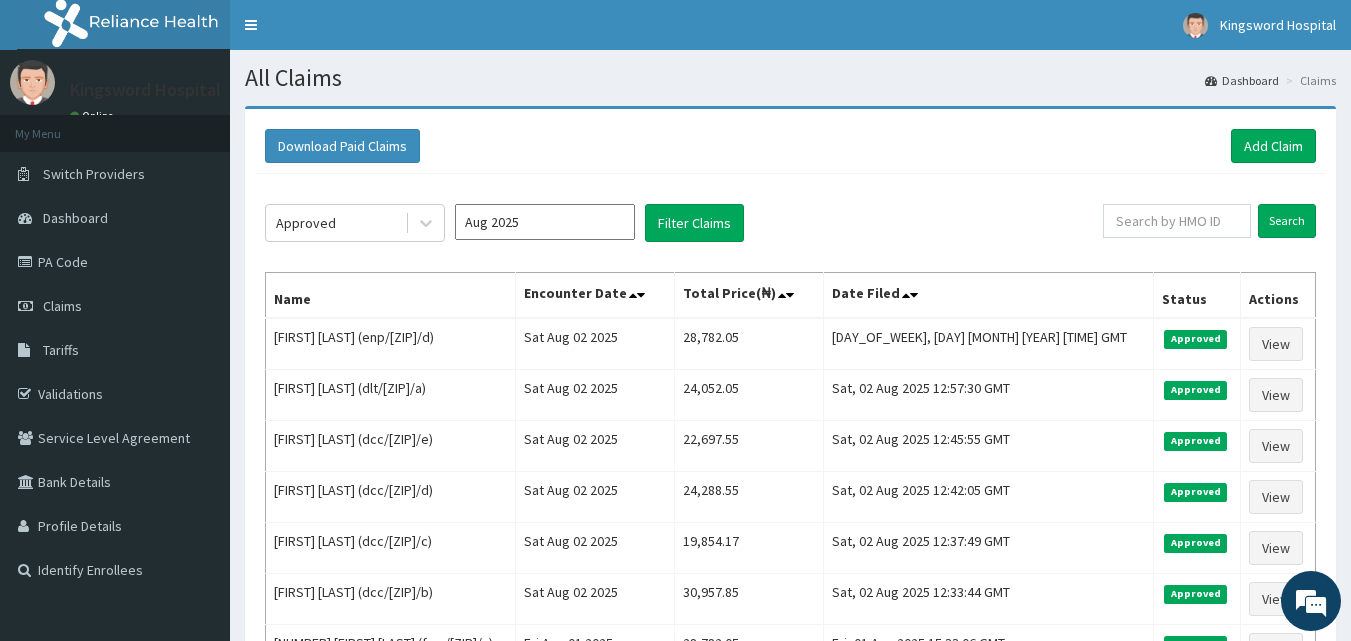 copy on "dcc/10024/b" 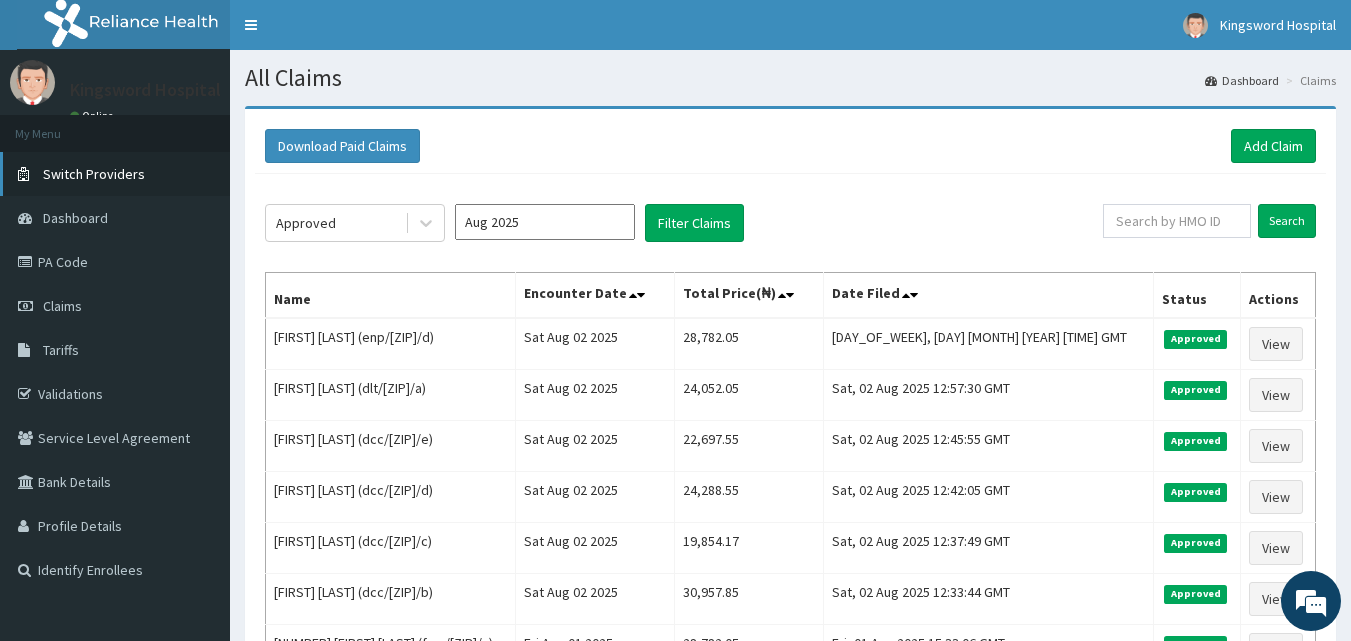 click on "Switch Providers" at bounding box center (94, 174) 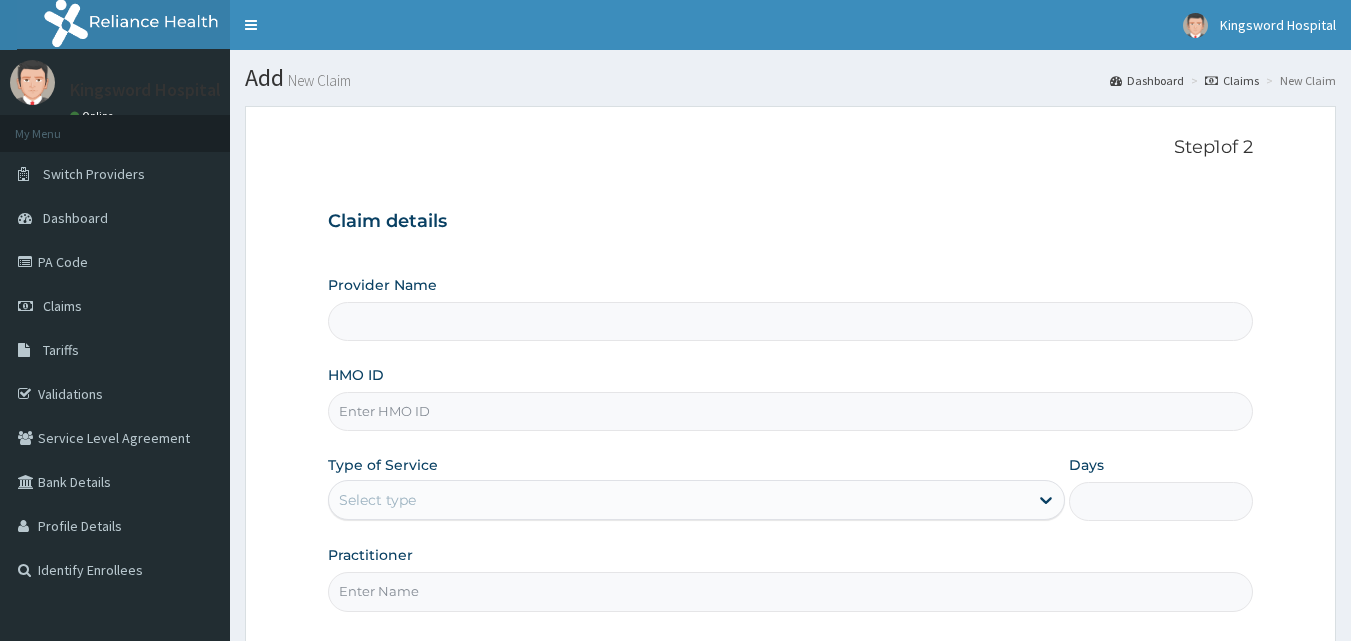 scroll, scrollTop: 0, scrollLeft: 0, axis: both 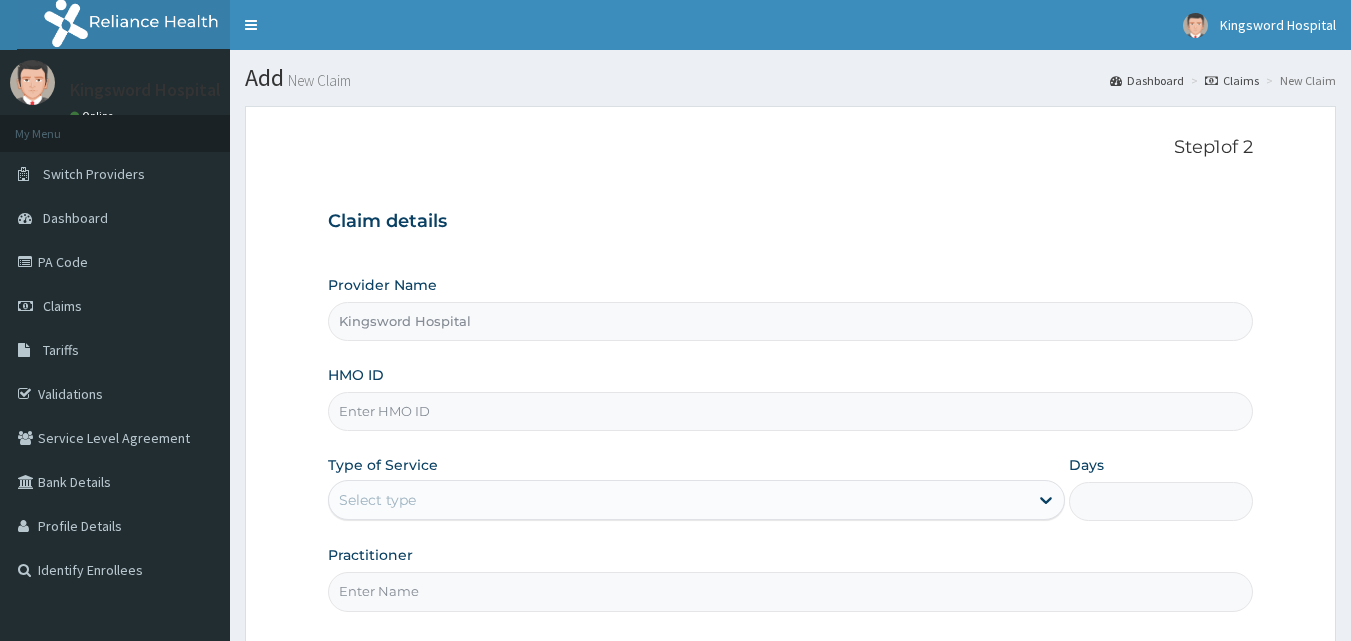 click on "HMO ID" at bounding box center [791, 411] 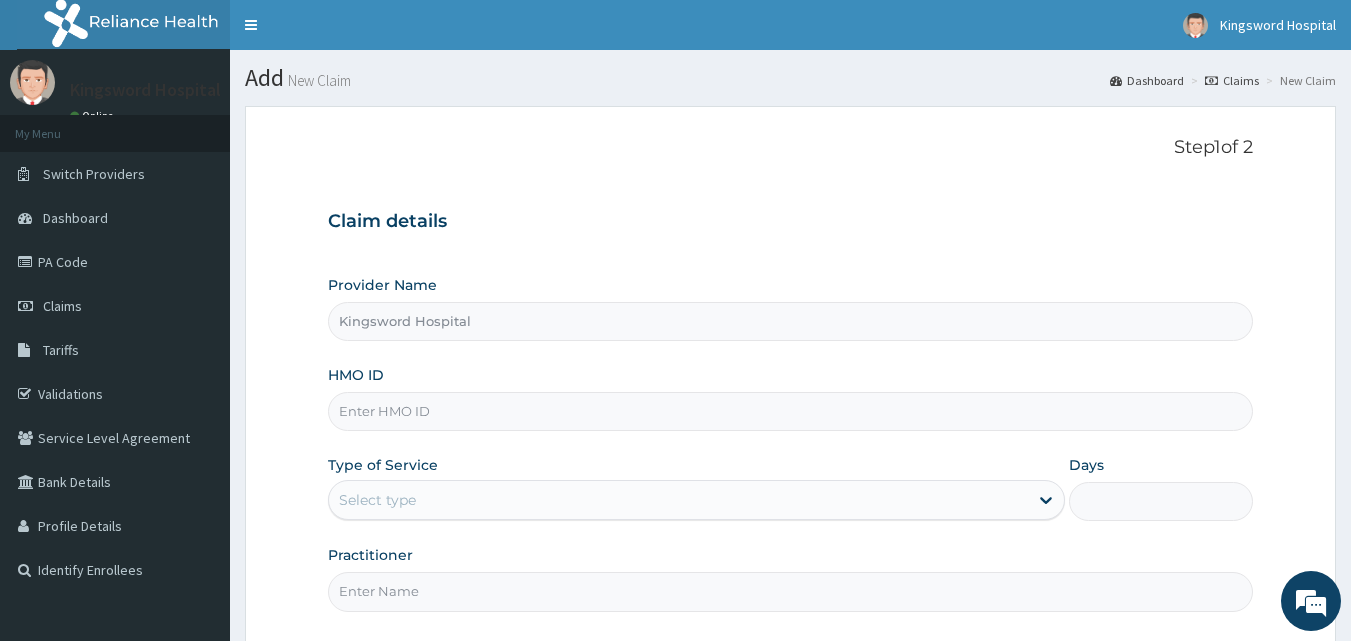 paste on "dcc/10024/b" 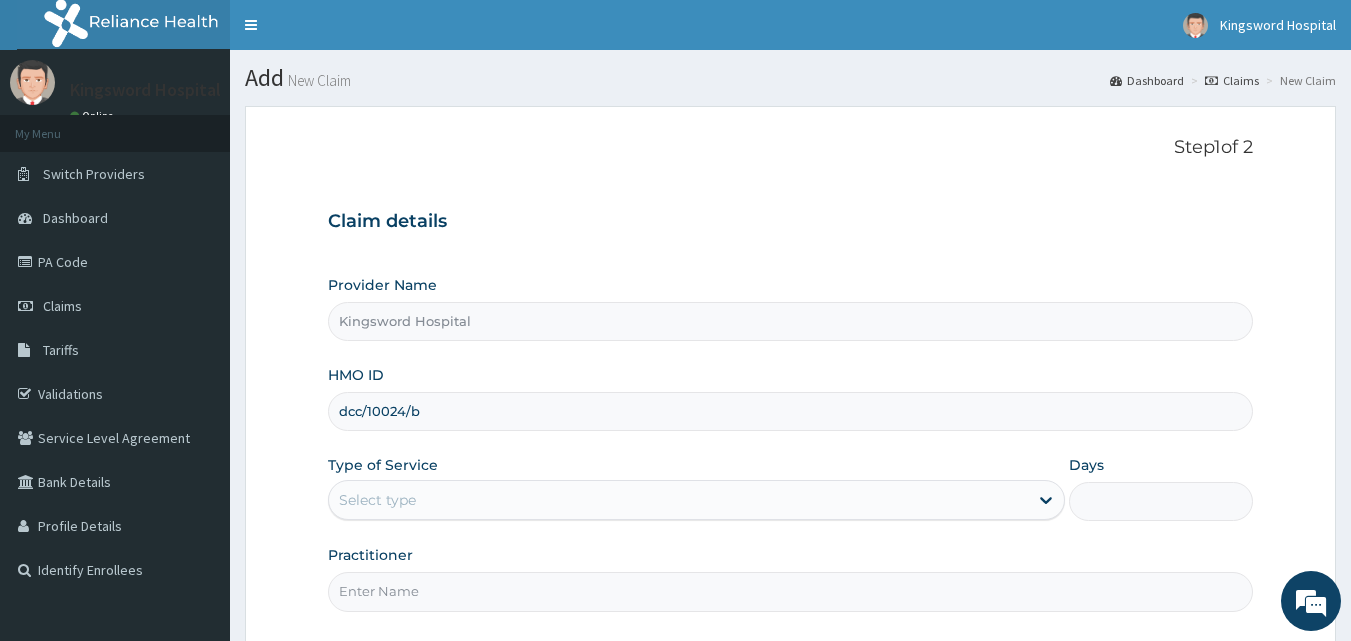 type on "dcc/10024/b" 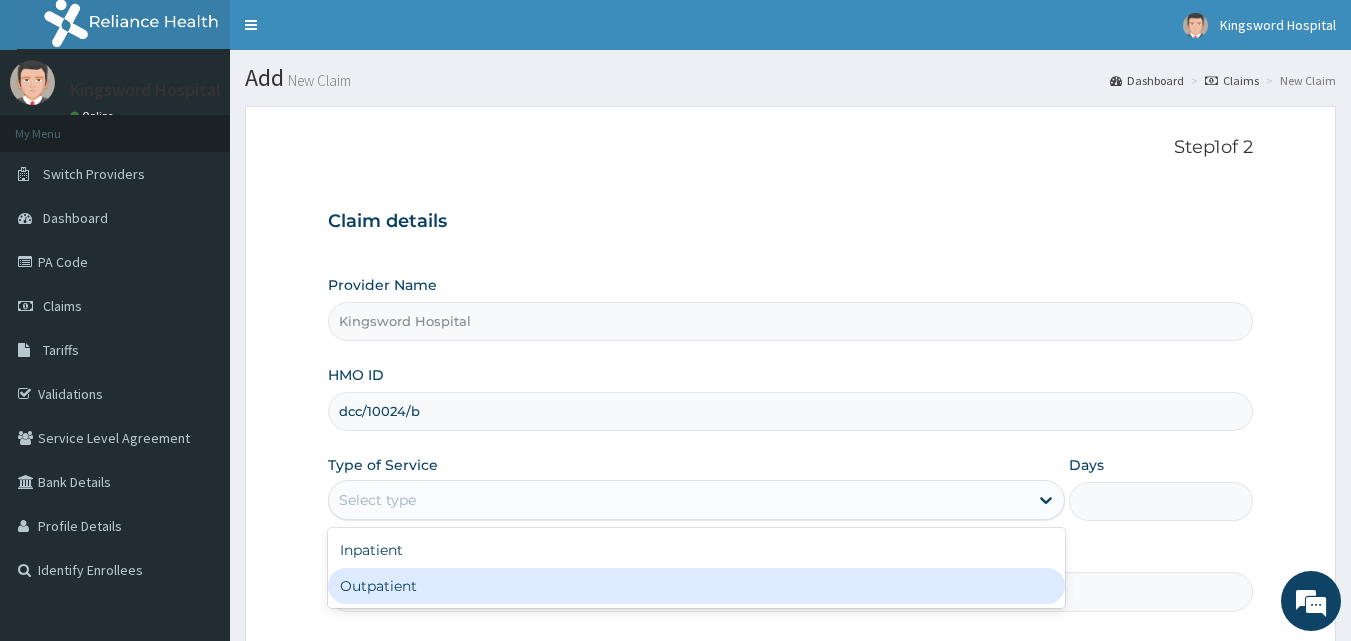 click on "Outpatient" at bounding box center [696, 586] 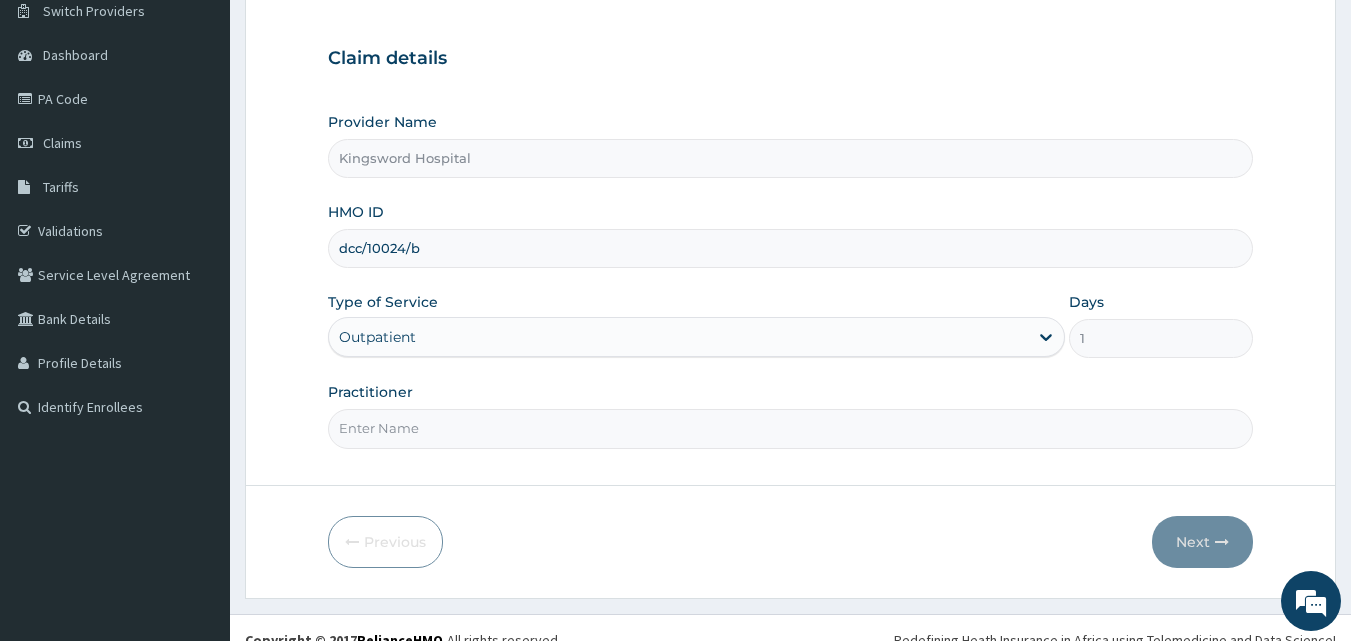 scroll, scrollTop: 187, scrollLeft: 0, axis: vertical 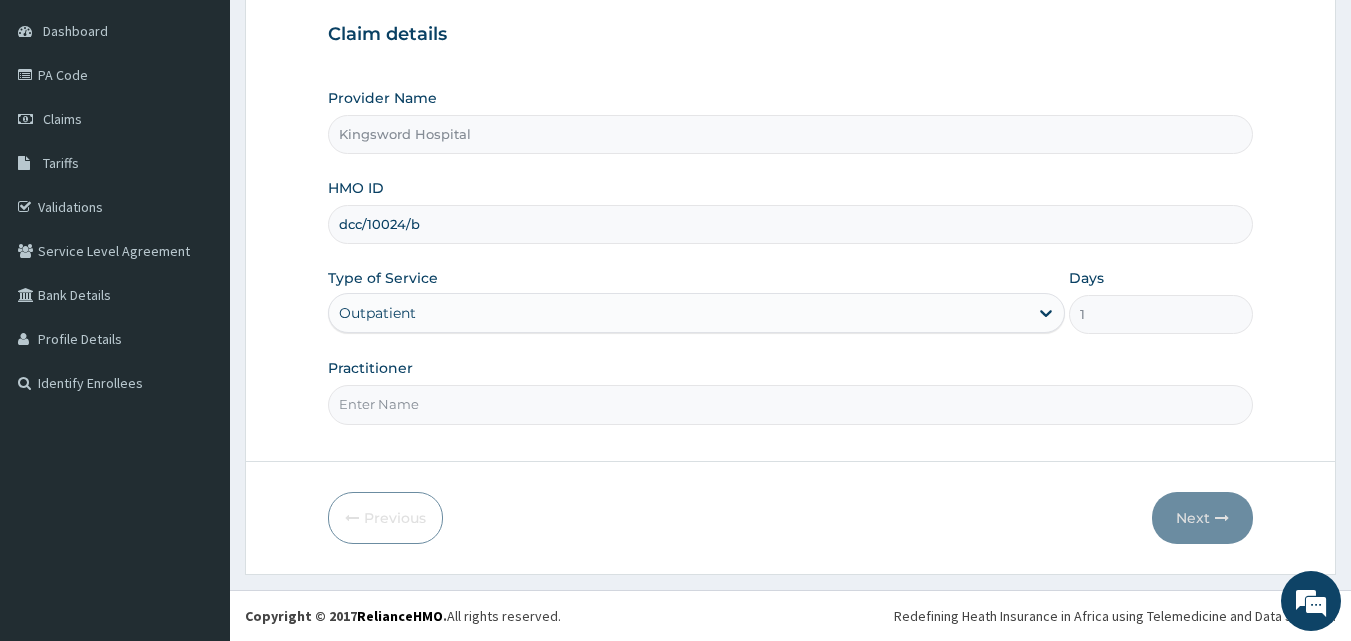 click on "Practitioner" at bounding box center [791, 404] 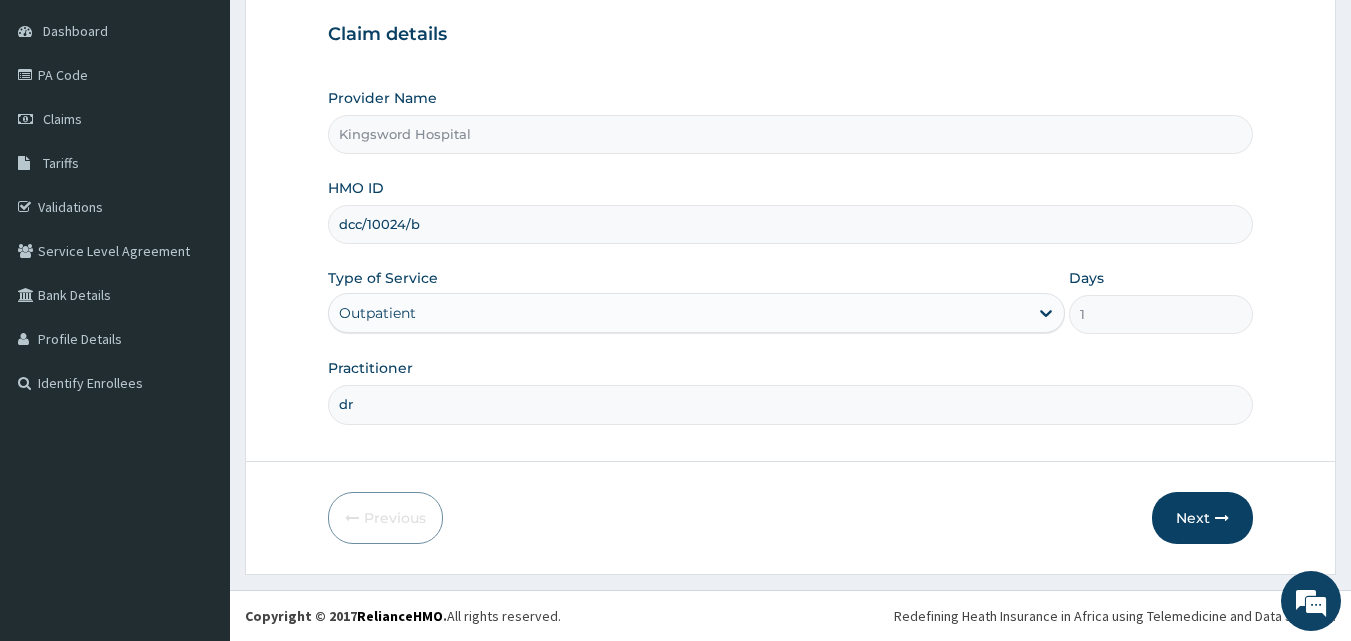 scroll, scrollTop: 0, scrollLeft: 0, axis: both 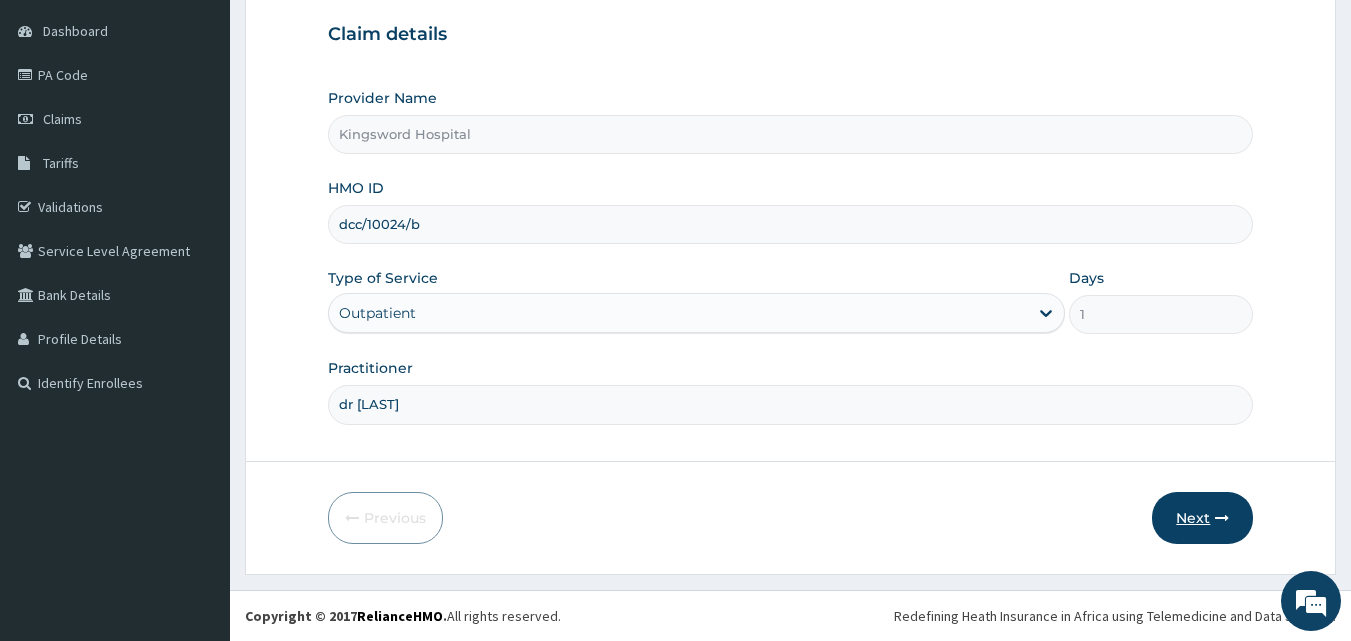 type on "dr daniel" 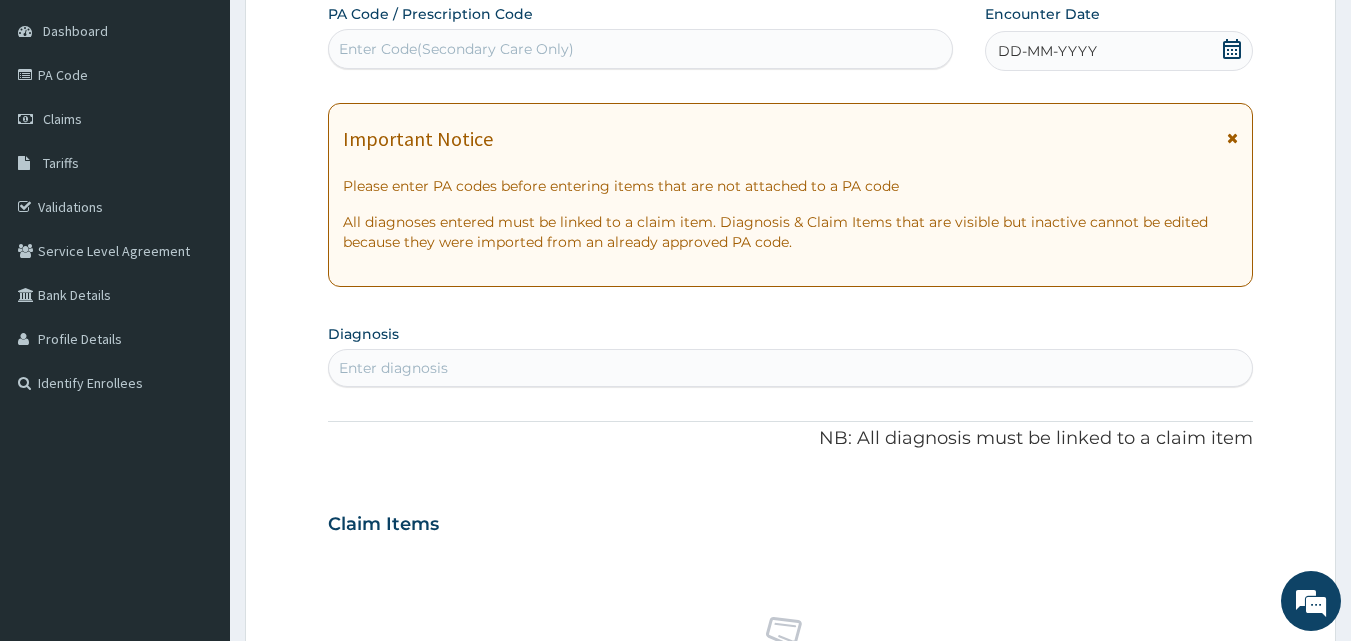 click 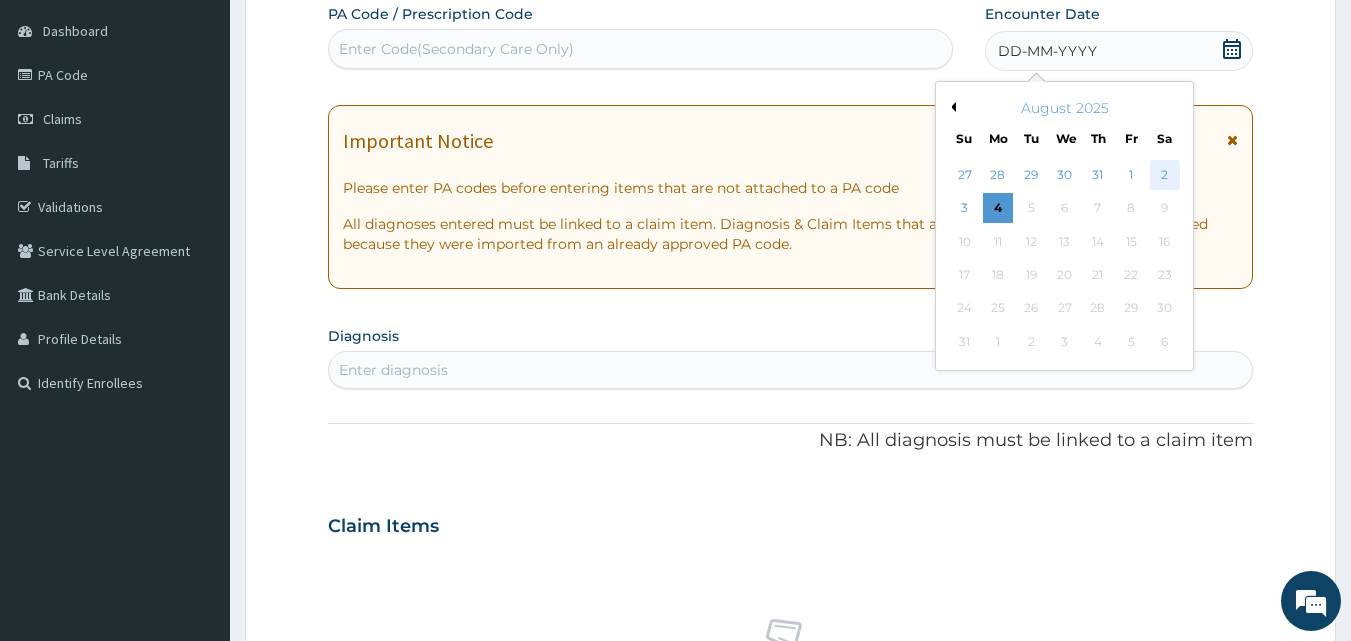 click on "2" at bounding box center (1165, 175) 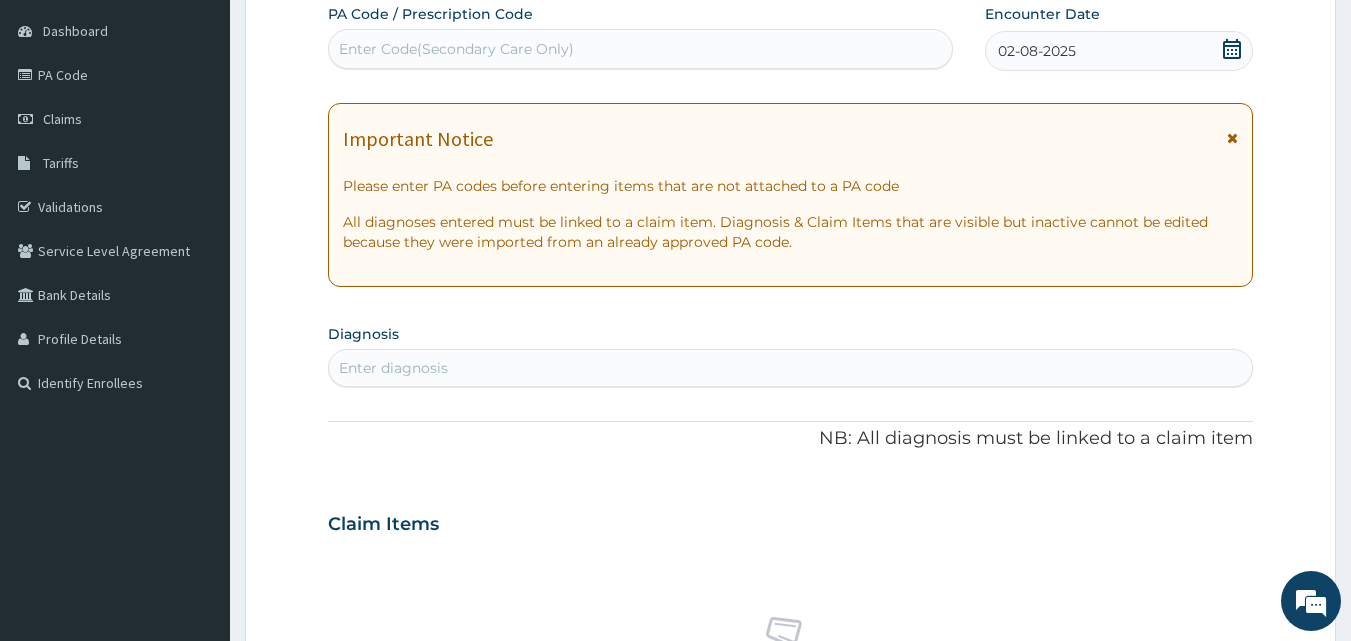 click on "Enter diagnosis" at bounding box center (791, 368) 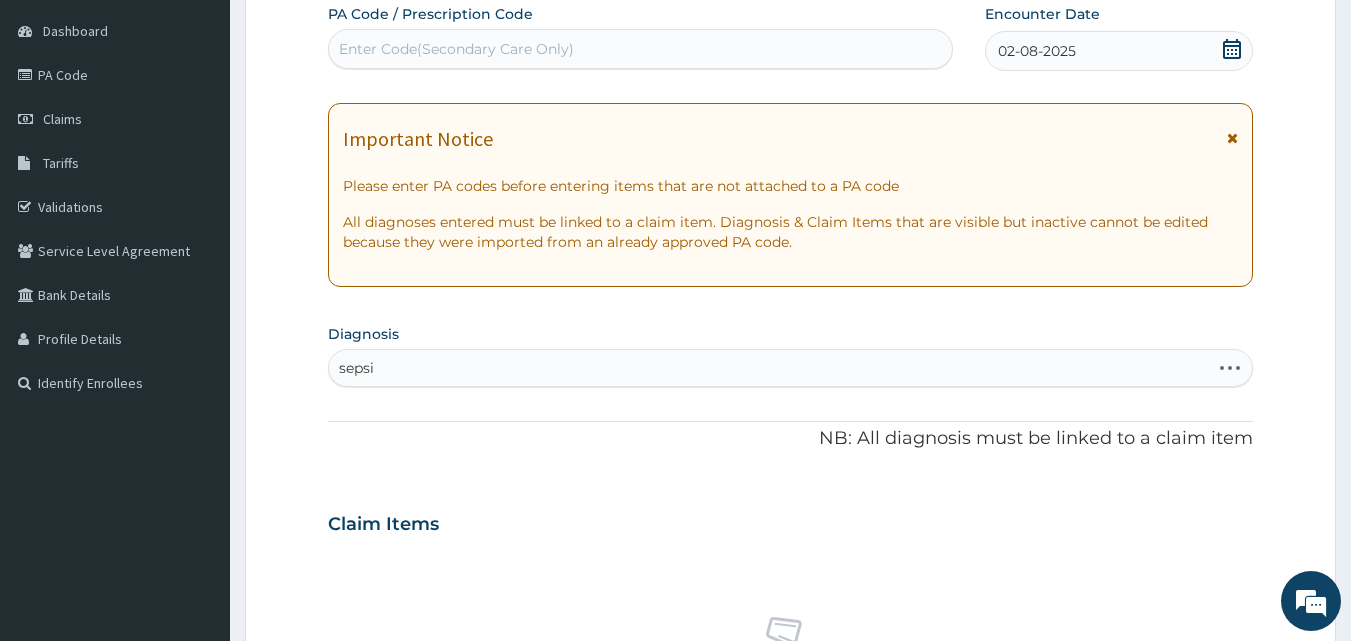 type on "sepsis" 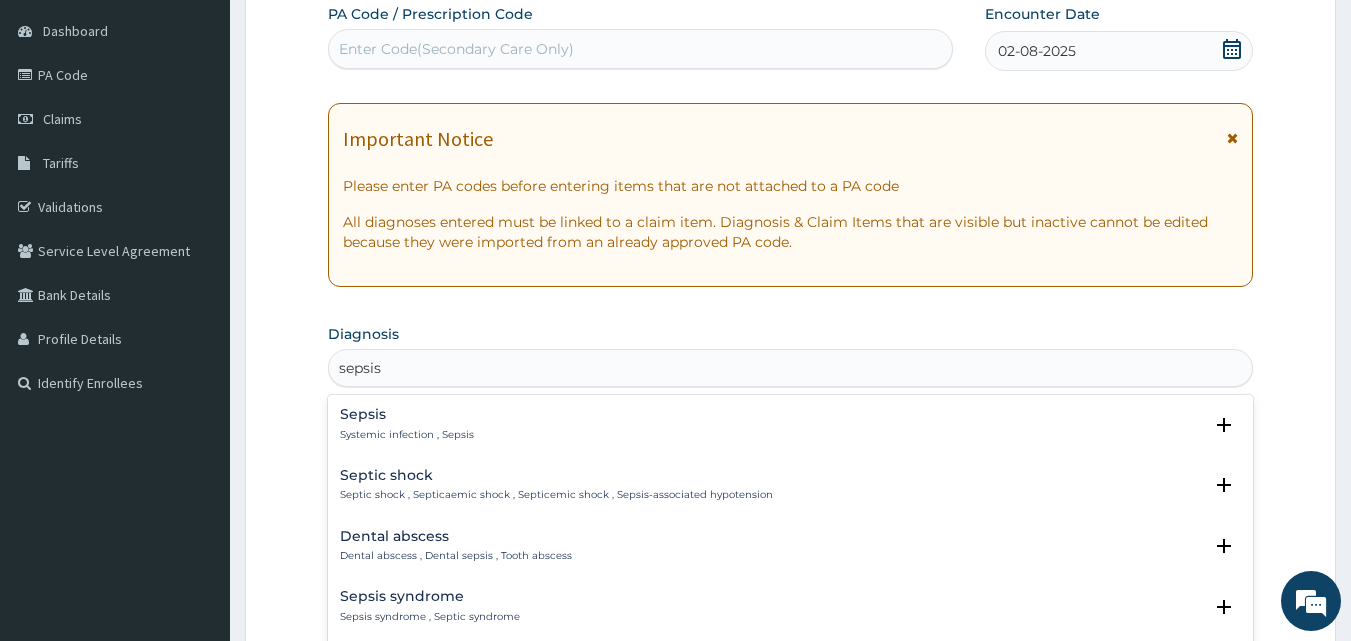 click on "Systemic infection , Sepsis" at bounding box center (407, 435) 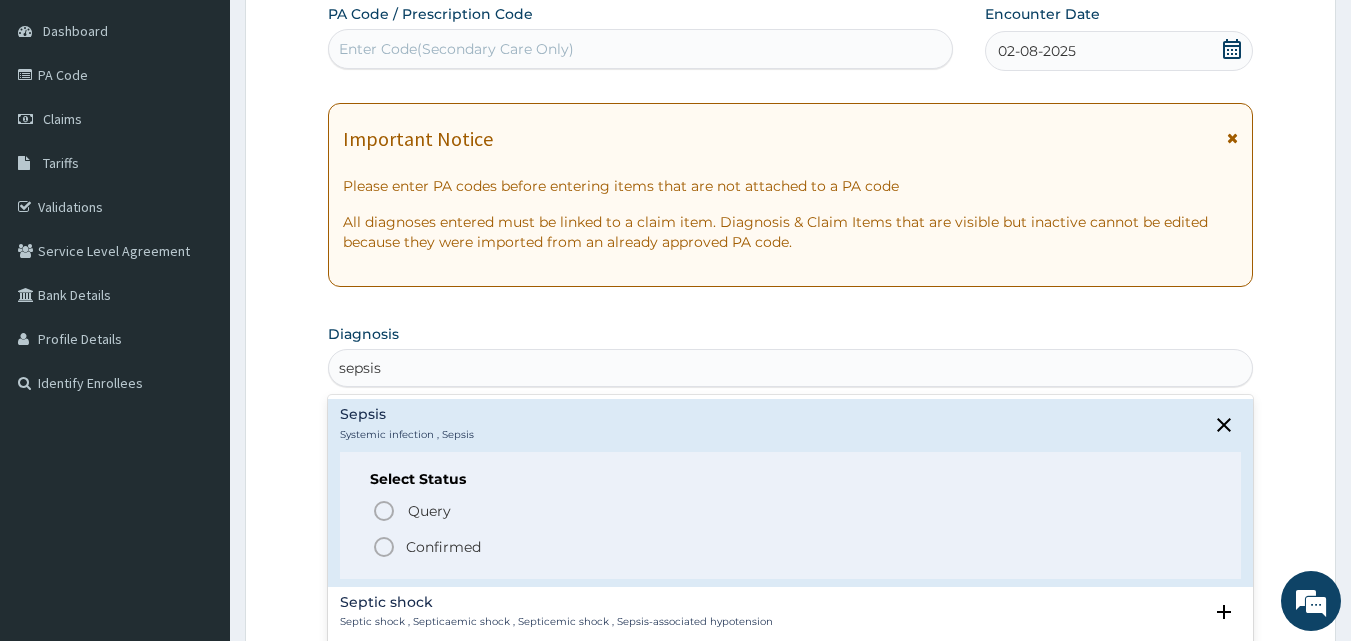 click 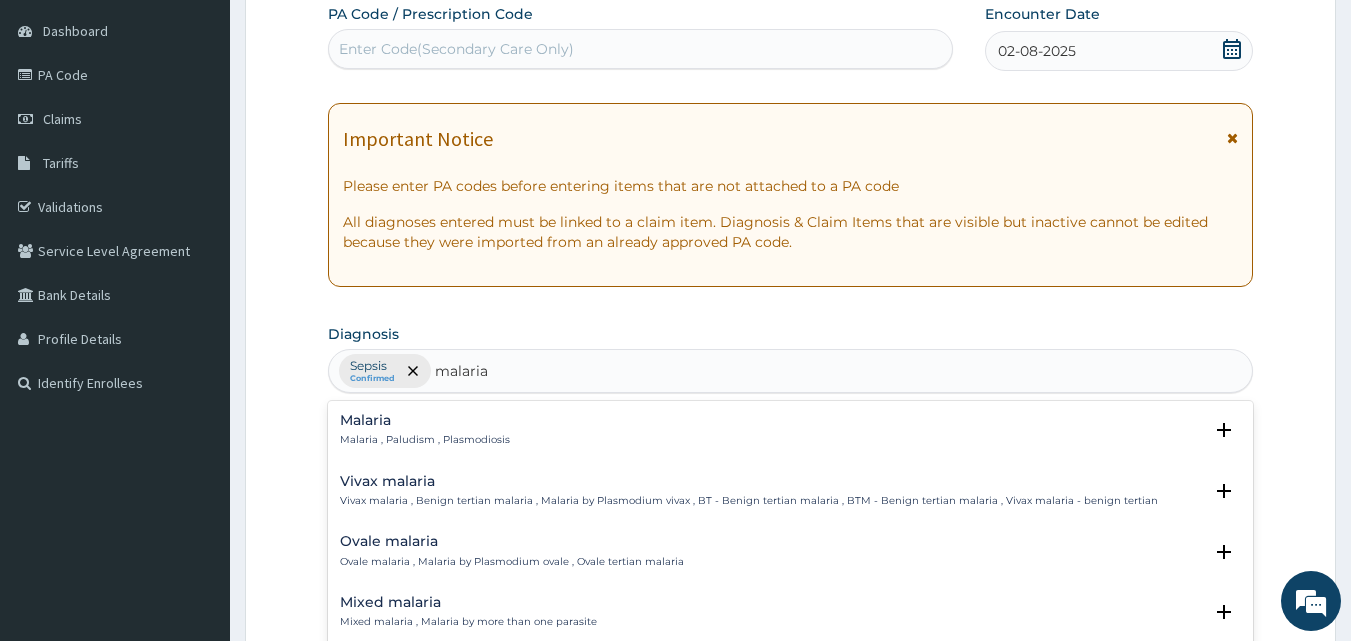 click on "Malaria" at bounding box center (425, 420) 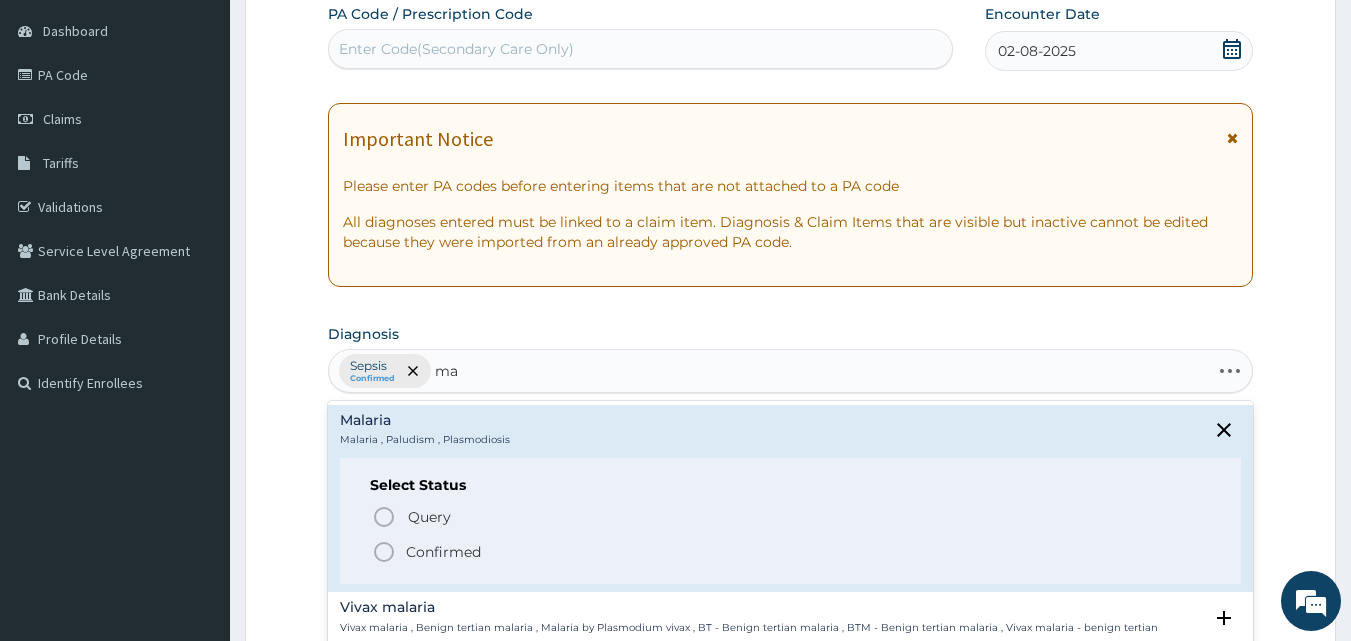 type on "m" 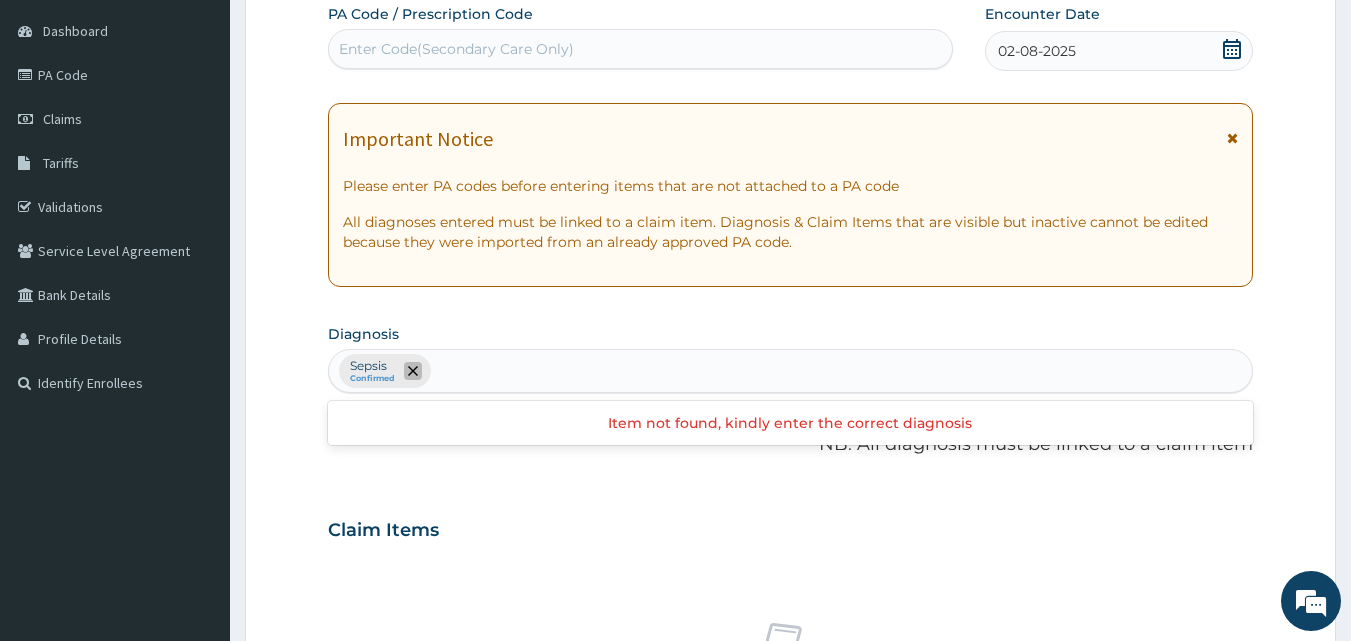 click 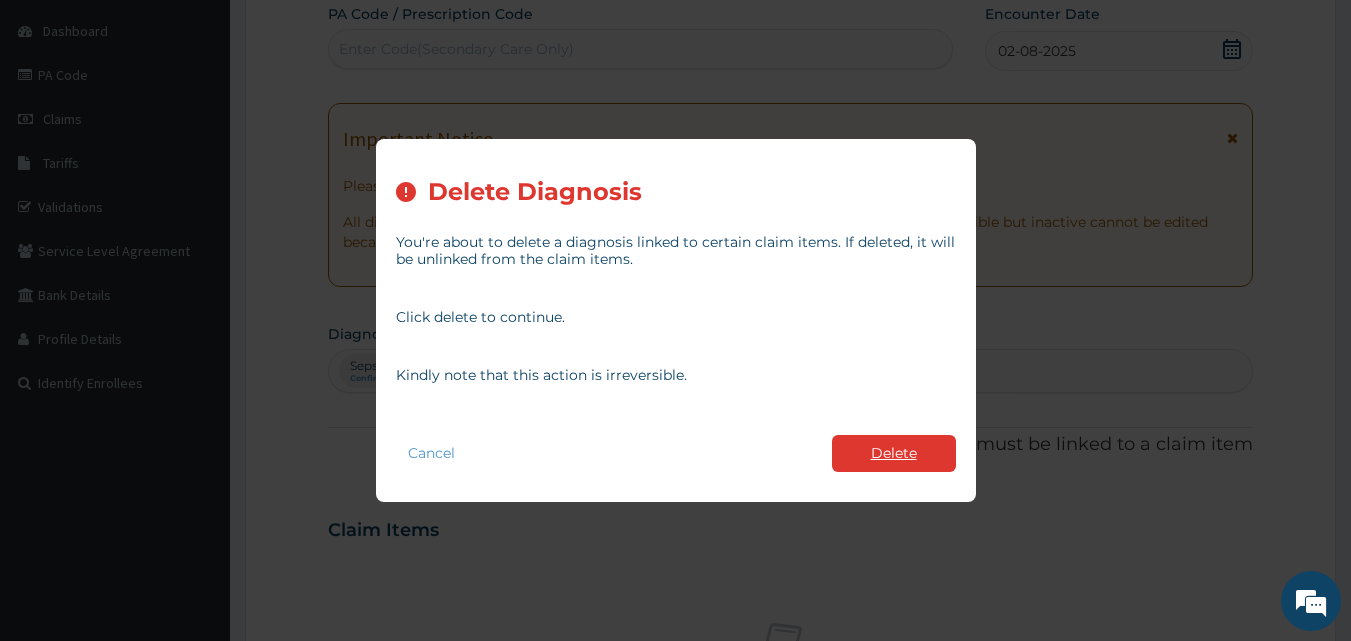 click on "Delete" at bounding box center (894, 453) 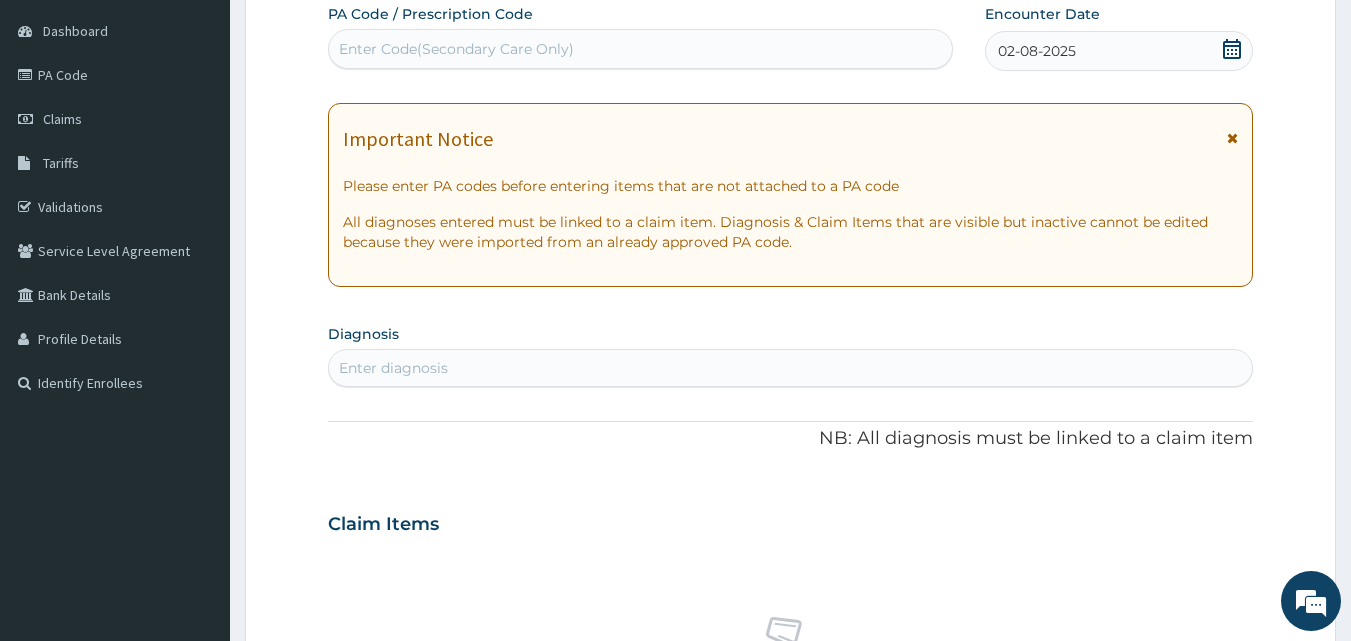 click on "Enter diagnosis" at bounding box center (791, 368) 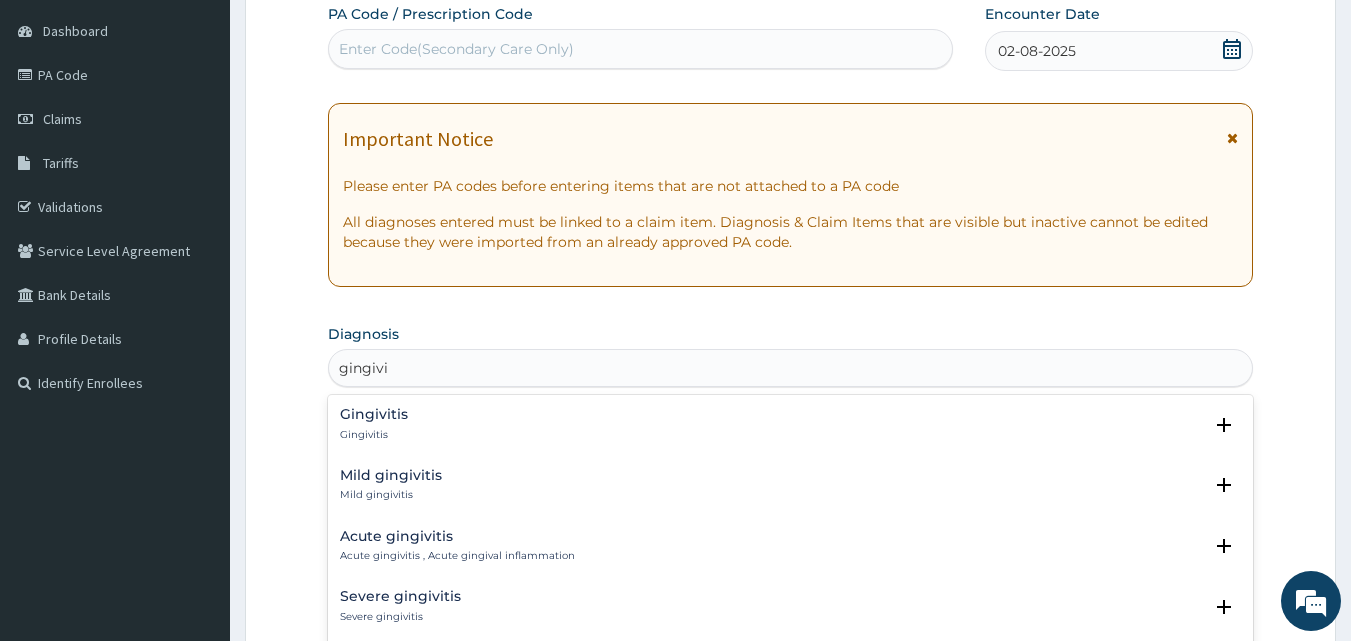 type on "gingivit" 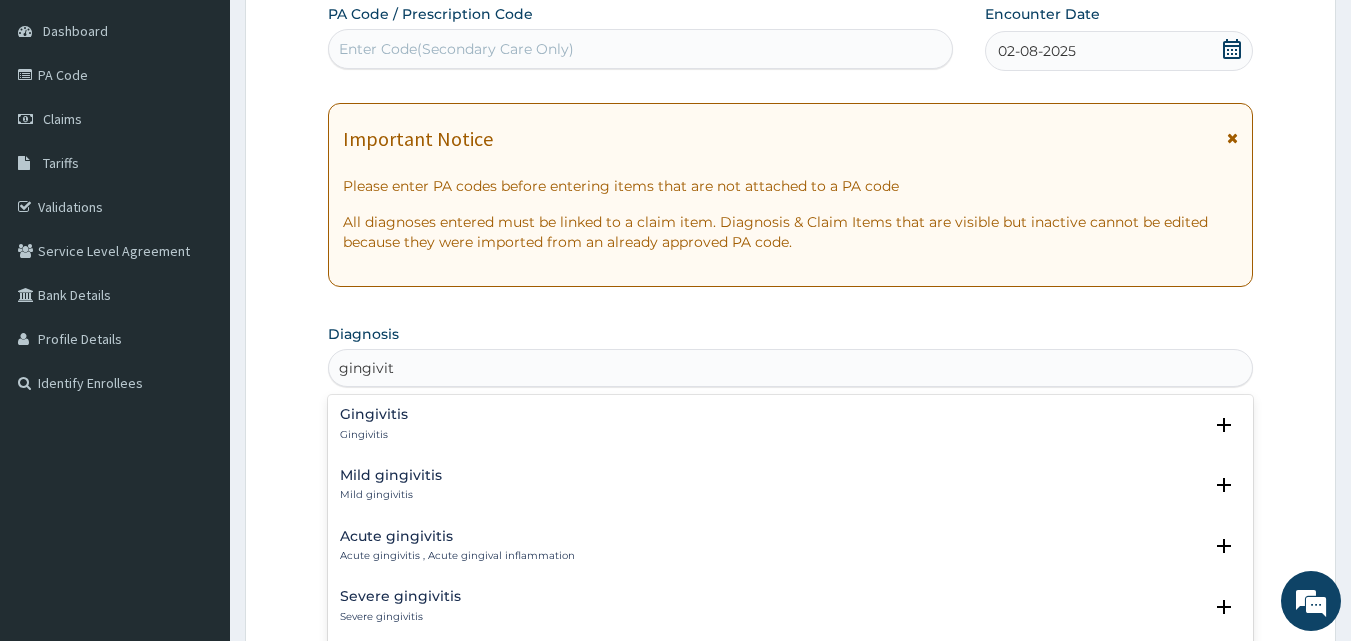 click on "Gingivitis" at bounding box center (374, 414) 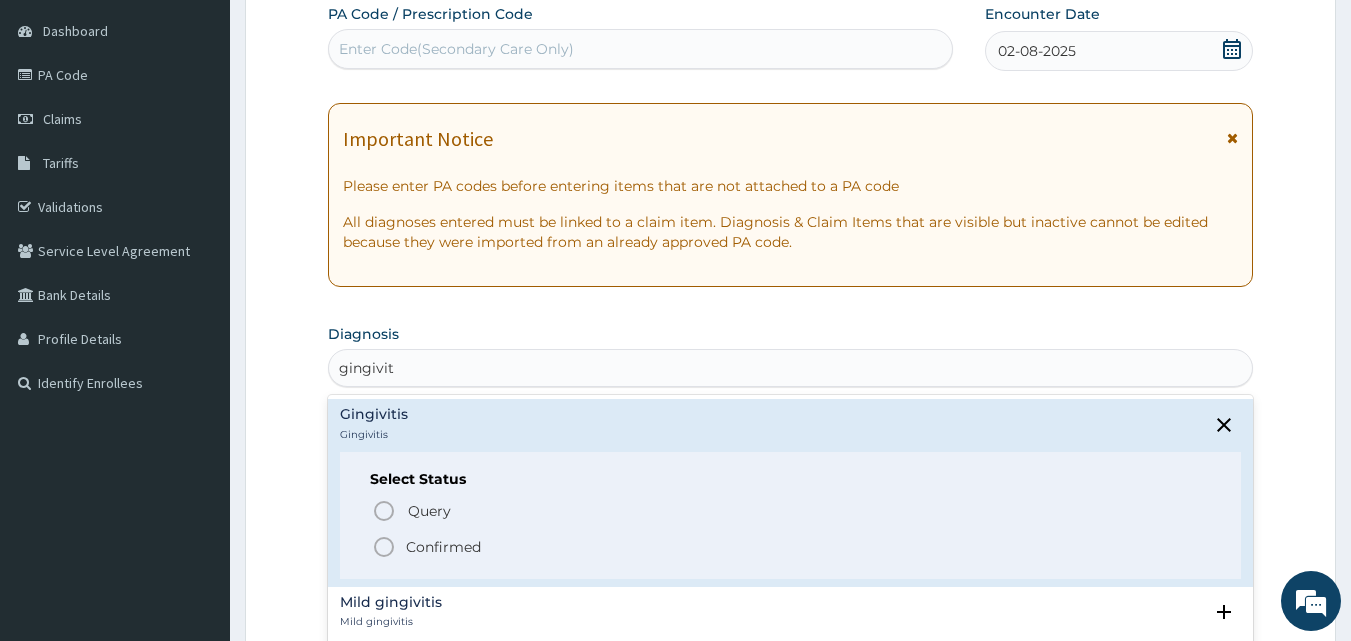 click 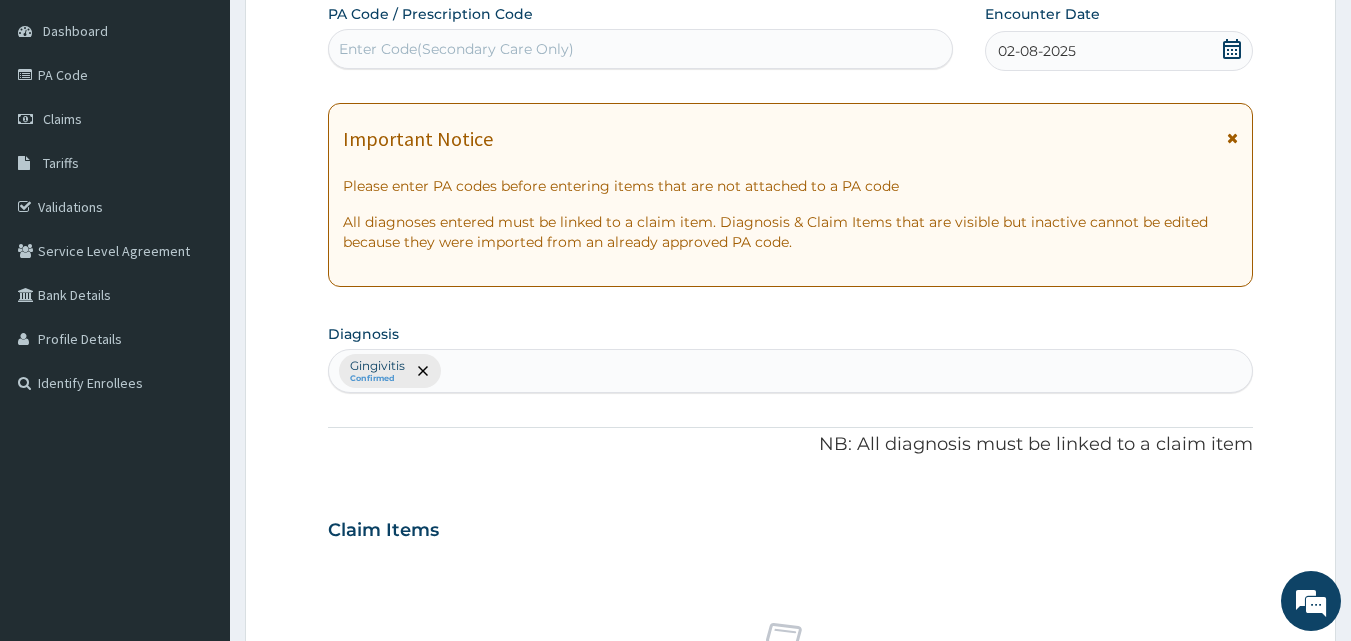 scroll, scrollTop: 747, scrollLeft: 0, axis: vertical 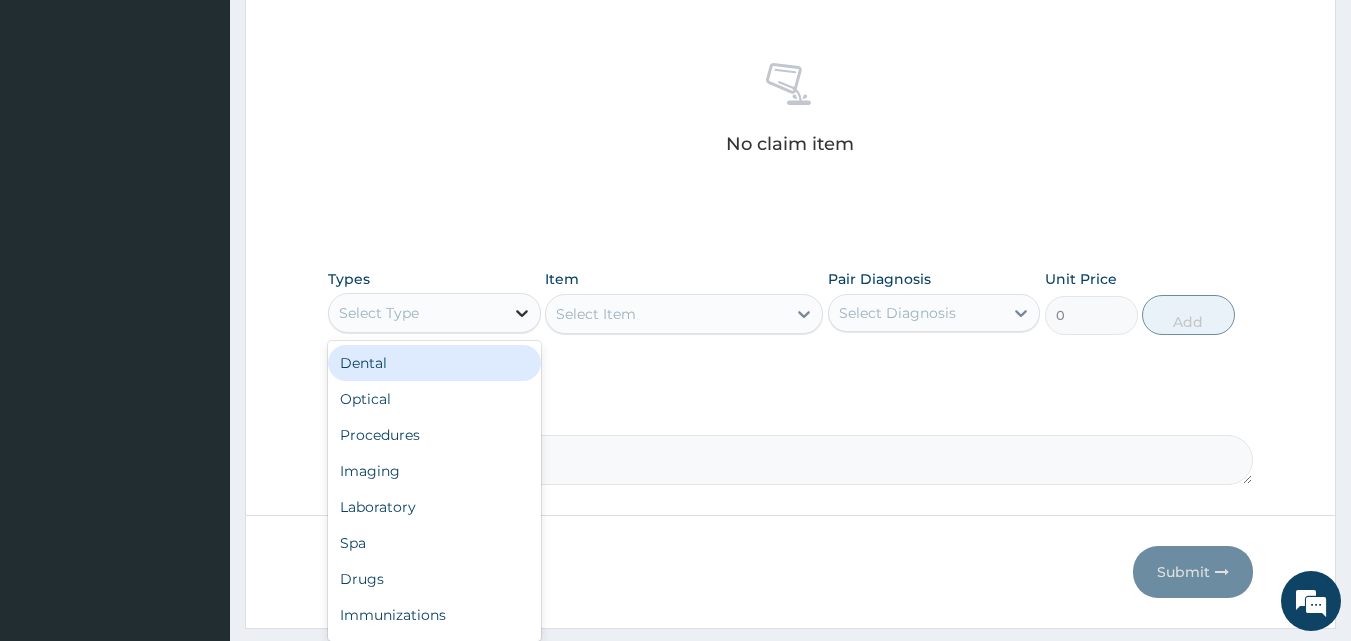 click 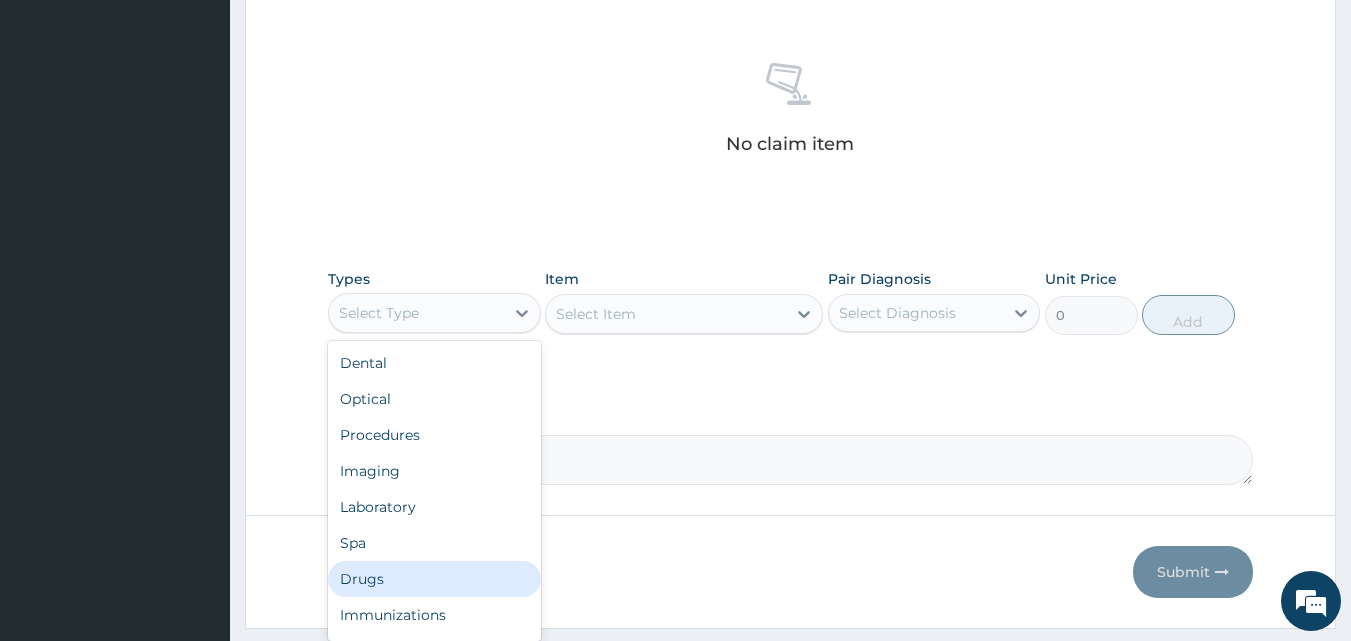 click on "Drugs" at bounding box center (434, 579) 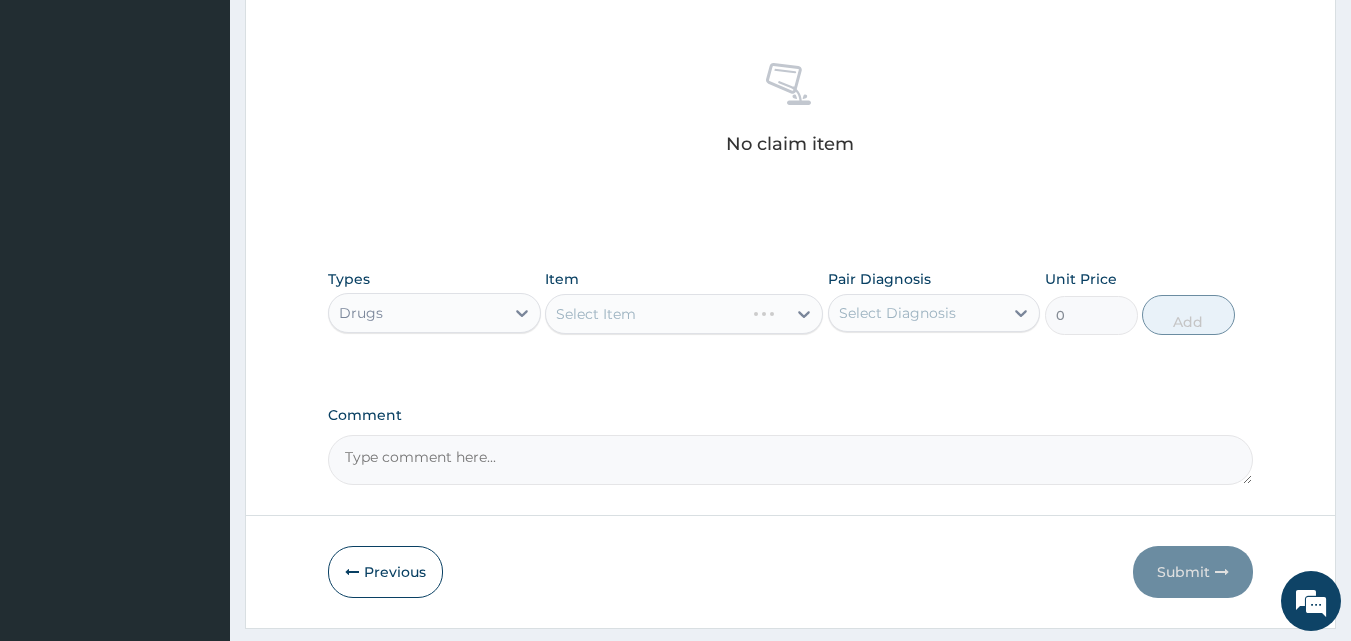 click on "Select Item" at bounding box center (684, 314) 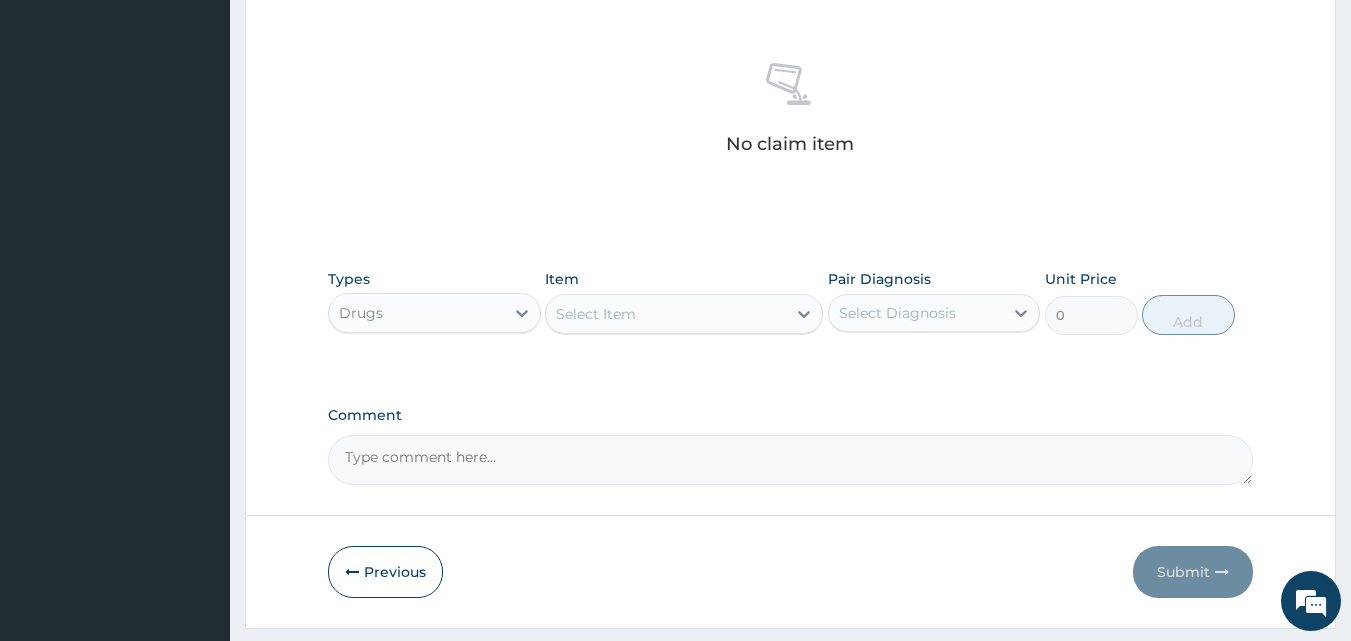 click on "Select Item" at bounding box center (596, 314) 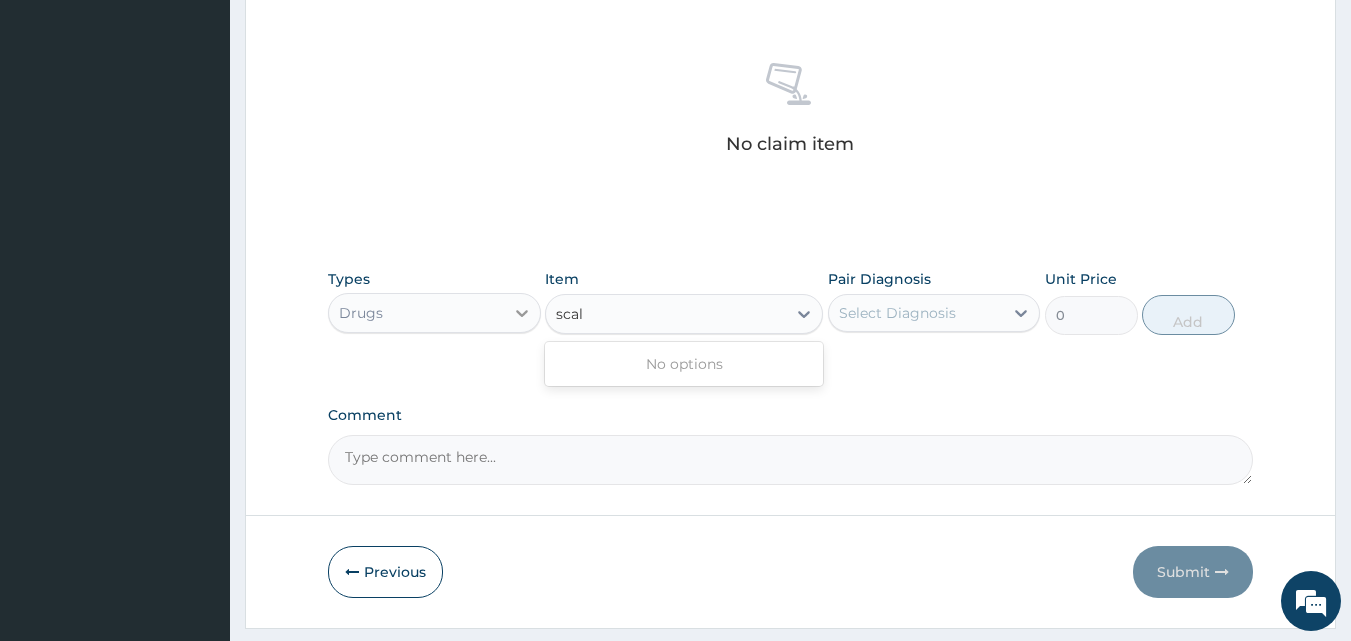 type on "scal" 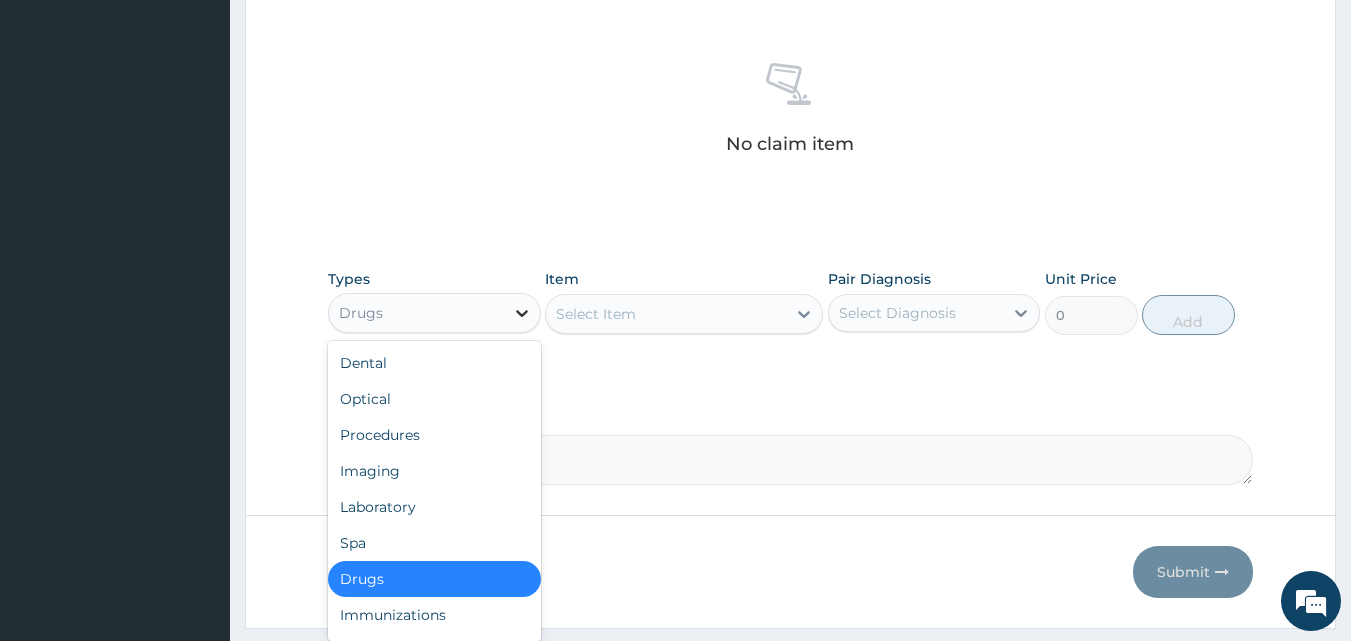 click 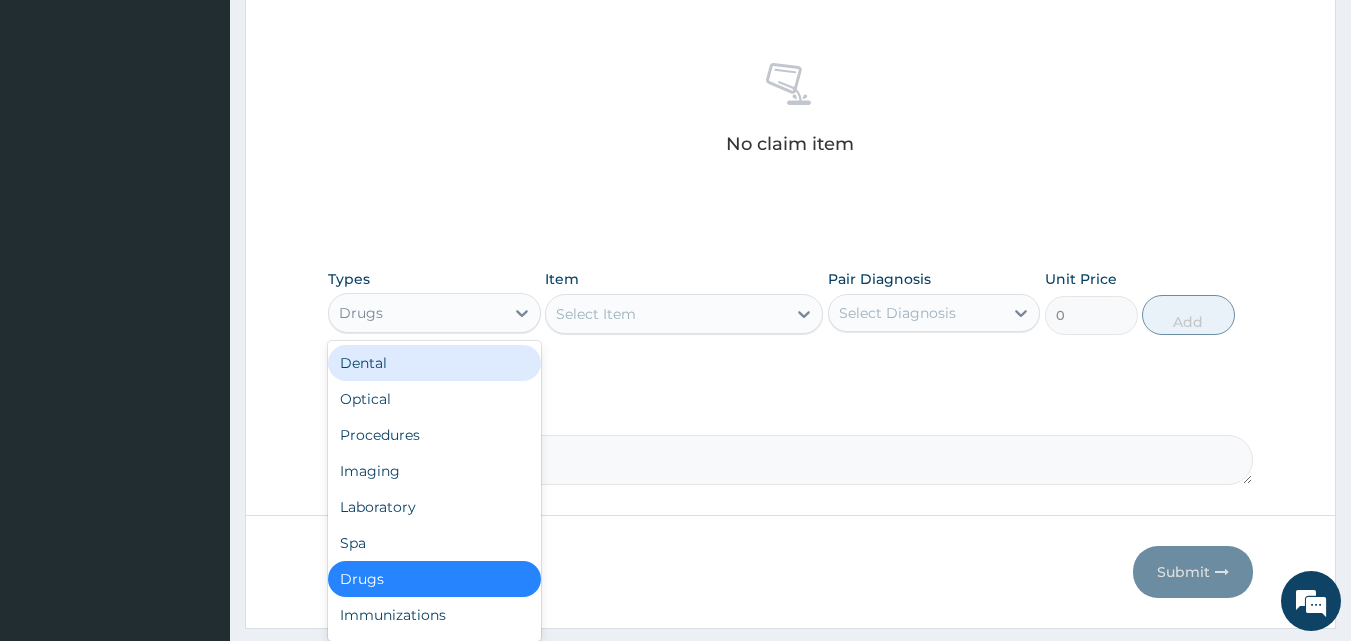 click on "Dental" at bounding box center (434, 363) 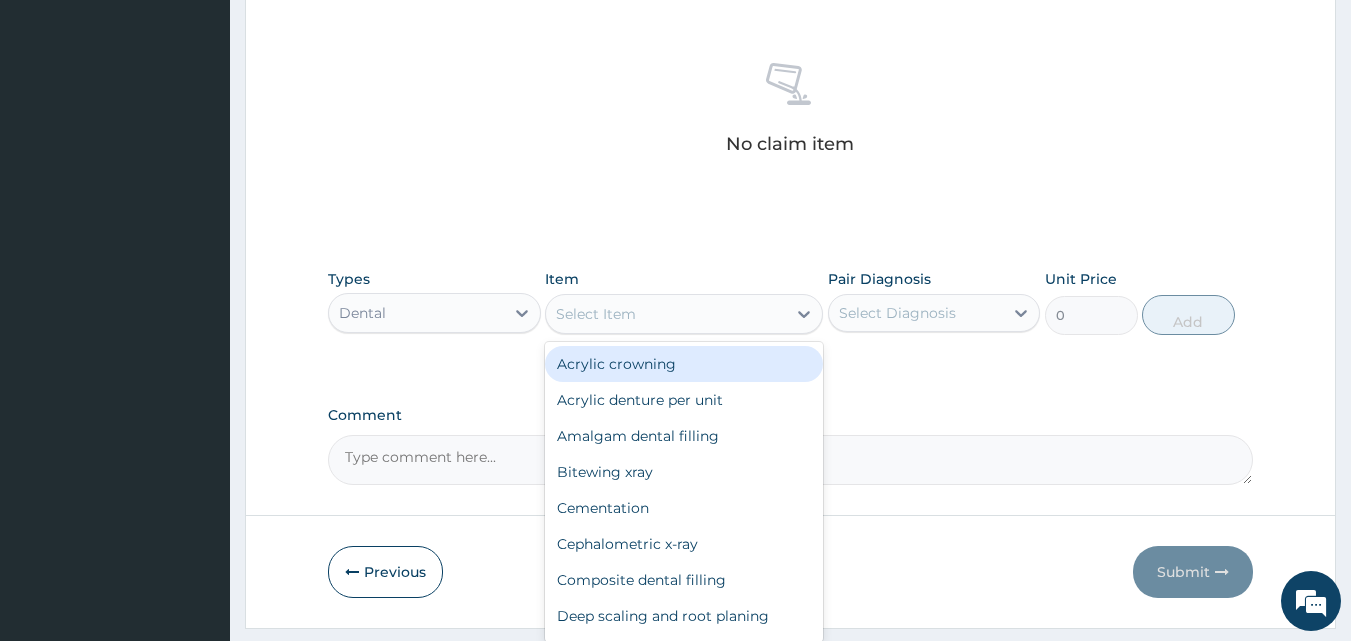 click on "Select Item" at bounding box center [596, 314] 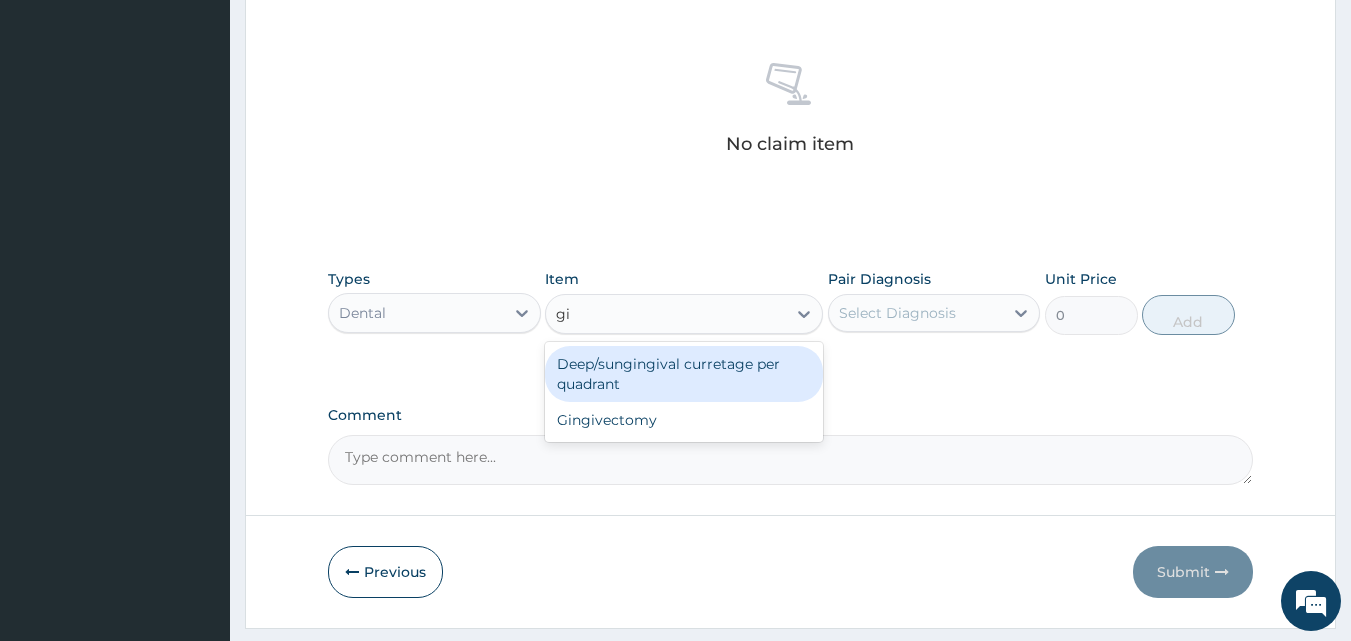 type on "g" 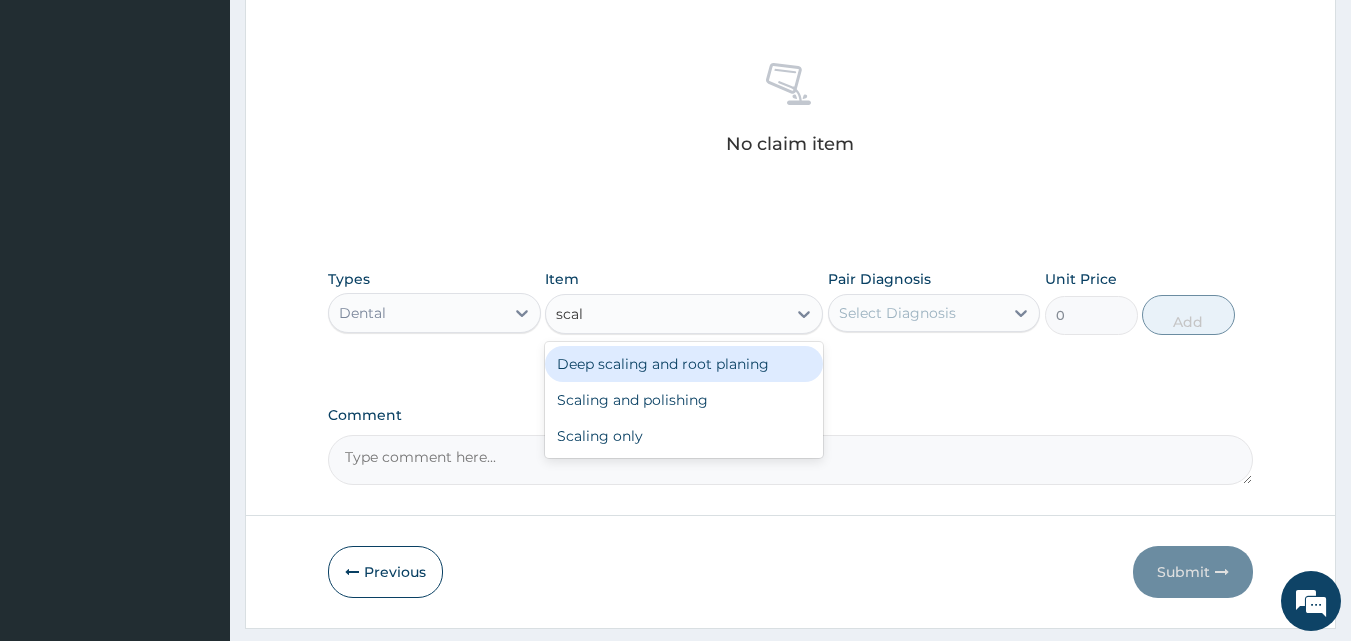 type on "scali" 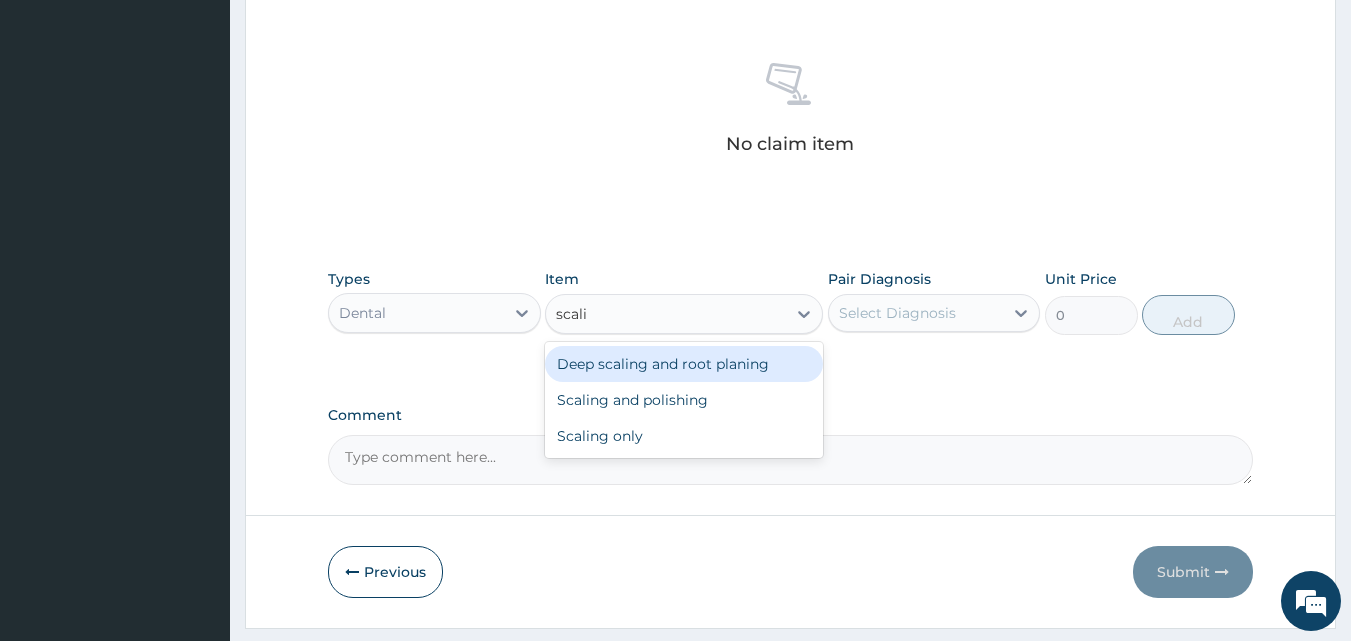 click on "Deep scaling and root planing" at bounding box center [684, 364] 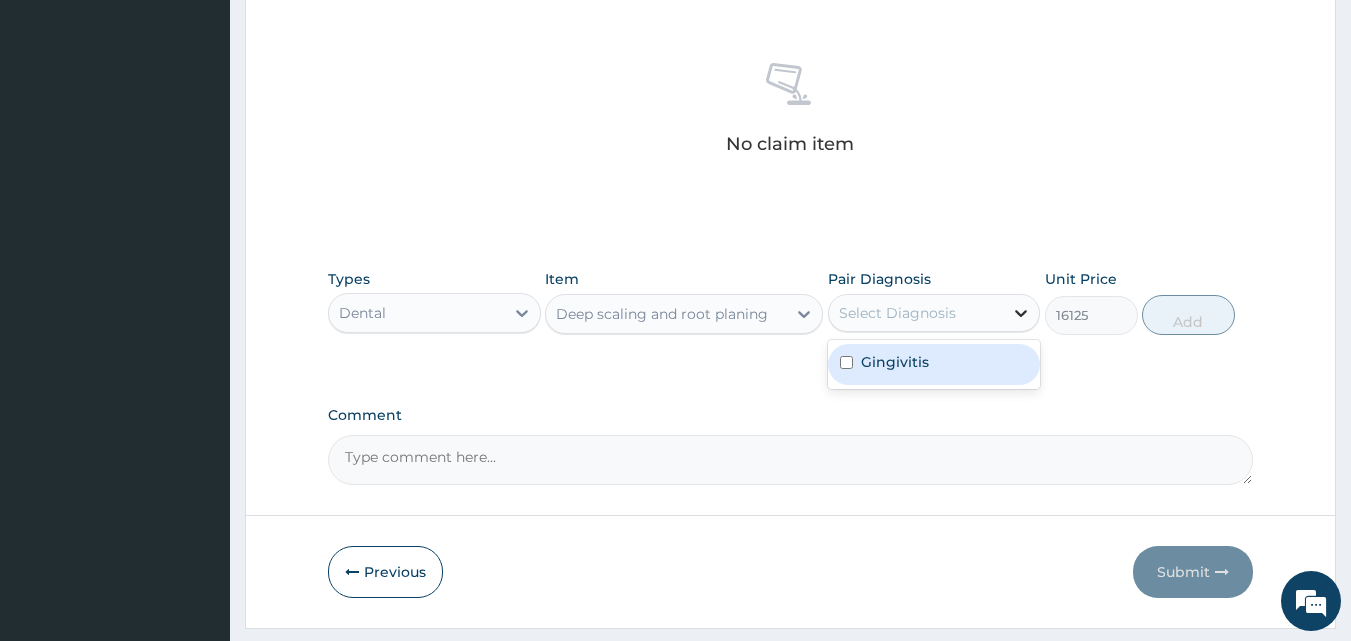click 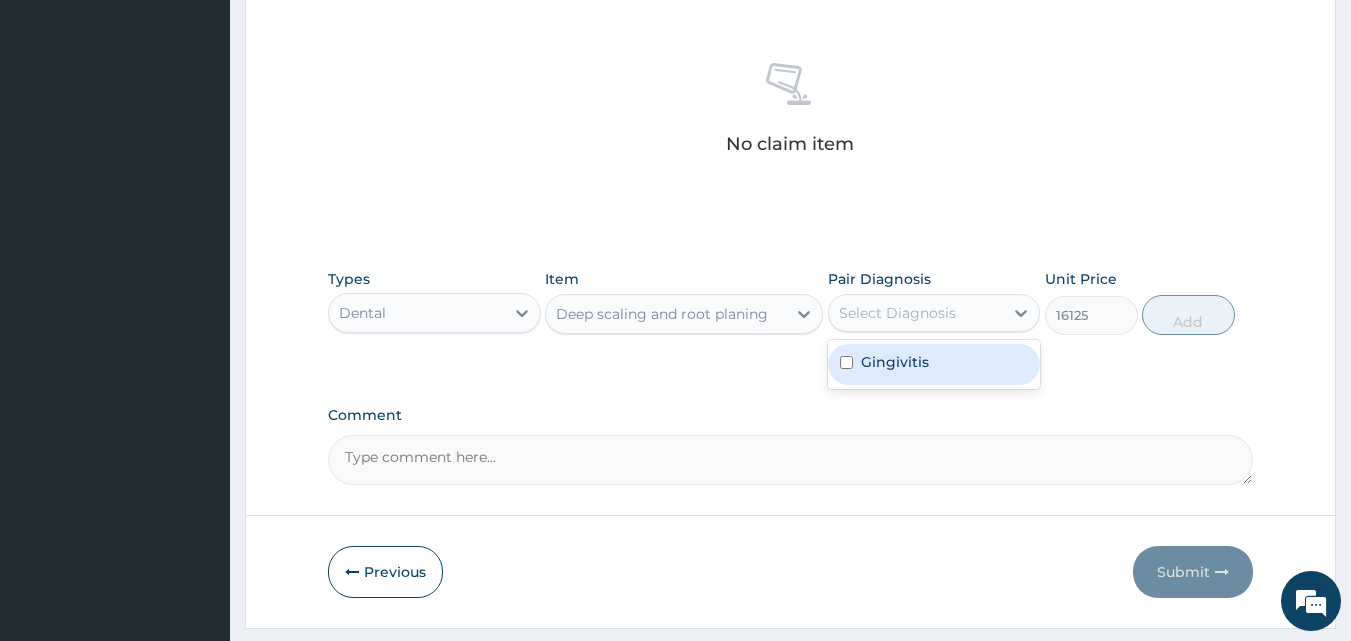 click on "Gingivitis" at bounding box center (934, 364) 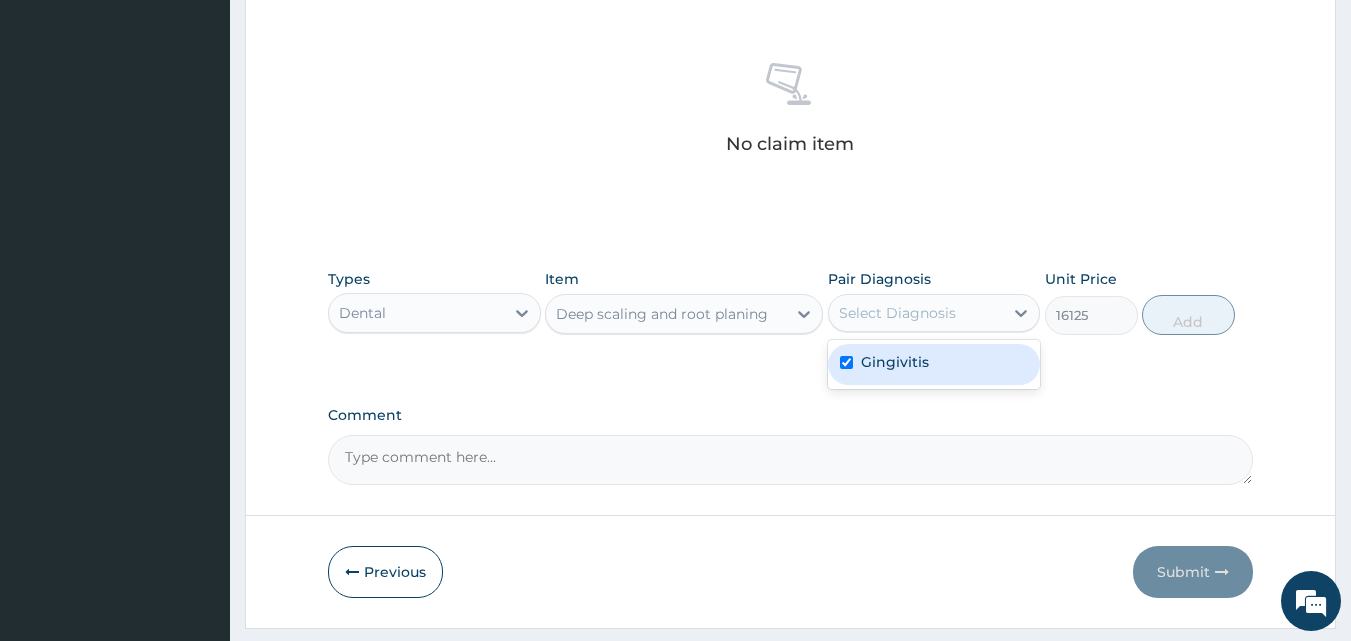checkbox on "true" 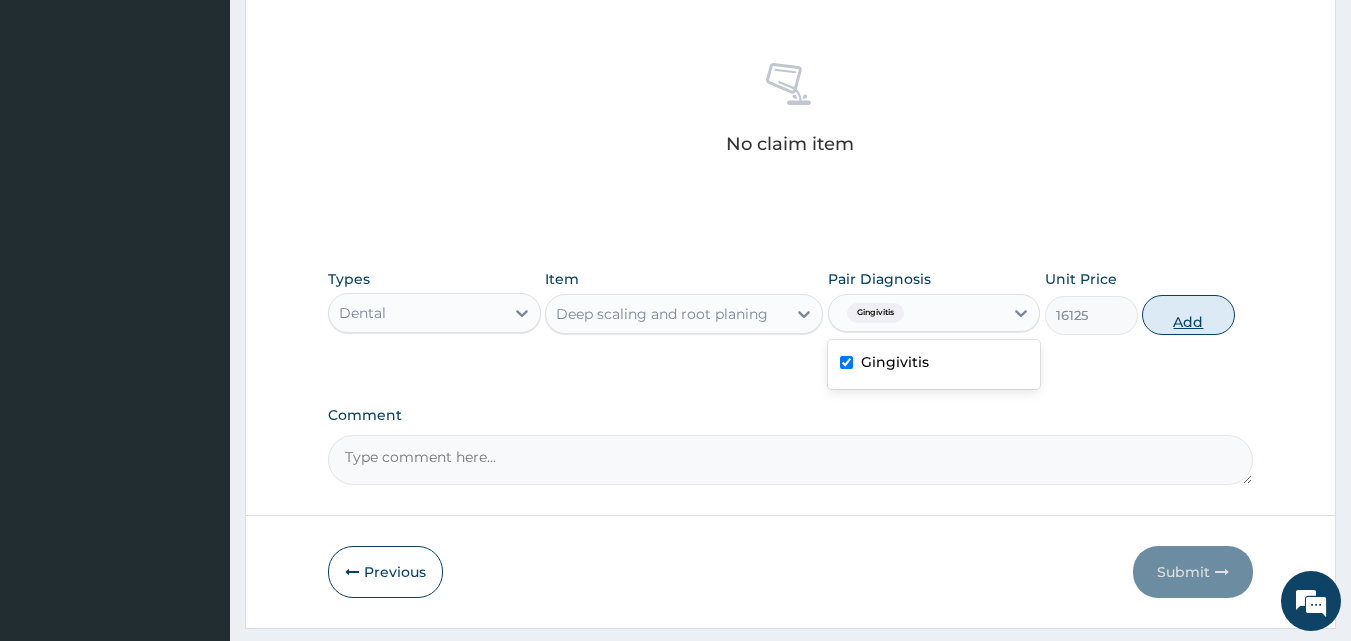 click on "Add" at bounding box center [1188, 315] 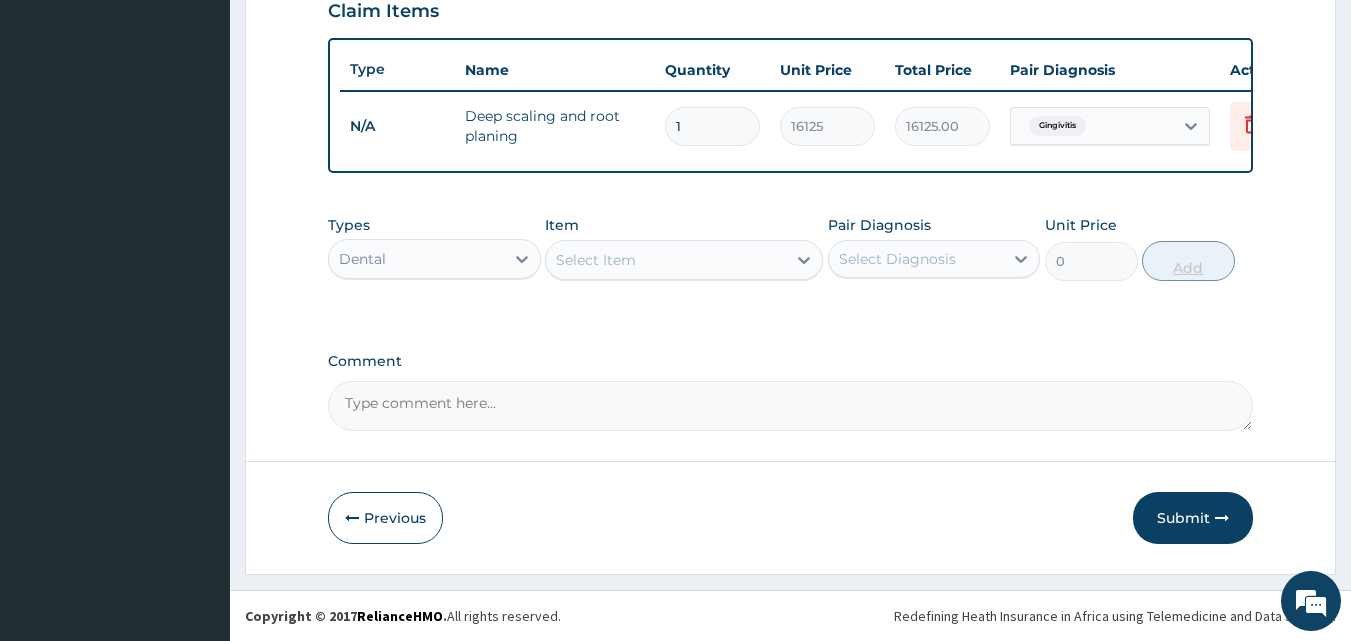 scroll, scrollTop: 721, scrollLeft: 0, axis: vertical 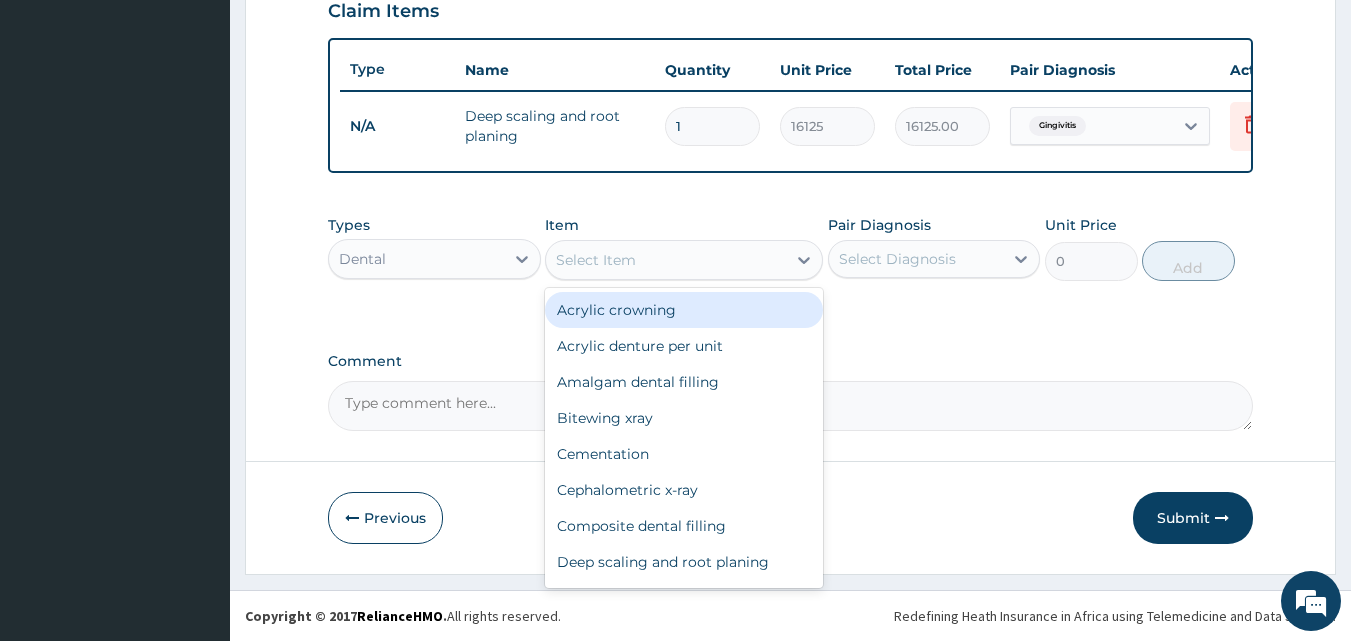 click on "Select Item" at bounding box center (596, 260) 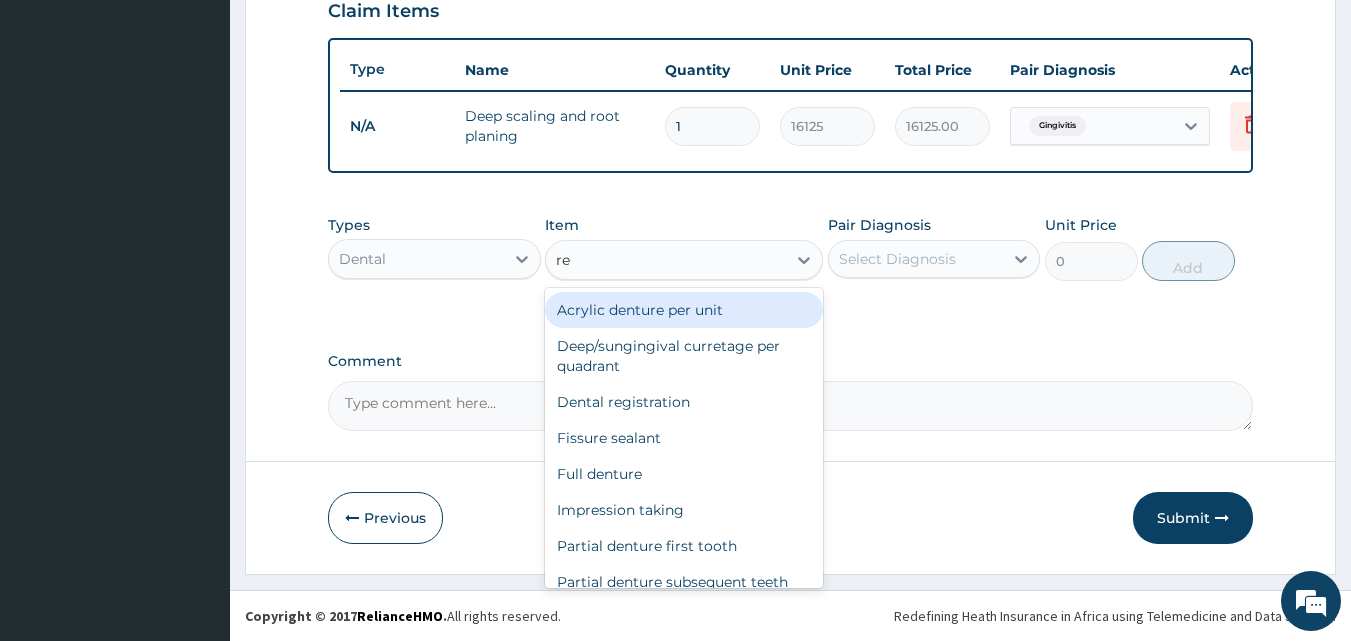 type on "reg" 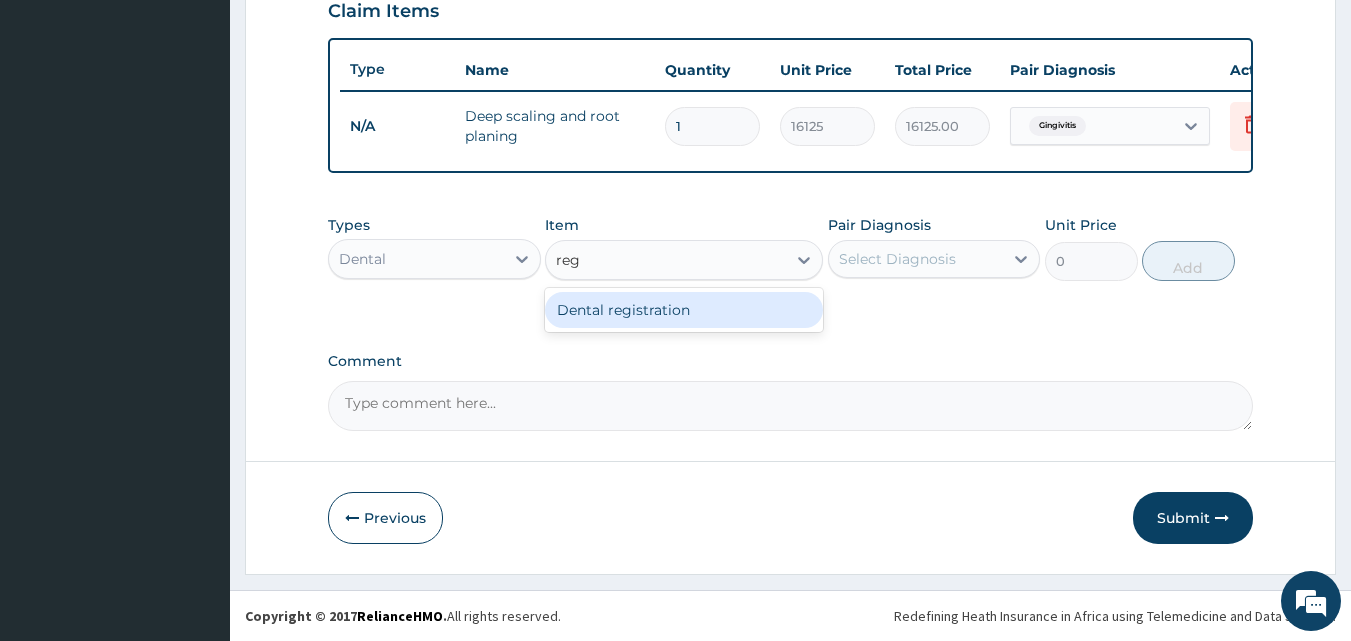 click on "Dental registration" at bounding box center [684, 310] 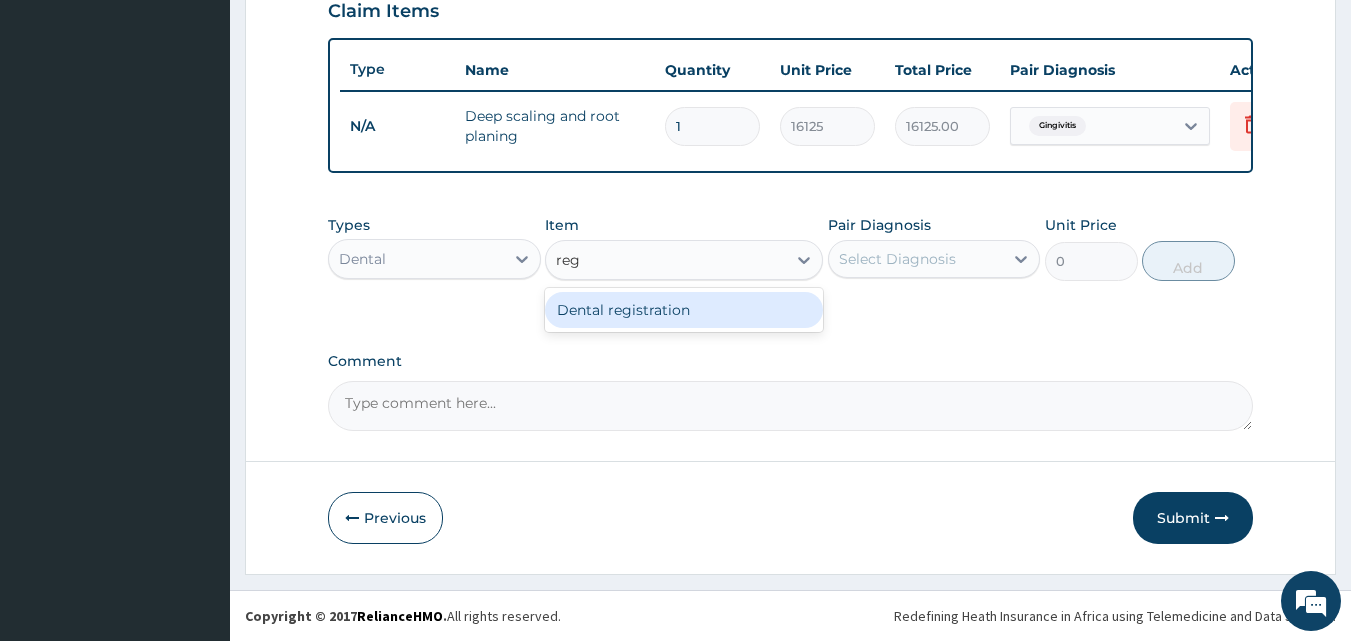 type 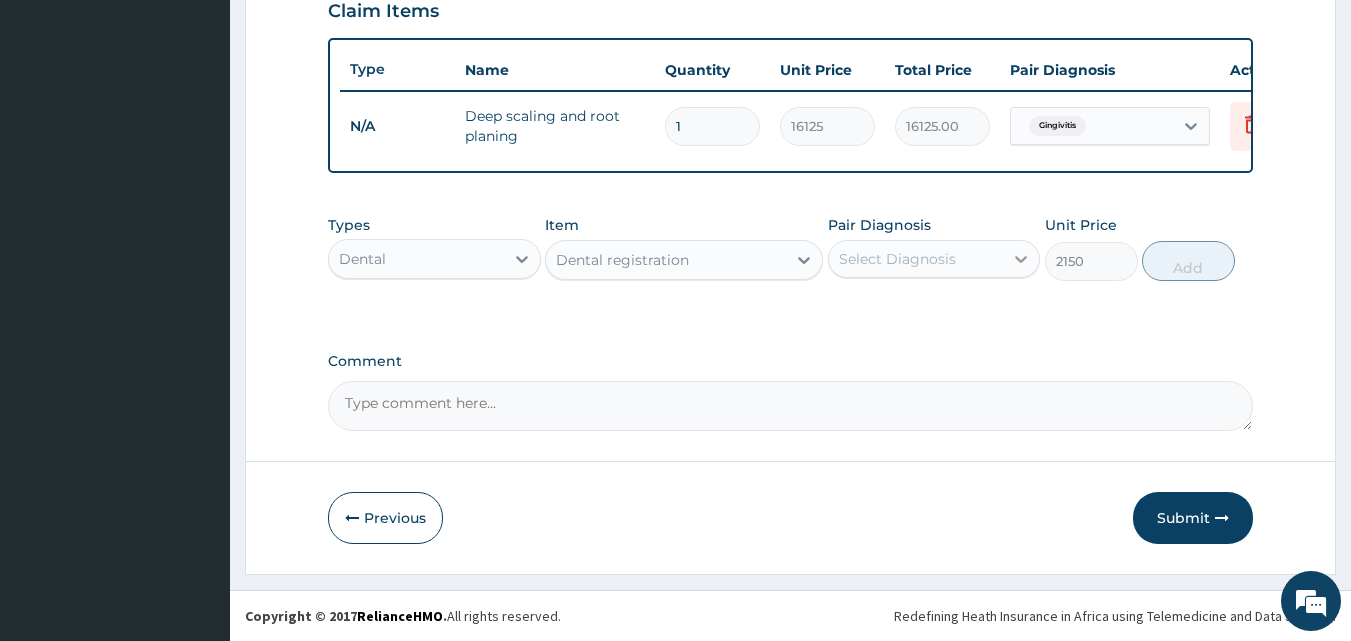 click 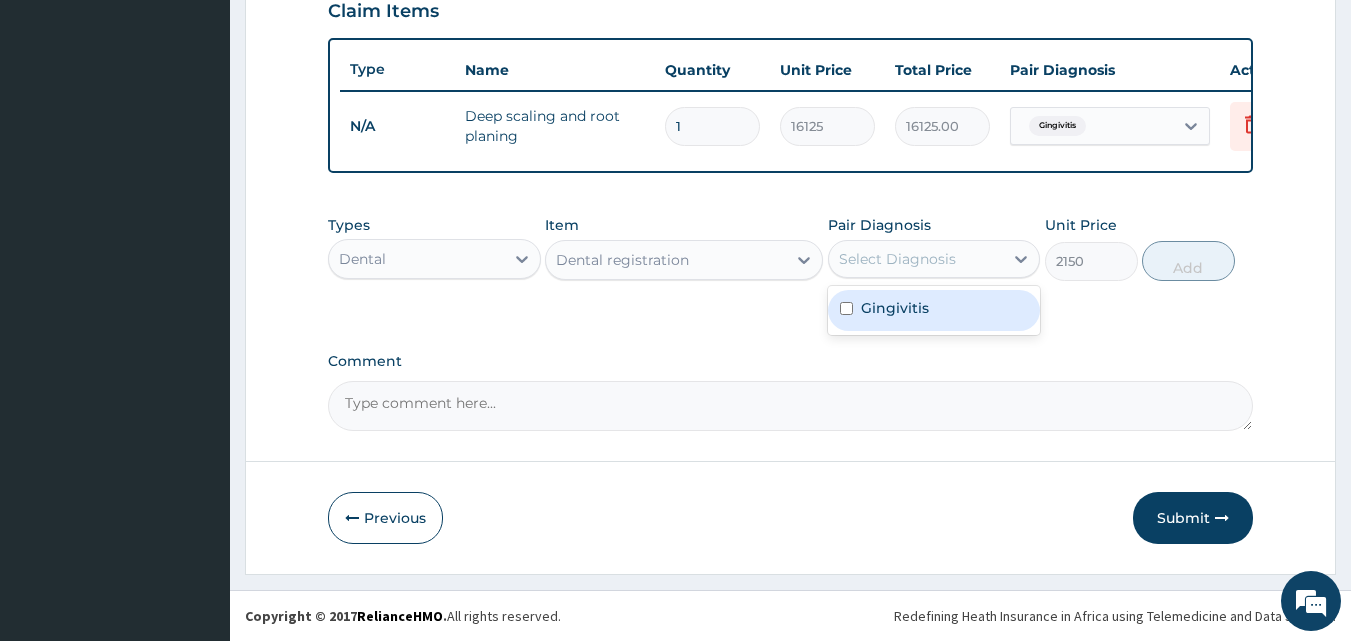click on "Gingivitis" at bounding box center [934, 310] 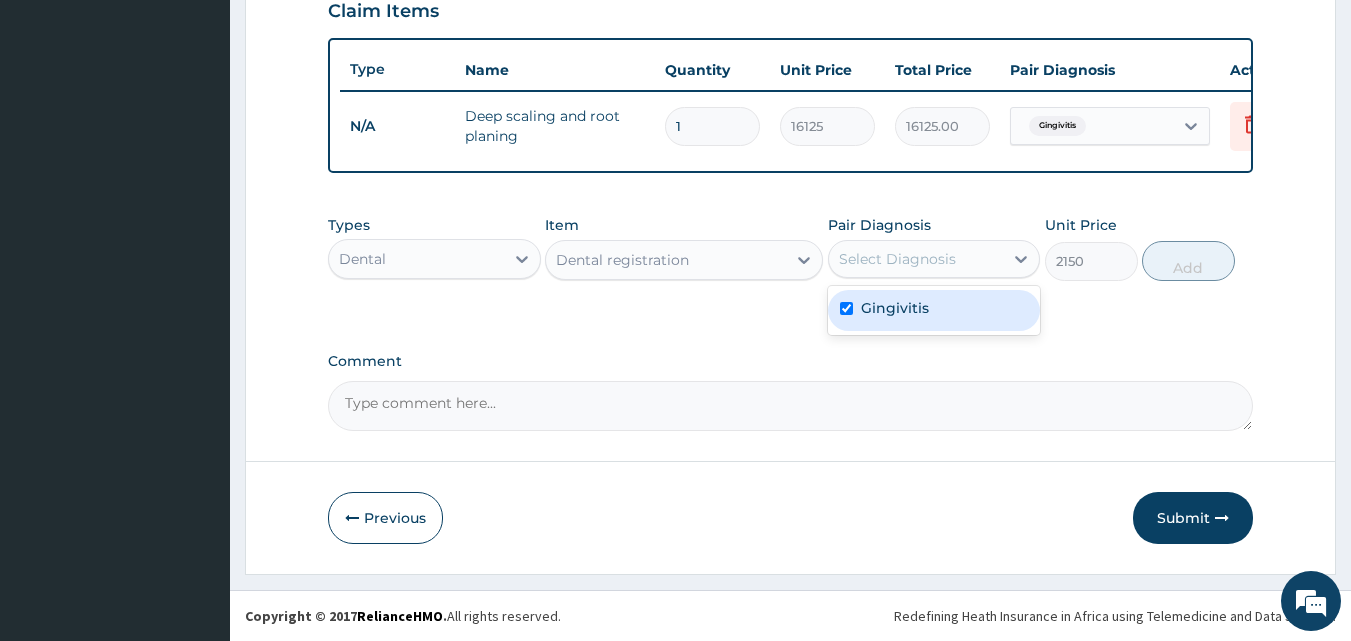 checkbox on "true" 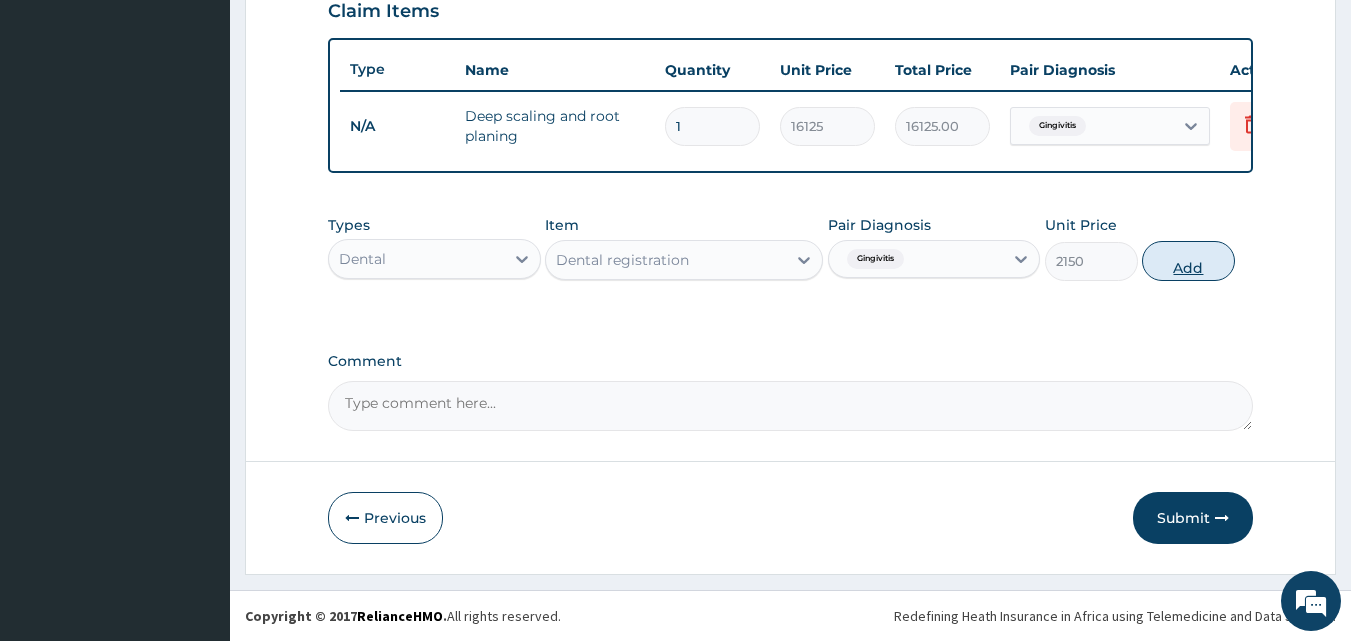 click on "Add" at bounding box center [1188, 261] 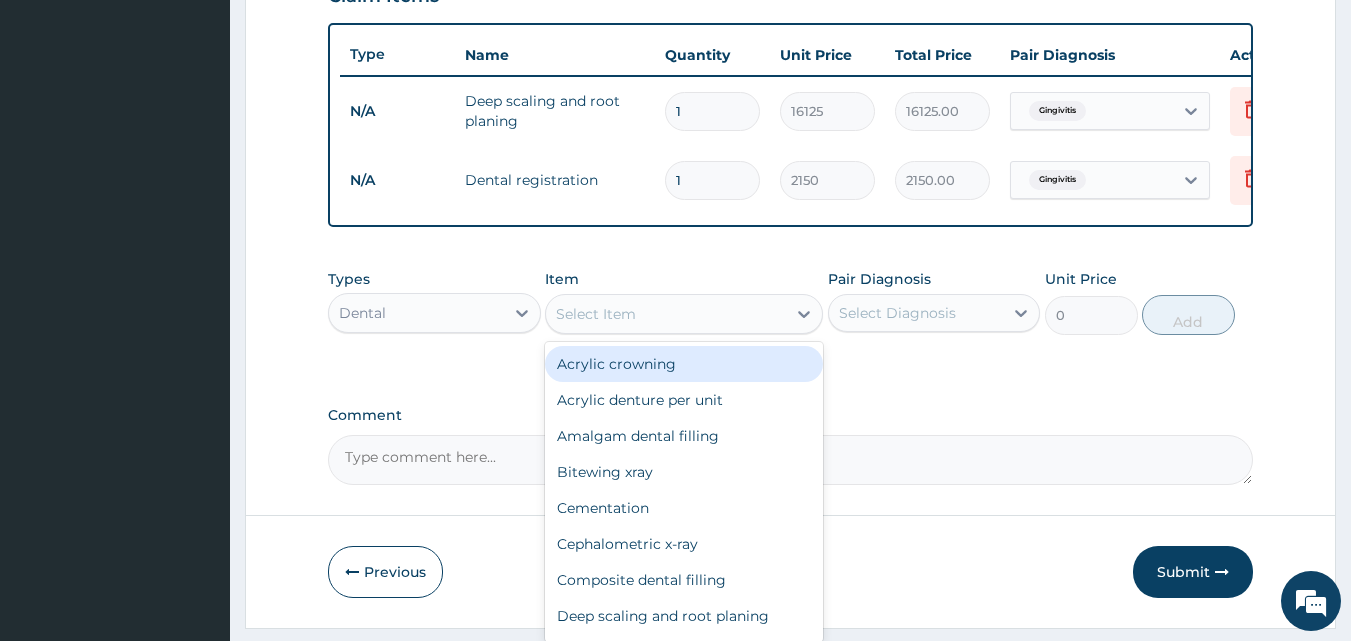 click on "Select Item" at bounding box center [596, 314] 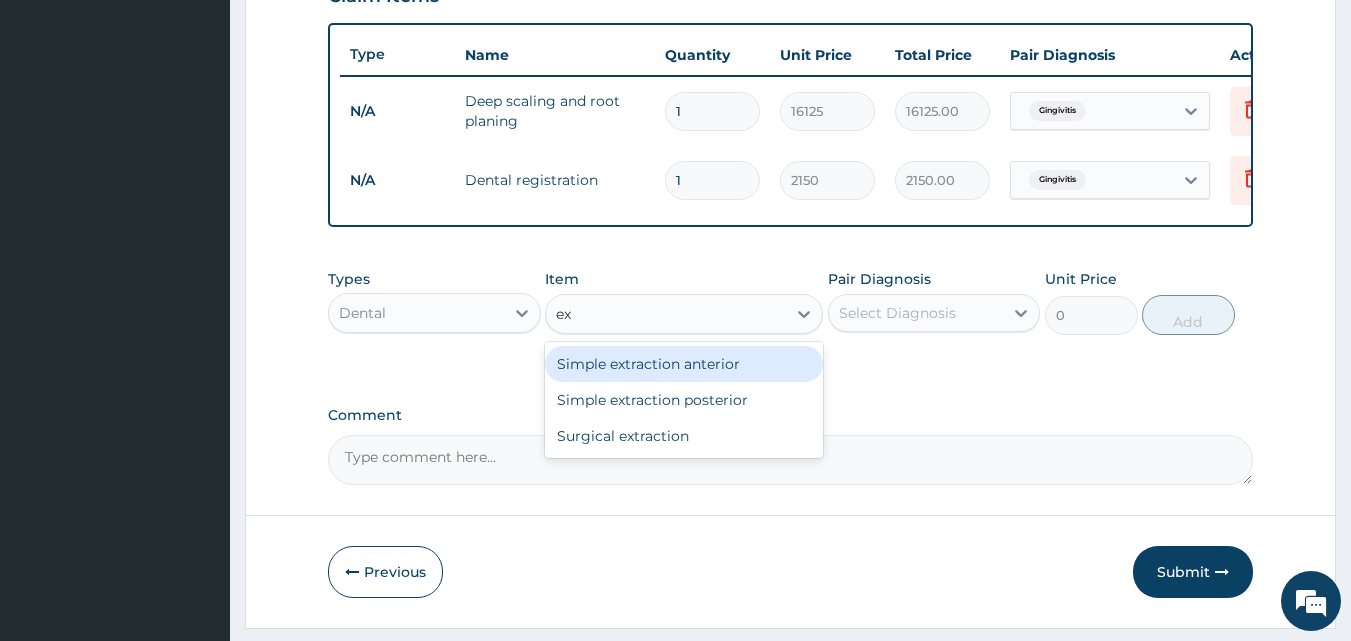 type on "e" 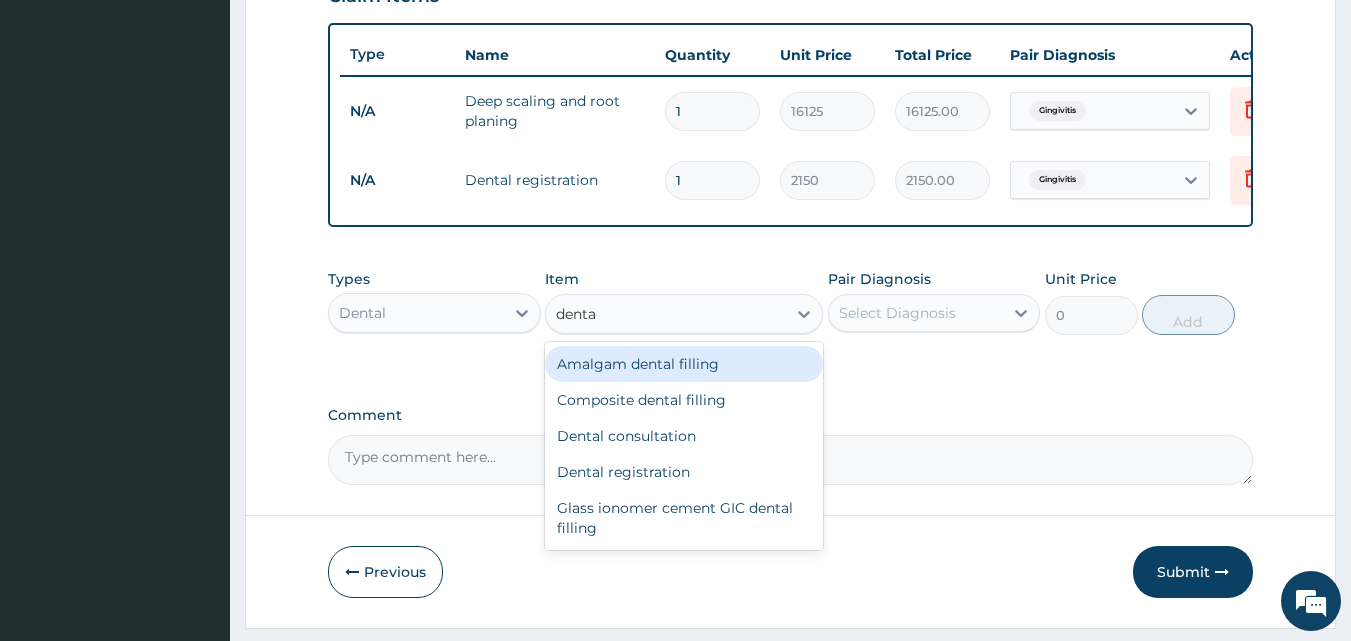 type on "dental" 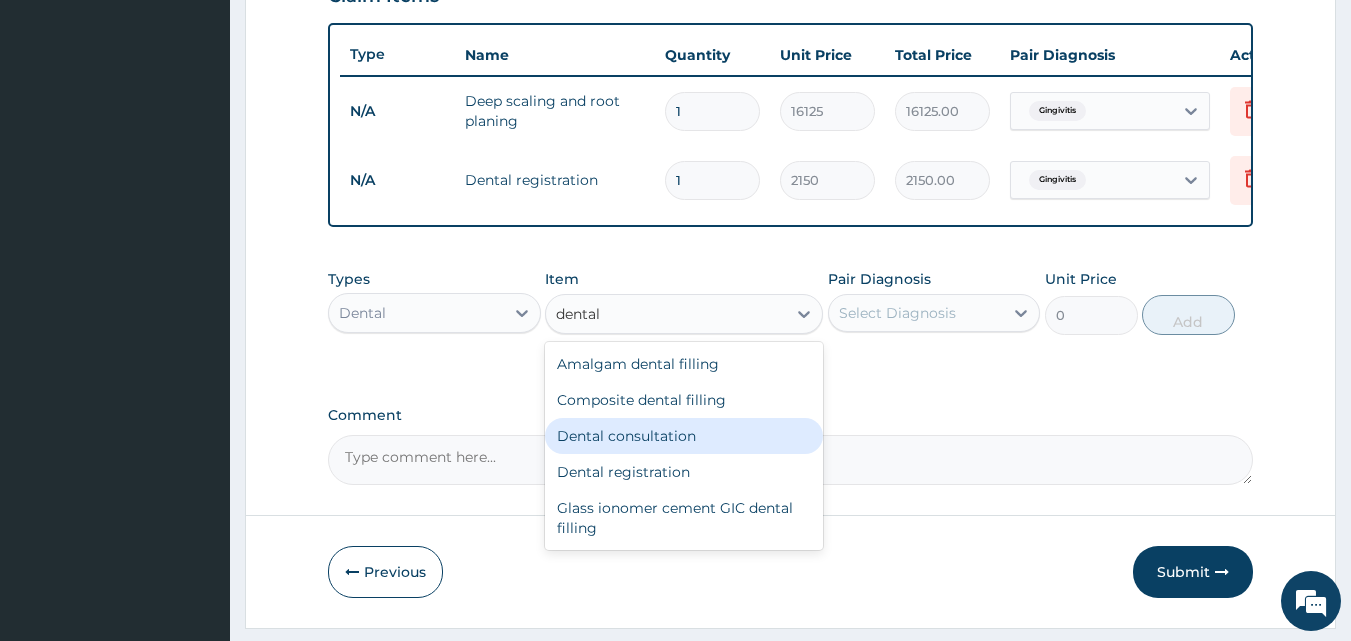 click on "Dental consultation" at bounding box center [684, 436] 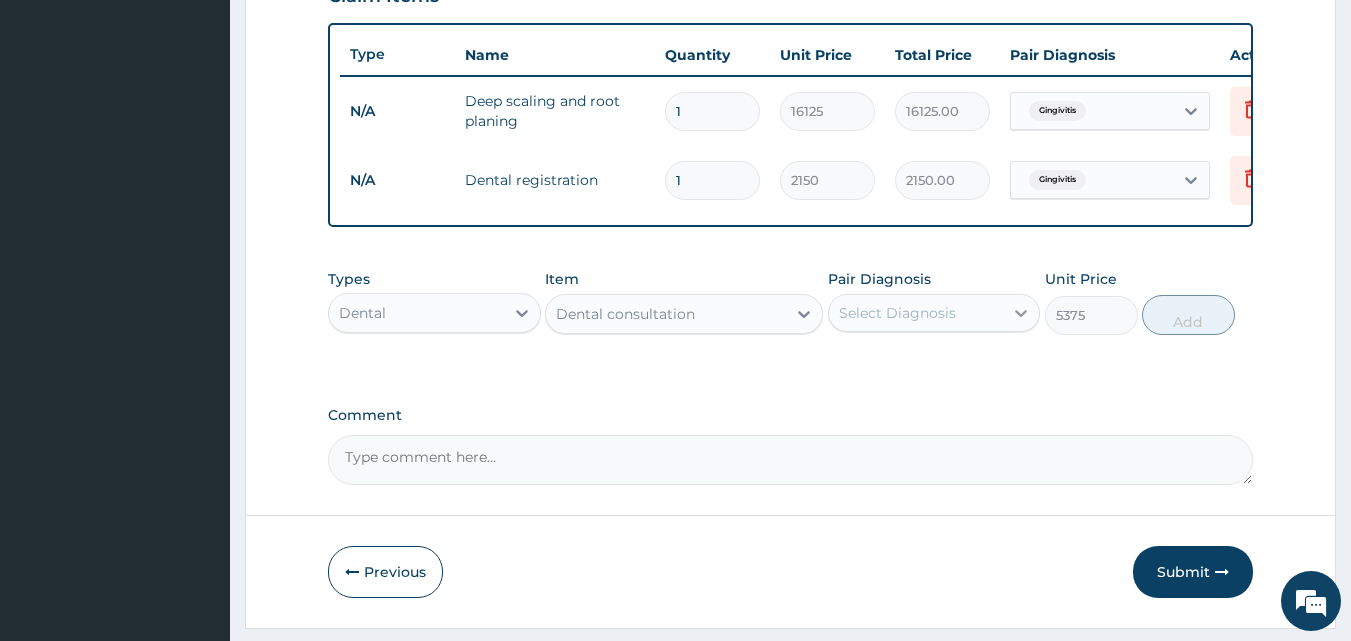 click 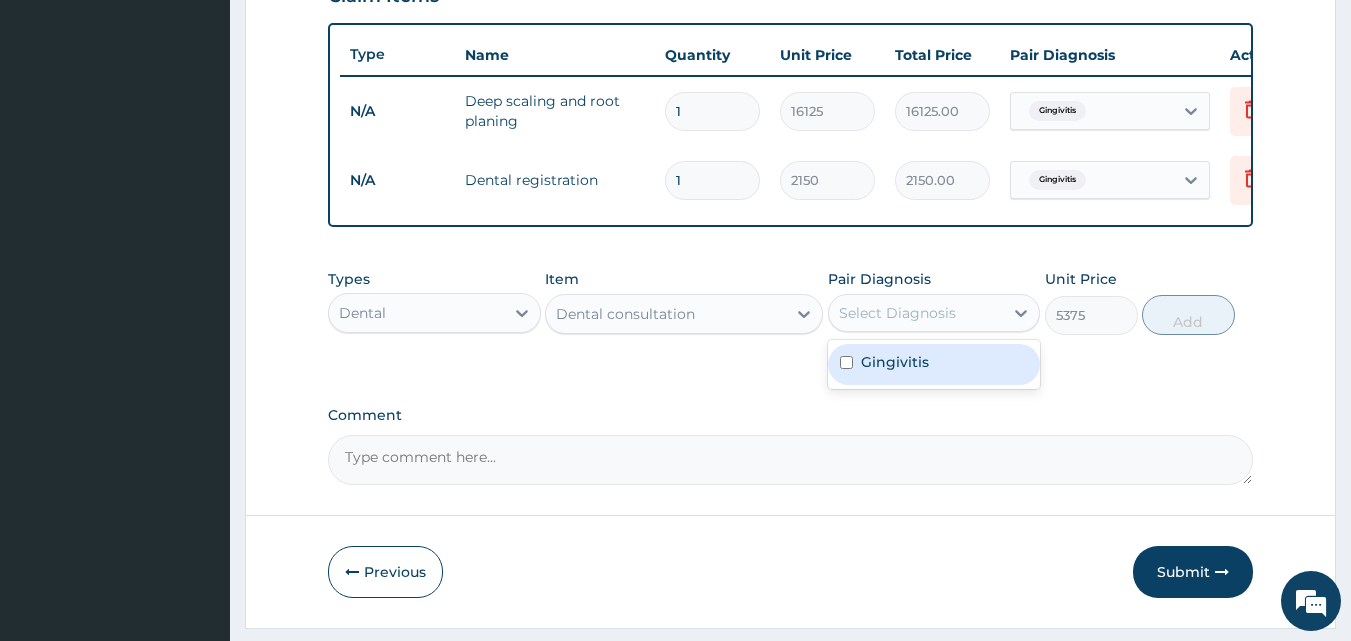 click on "Gingivitis" at bounding box center (895, 362) 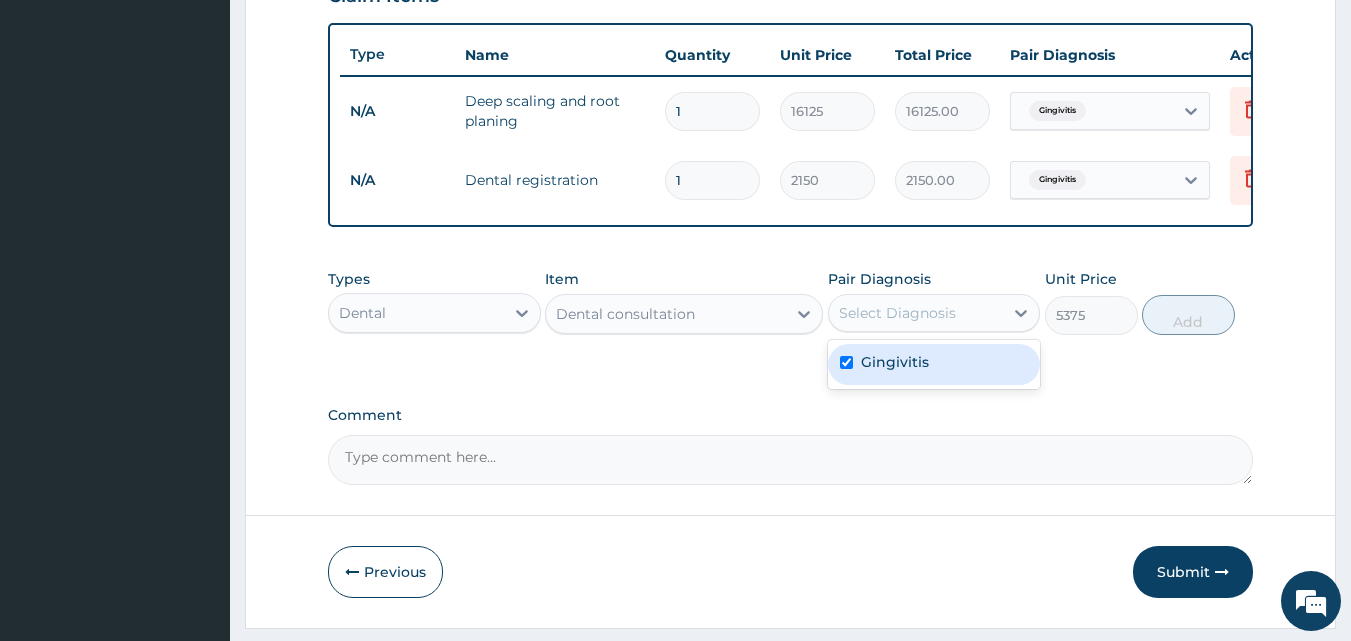 checkbox on "true" 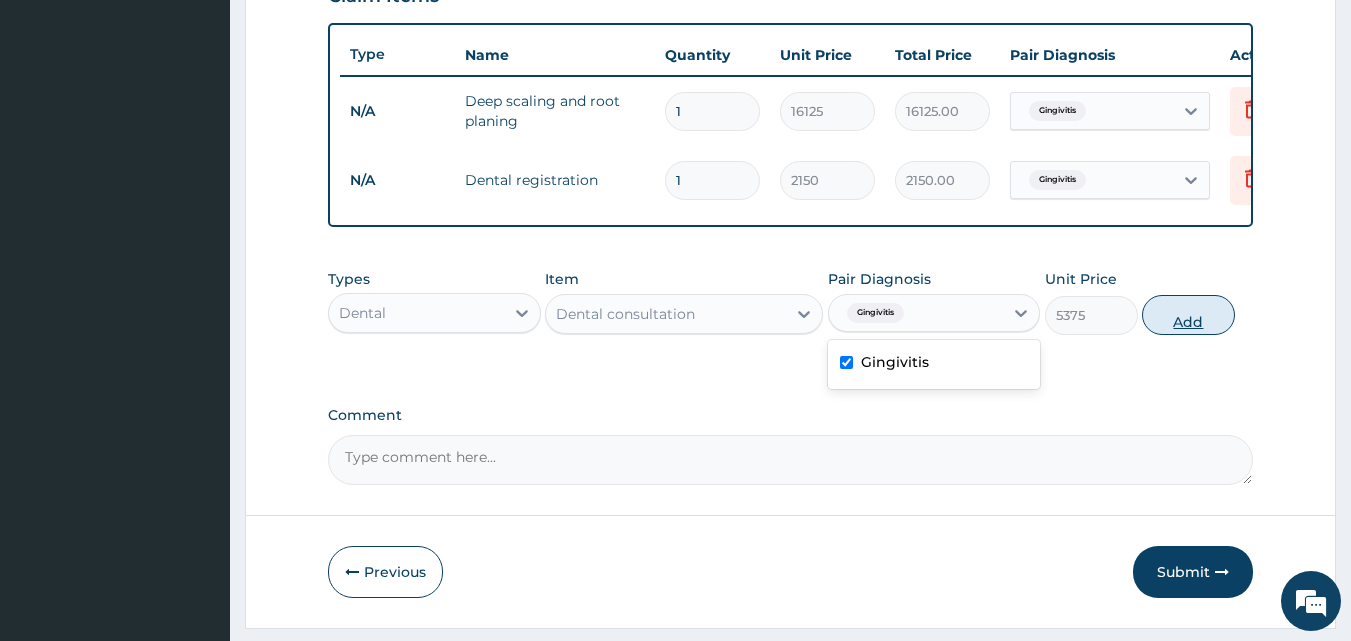 click on "Add" at bounding box center (1188, 315) 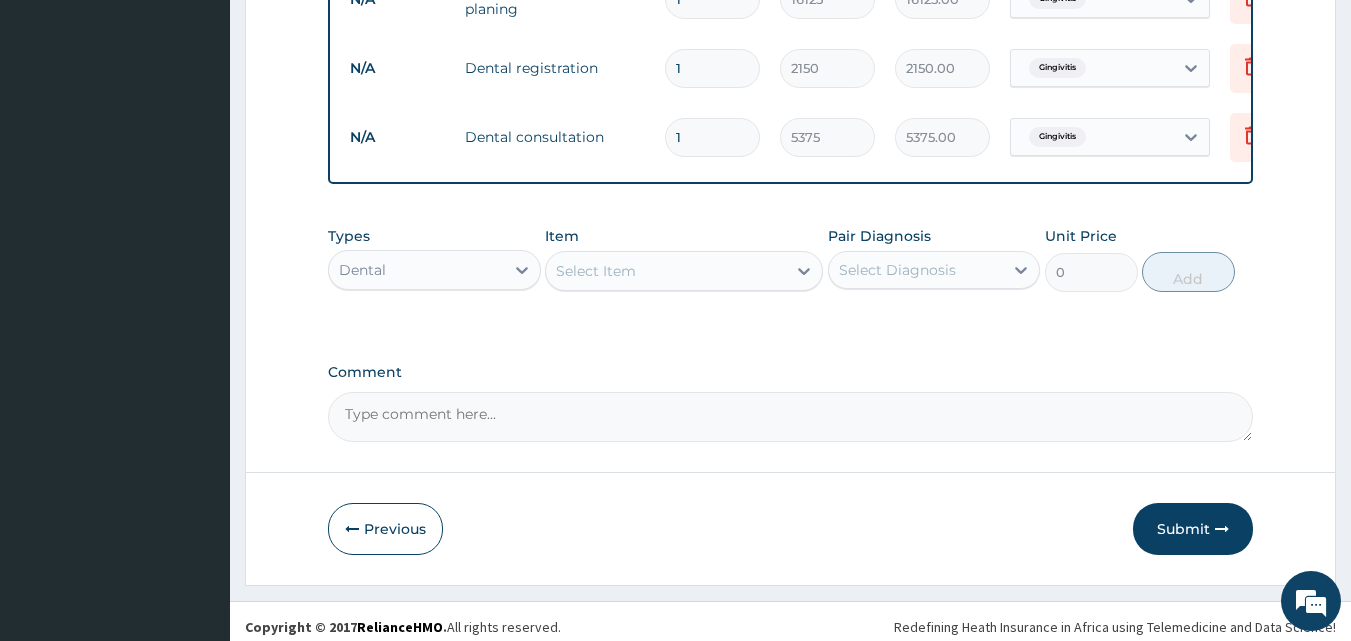 scroll, scrollTop: 859, scrollLeft: 0, axis: vertical 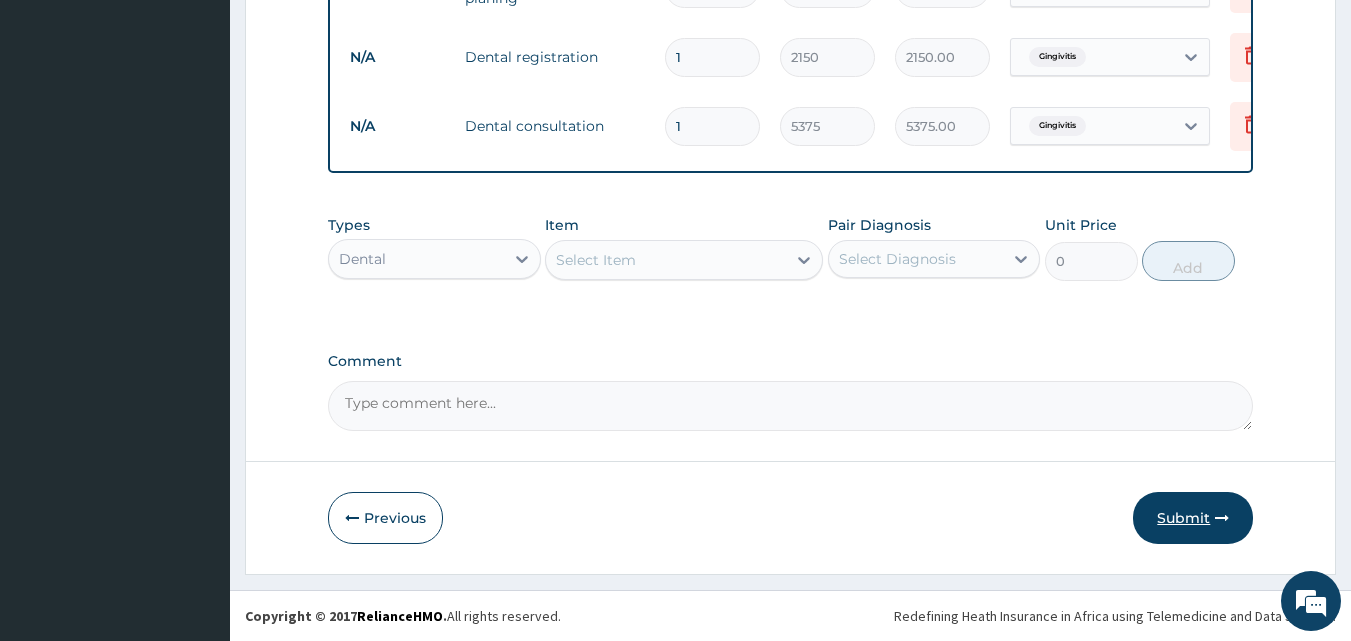 click on "Submit" at bounding box center (1193, 518) 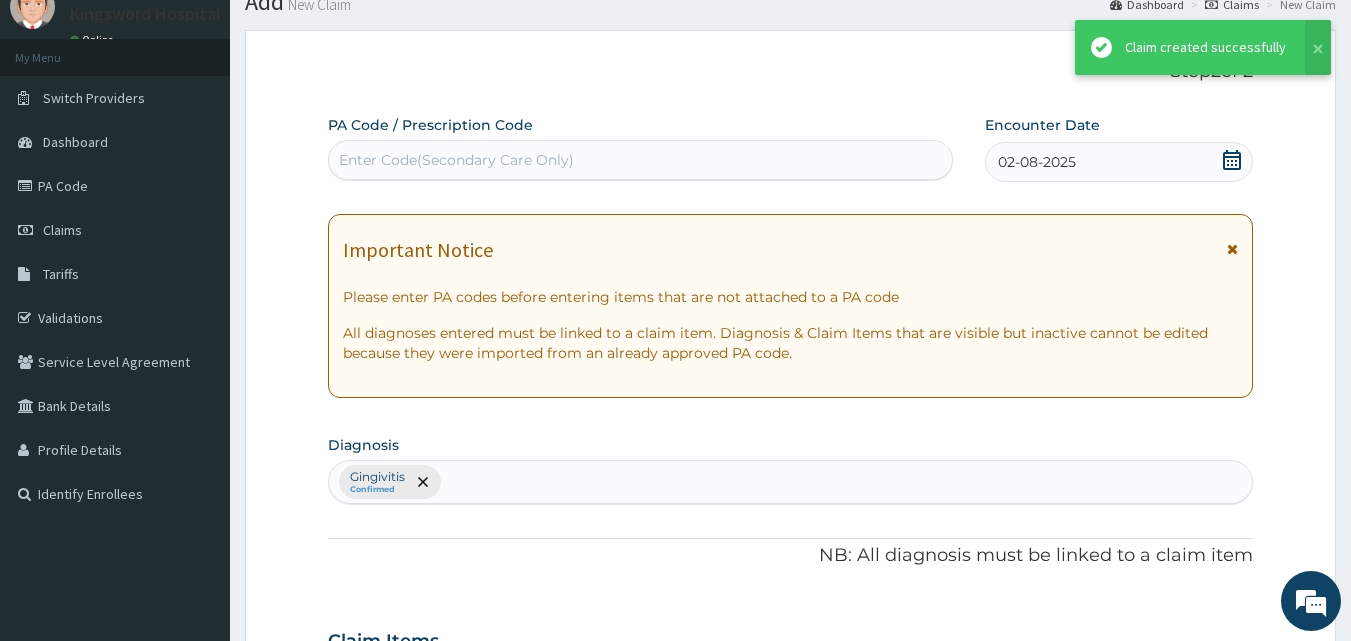 scroll, scrollTop: 859, scrollLeft: 0, axis: vertical 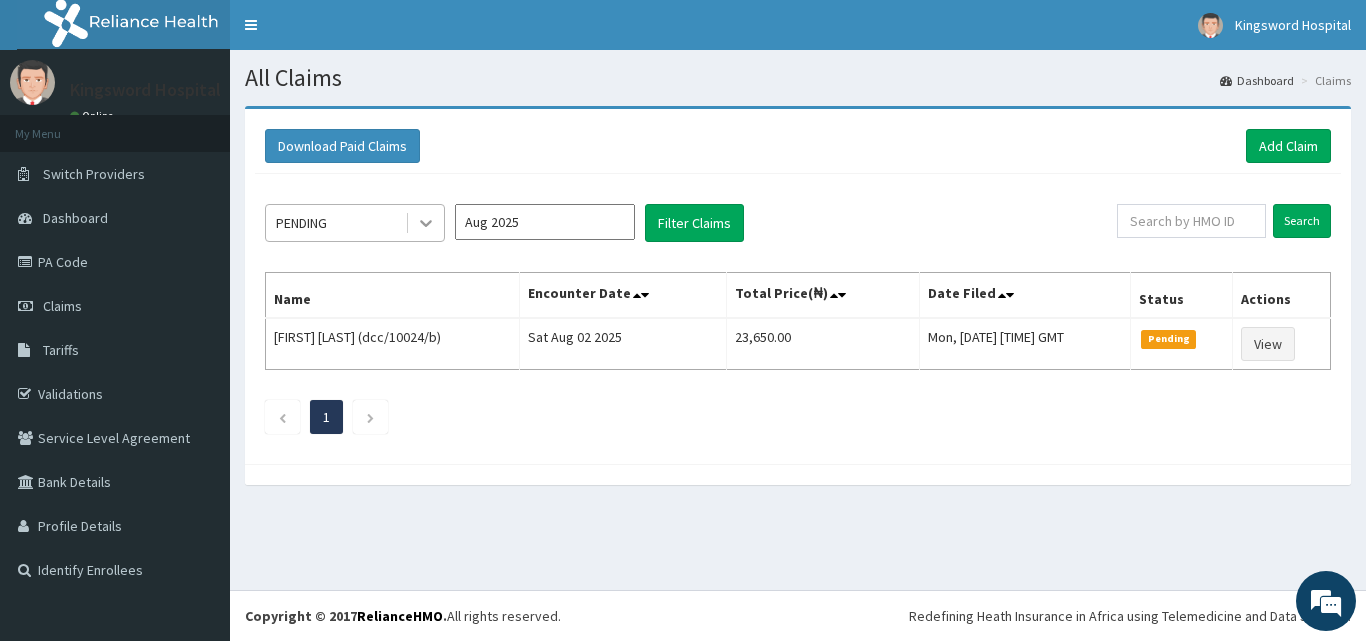click 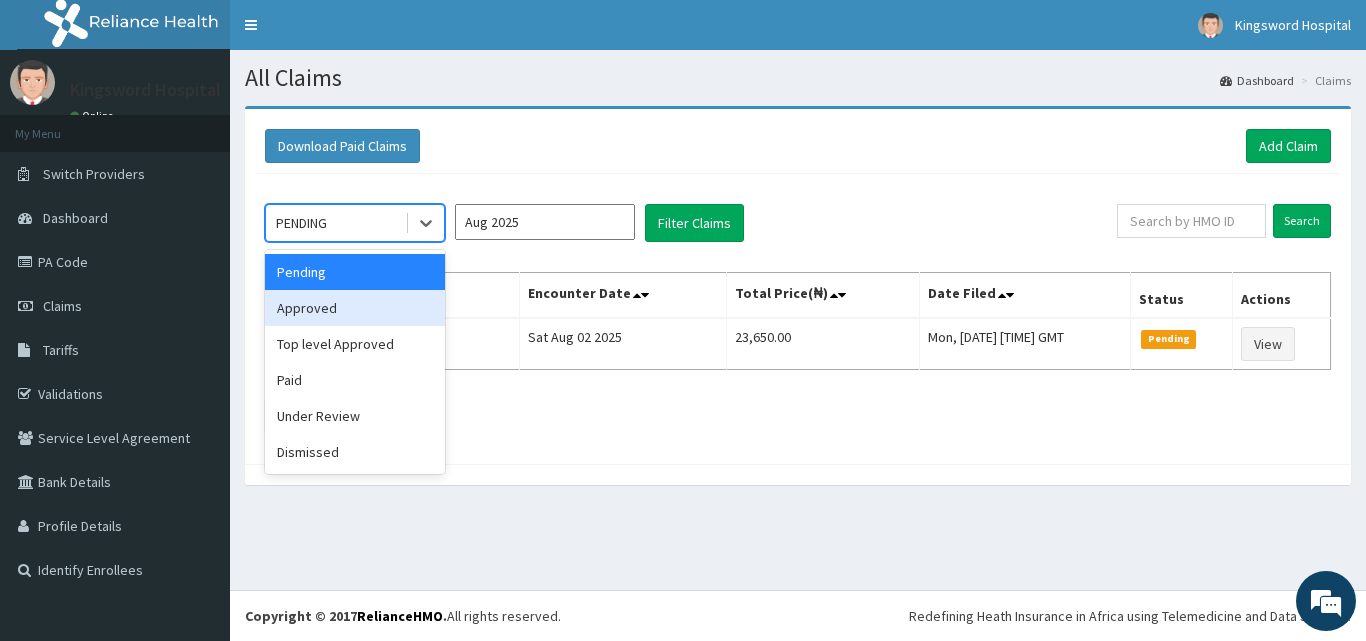 click on "Approved" at bounding box center [355, 308] 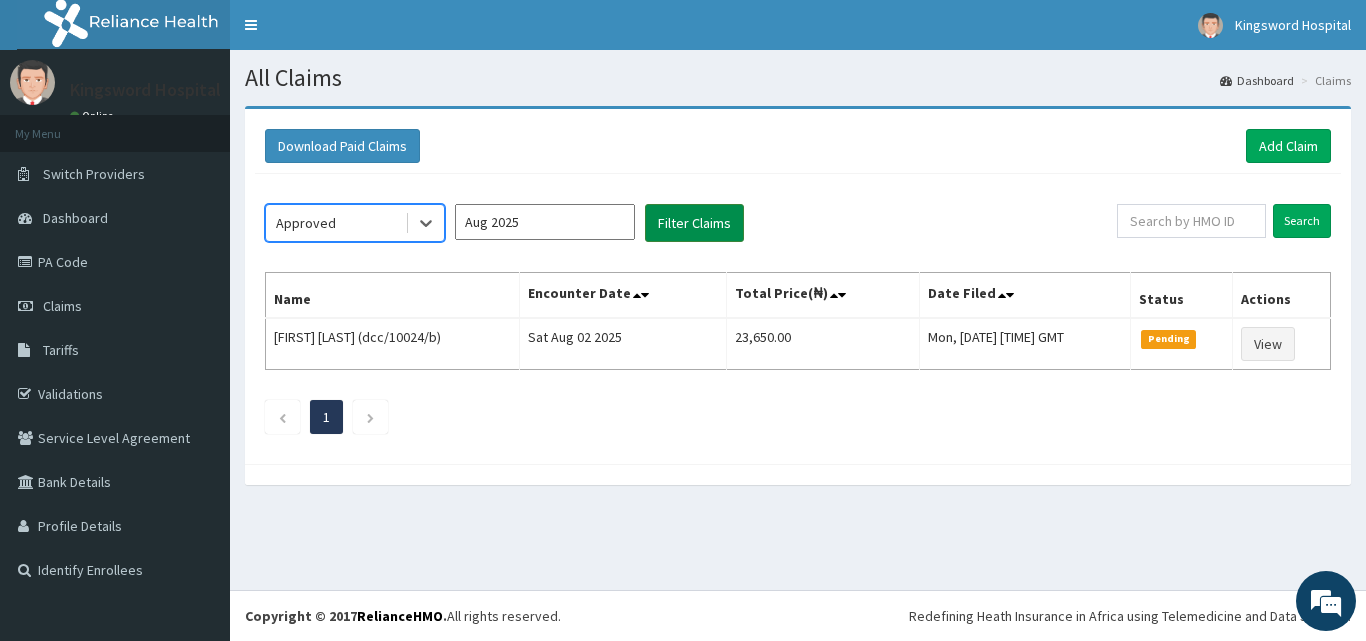 click on "Filter Claims" at bounding box center [694, 223] 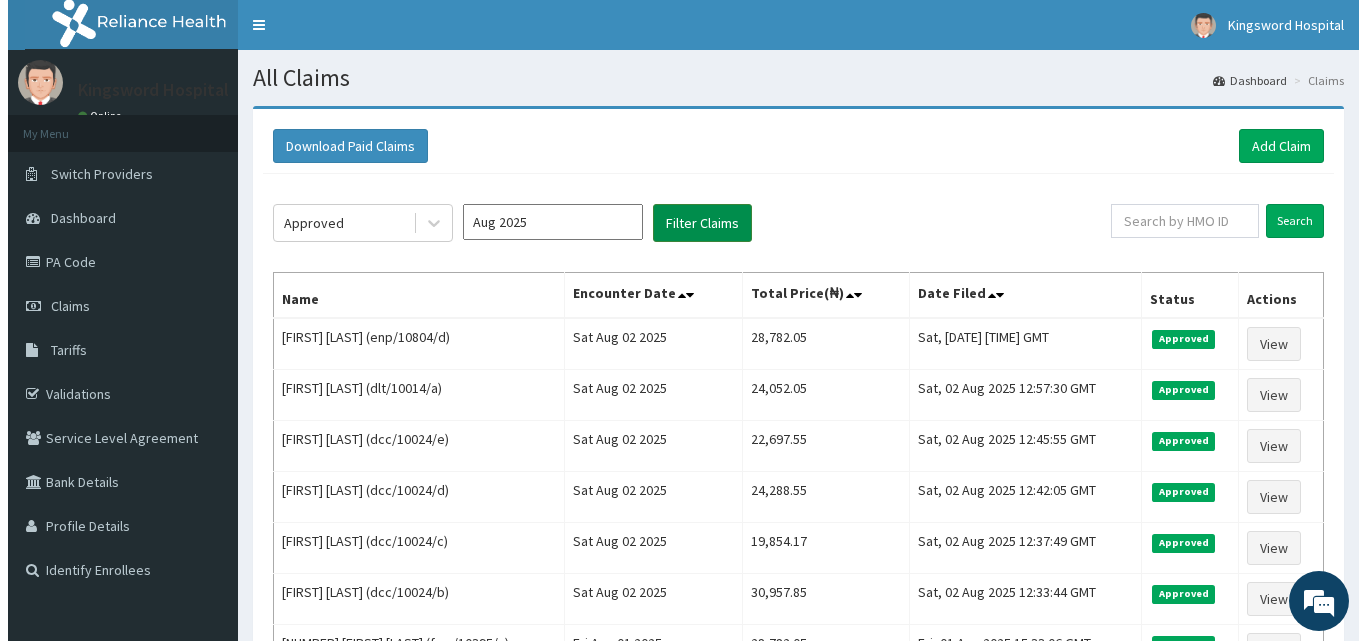 scroll, scrollTop: 0, scrollLeft: 0, axis: both 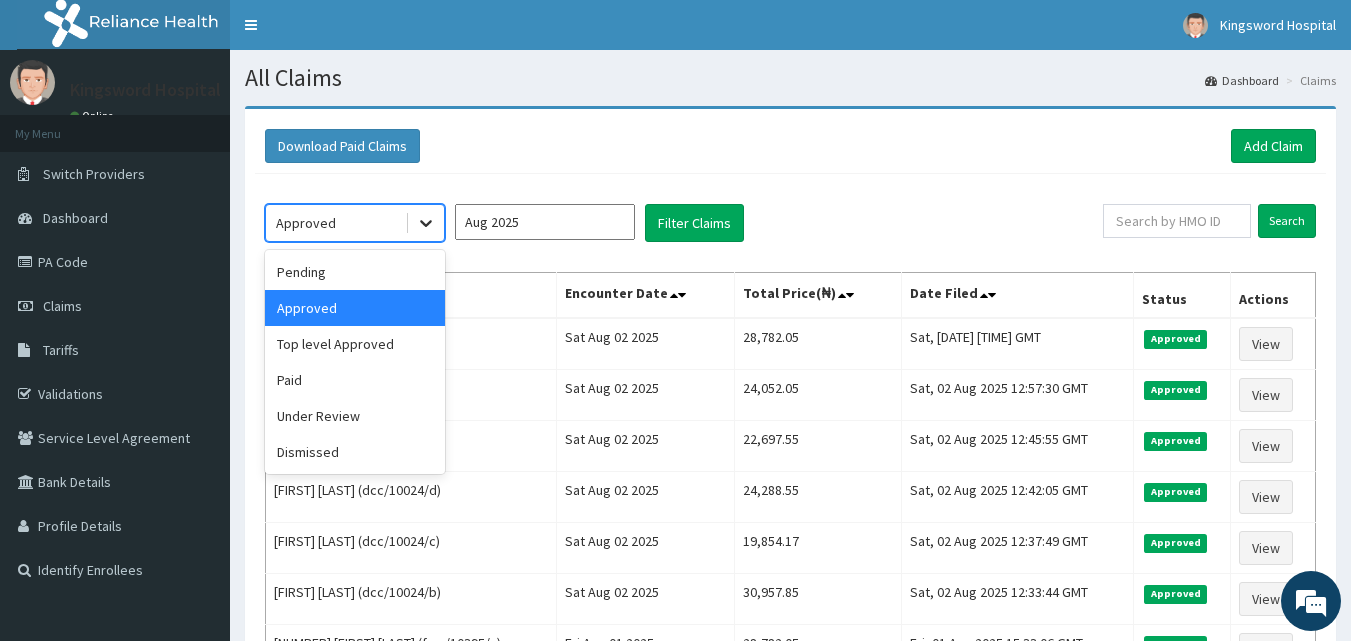 click 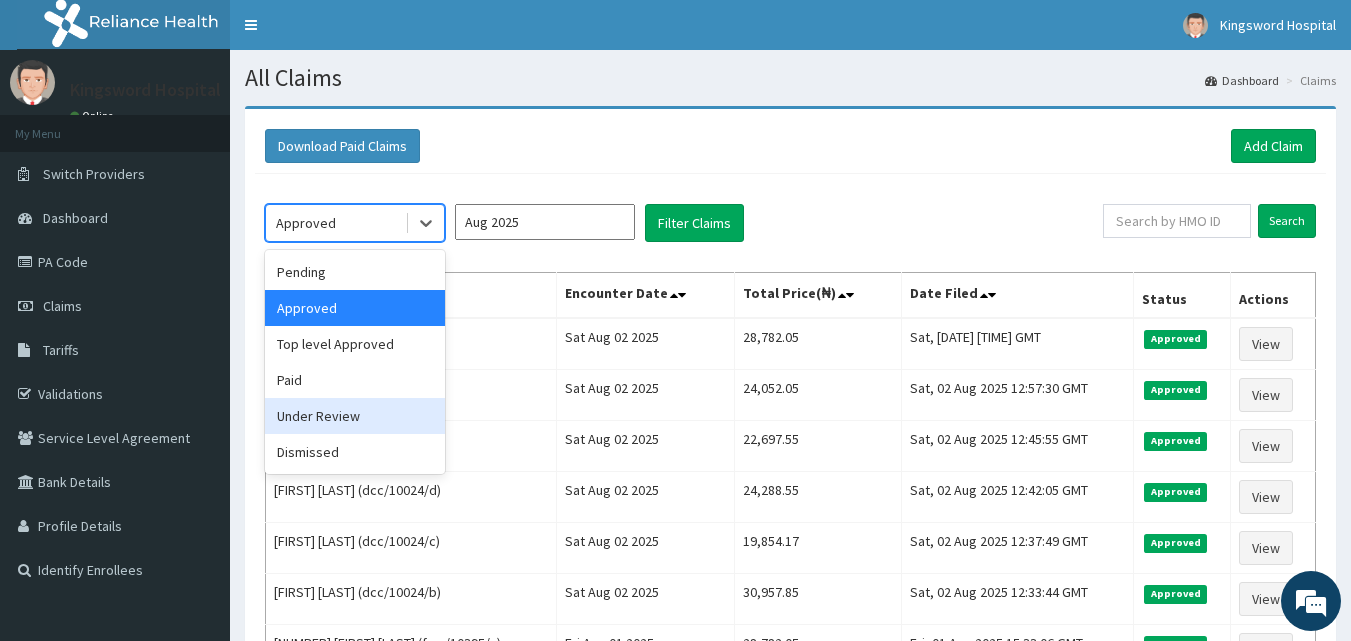 click on "Under Review" at bounding box center (355, 416) 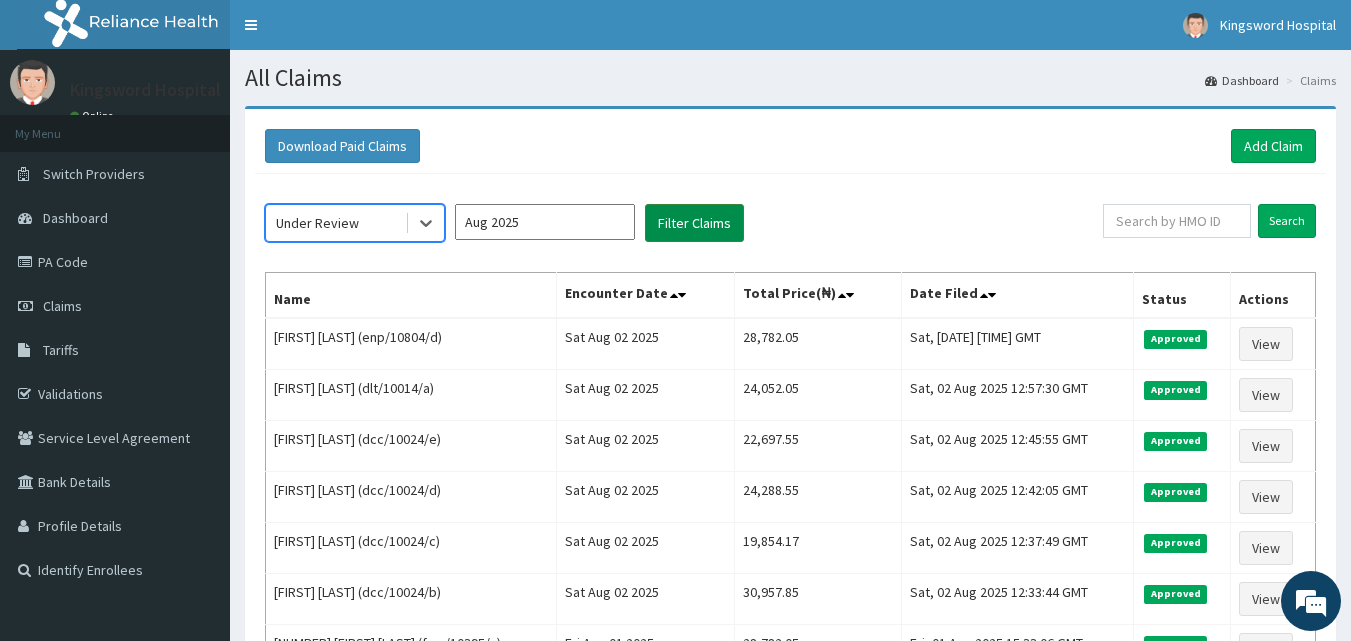 click on "Filter Claims" at bounding box center [694, 223] 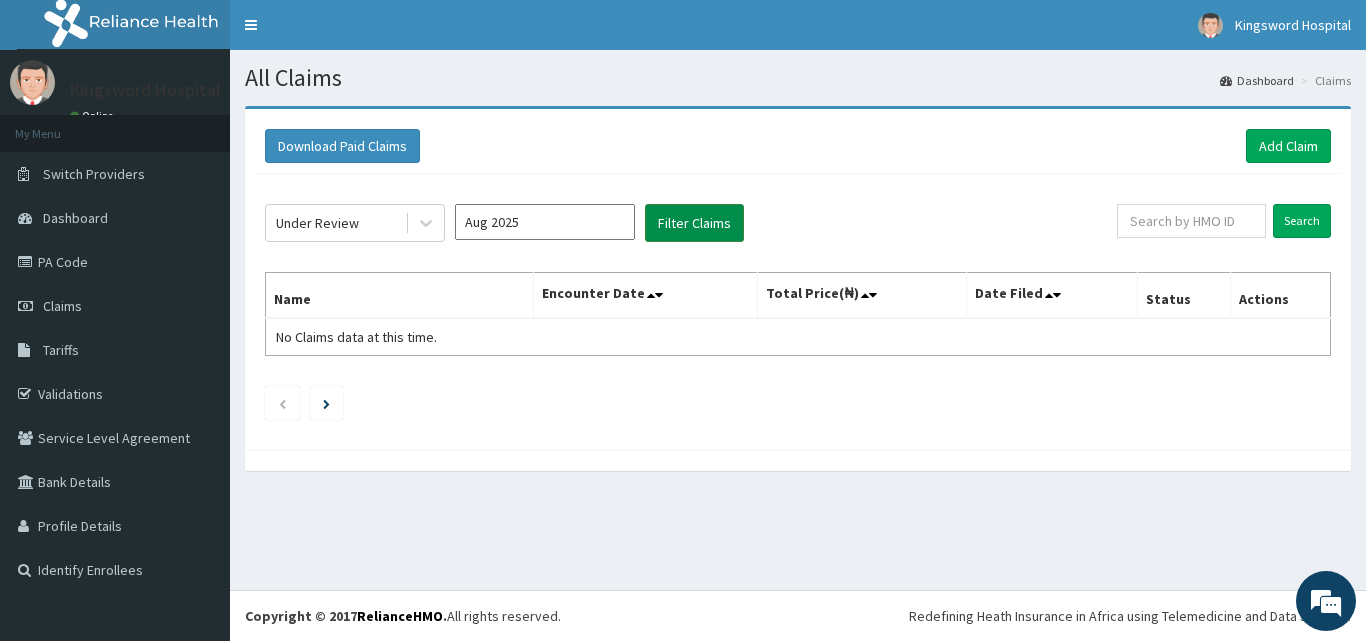 click on "Filter Claims" at bounding box center [694, 223] 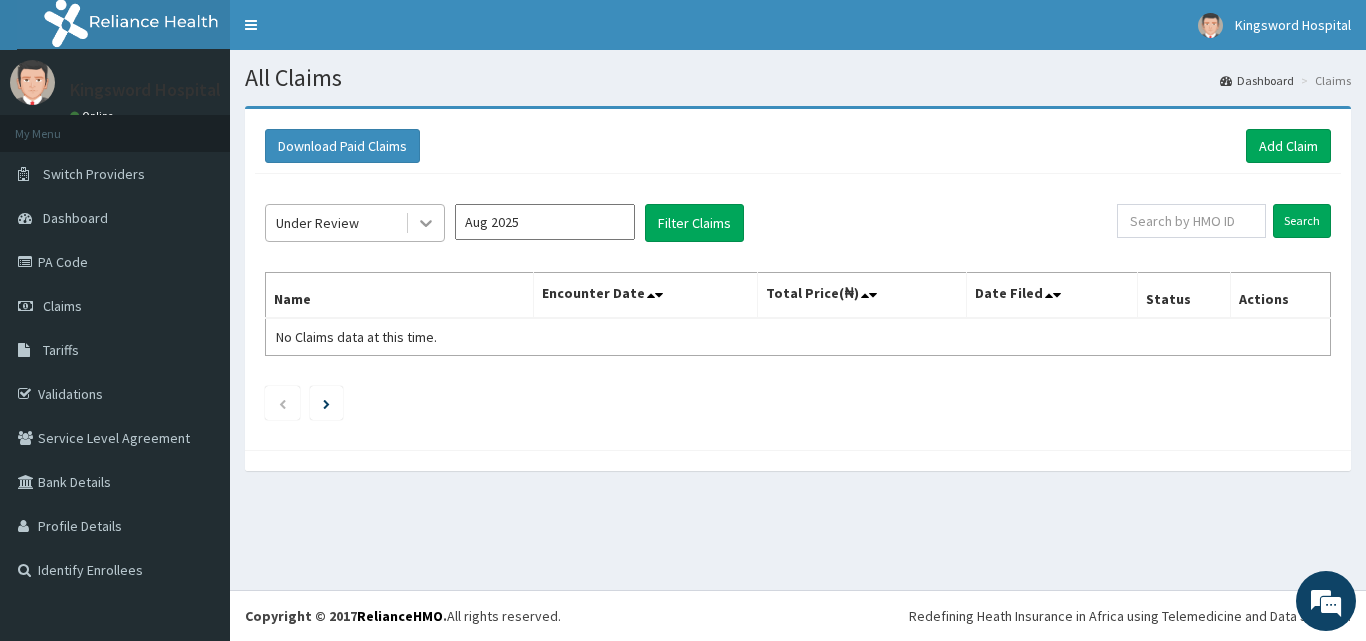 click 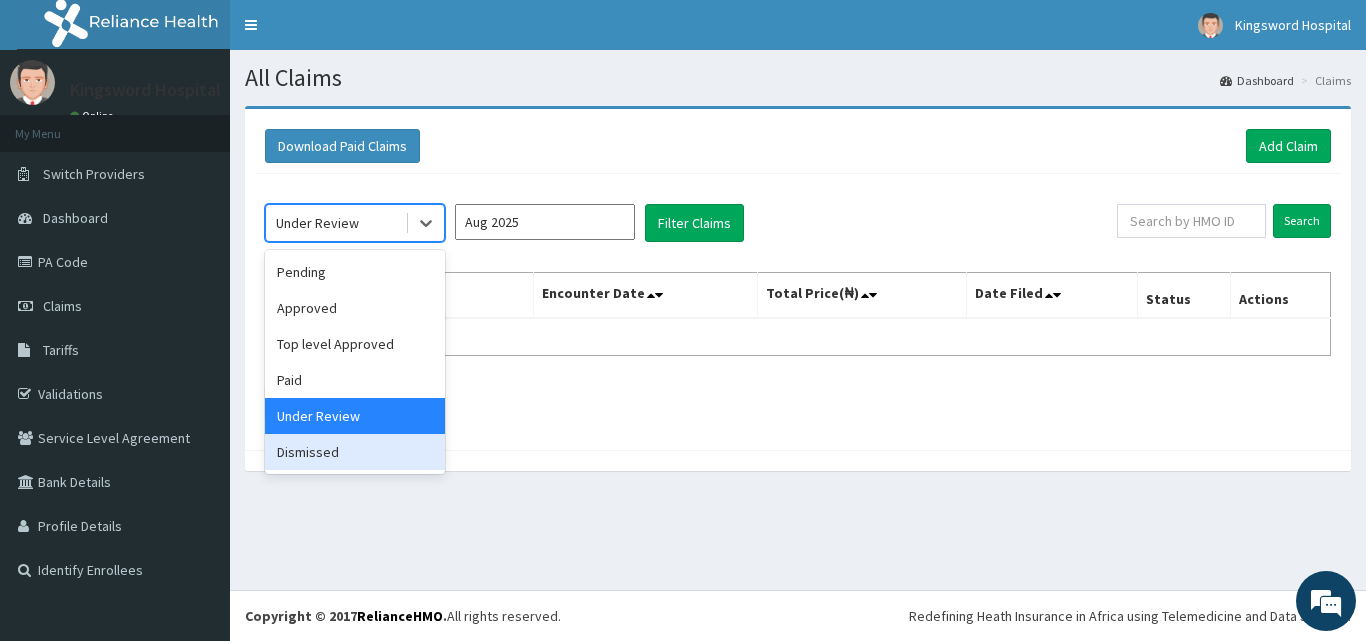 click on "Dismissed" at bounding box center (355, 452) 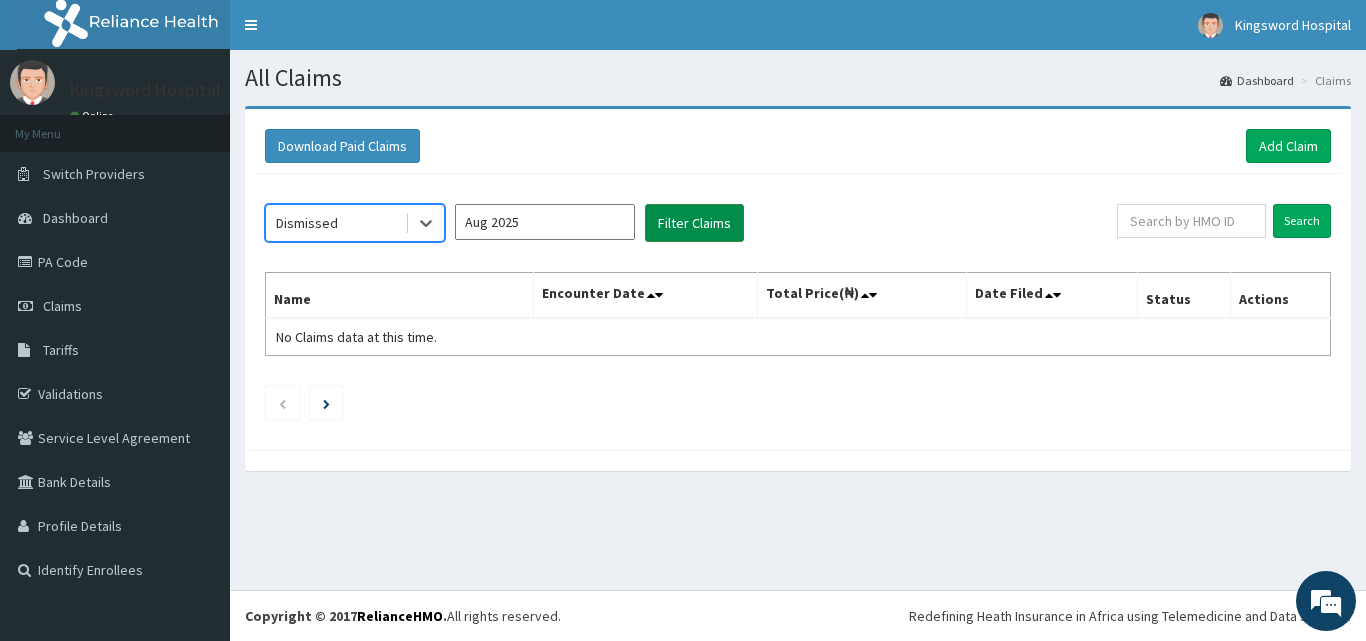 click on "Filter Claims" at bounding box center [694, 223] 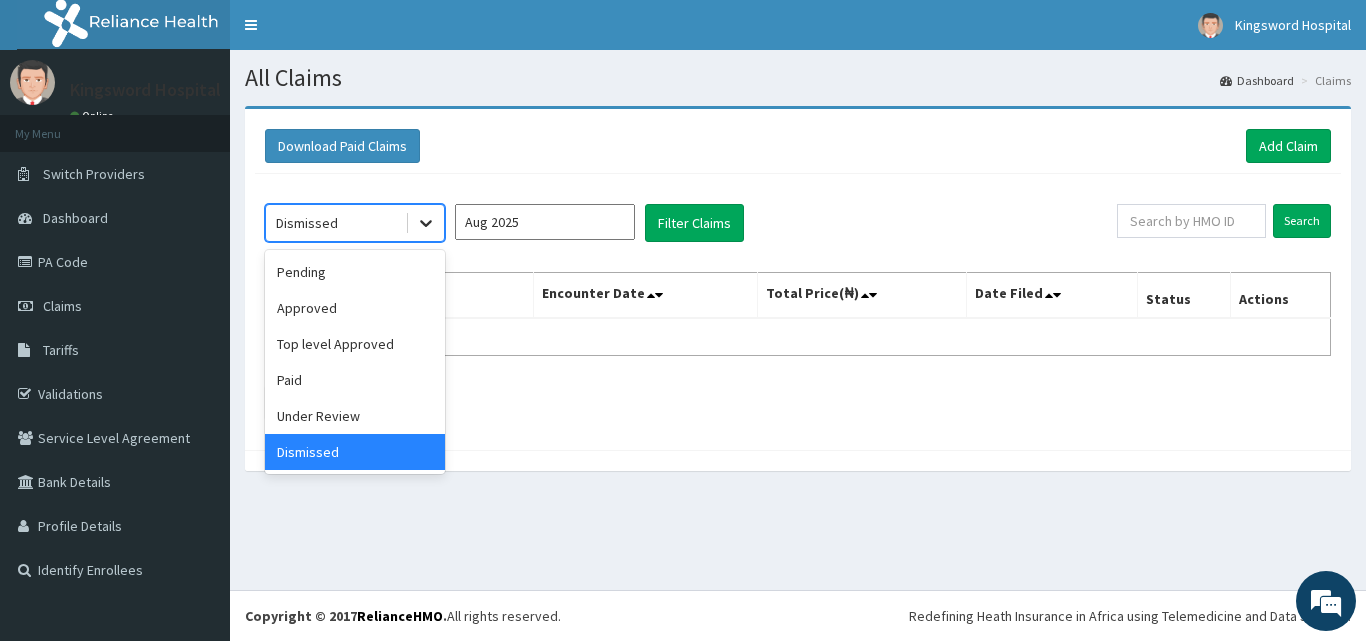 click 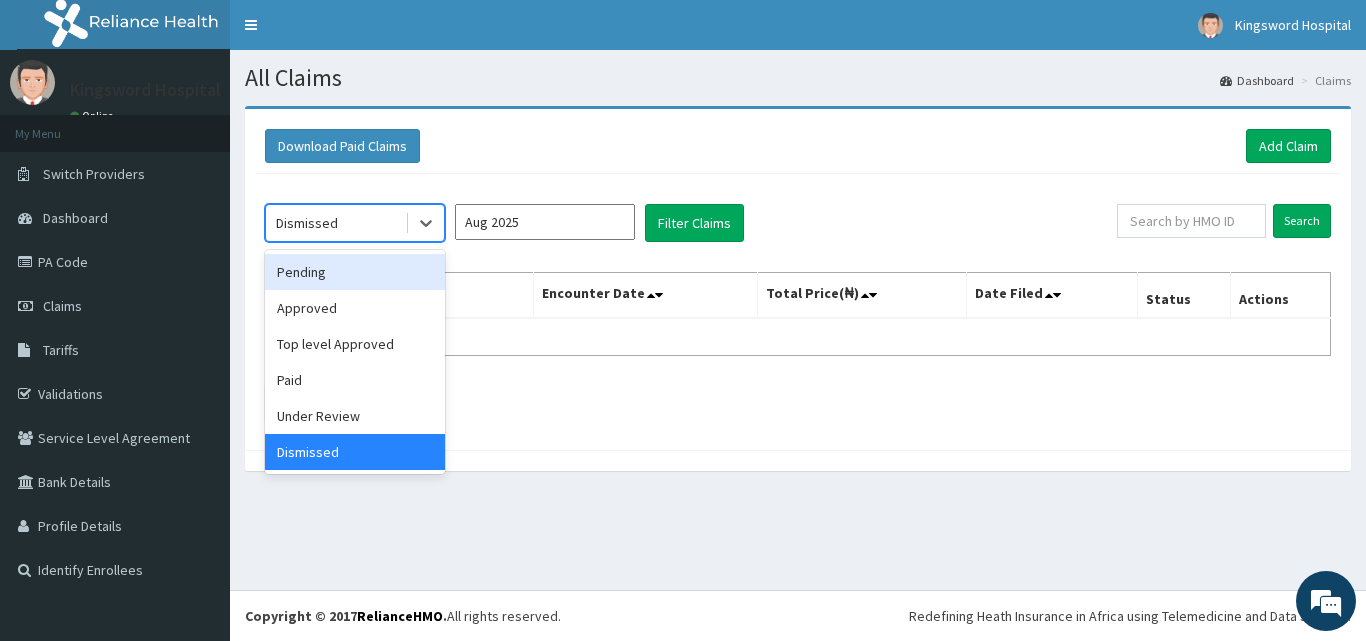 click on "Pending" at bounding box center (355, 272) 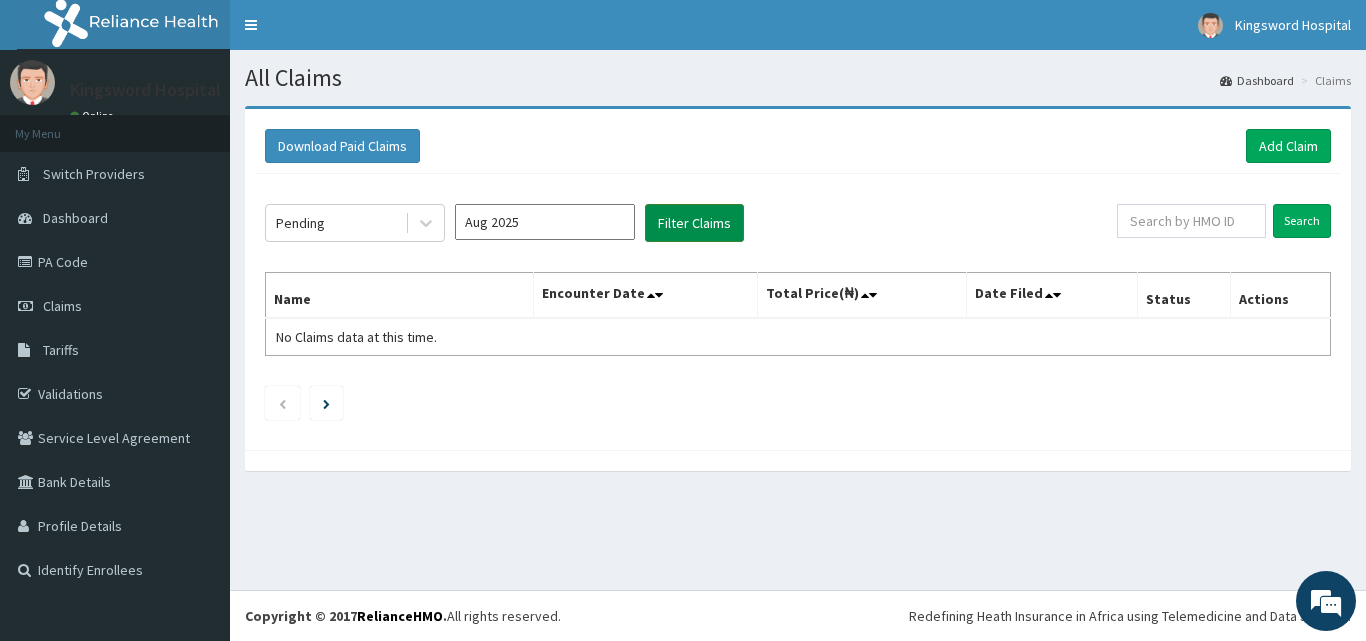 click on "Filter Claims" at bounding box center [694, 223] 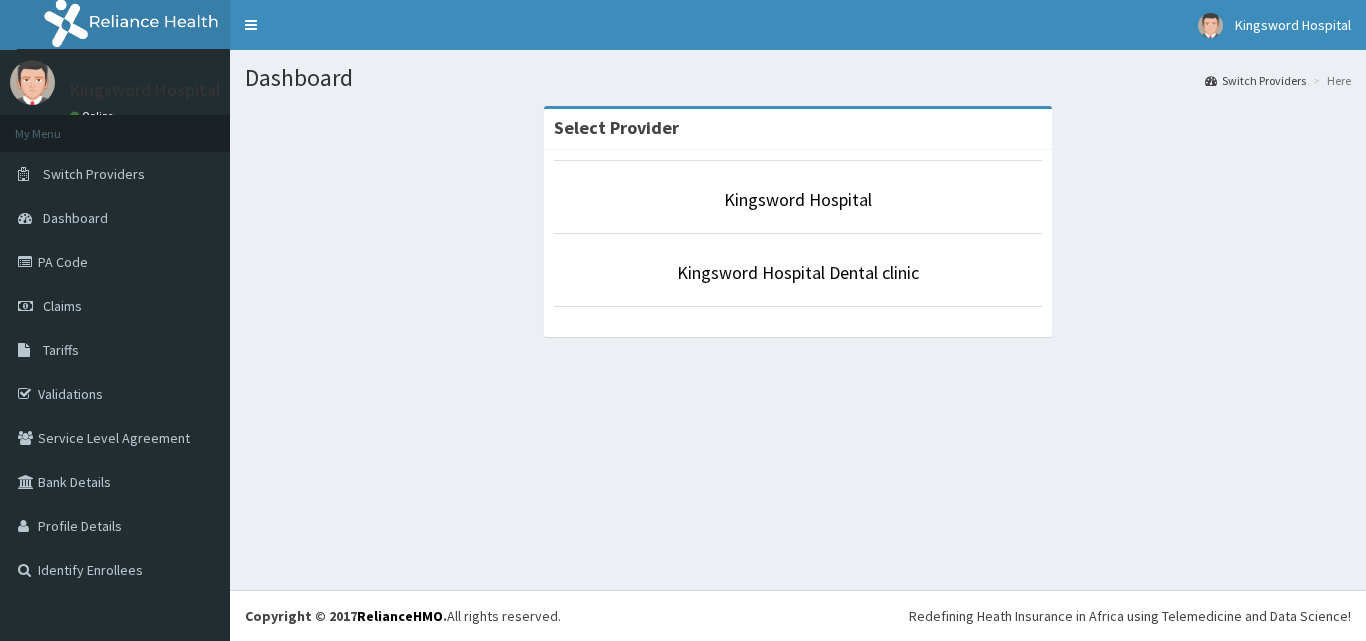 scroll, scrollTop: 0, scrollLeft: 0, axis: both 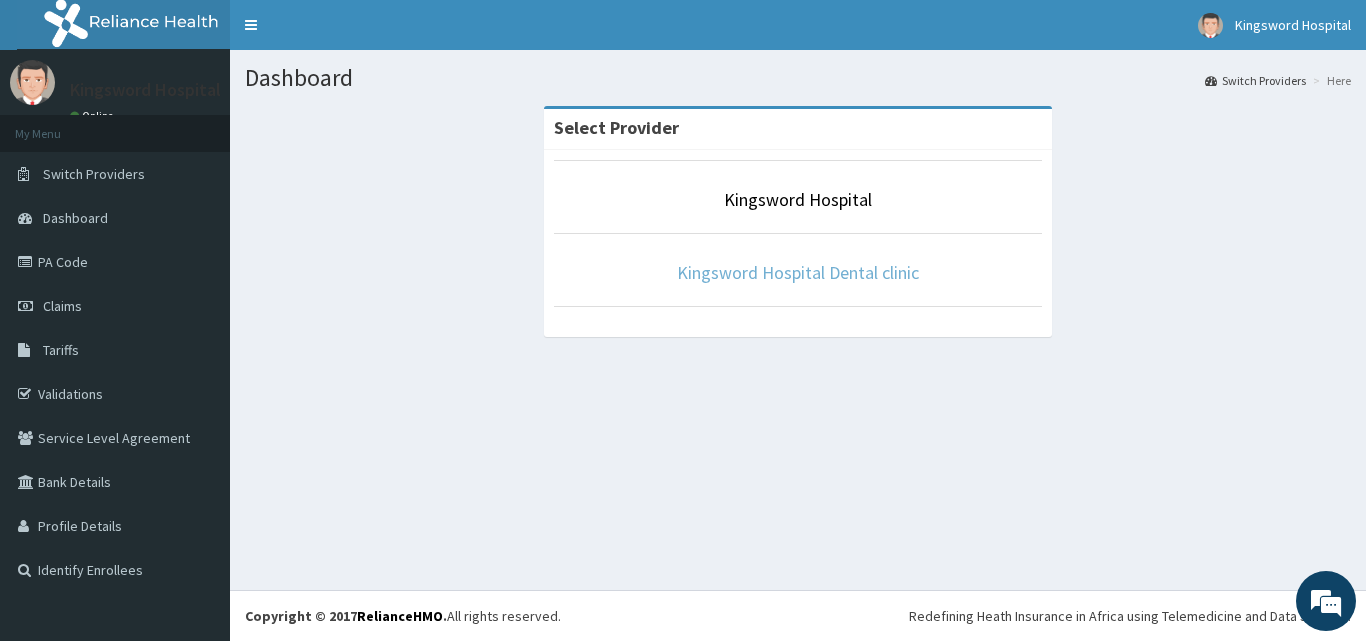 click on "Kingsword Hospital Dental clinic" at bounding box center (798, 272) 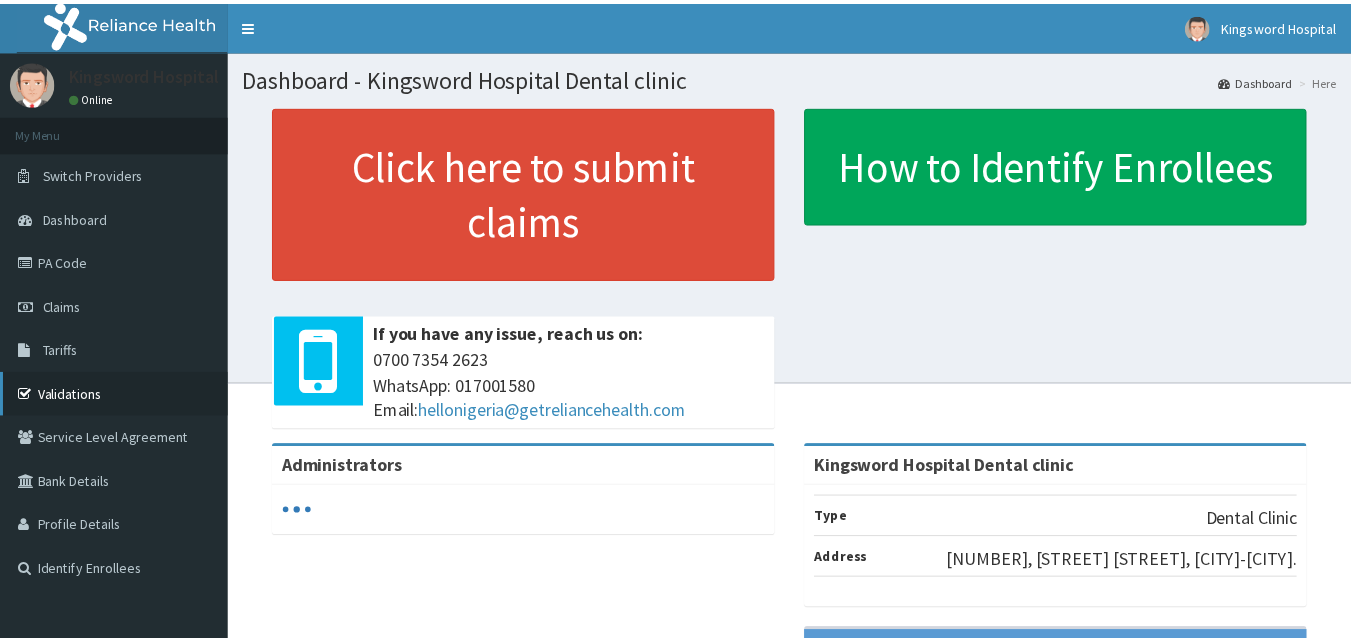 scroll, scrollTop: 0, scrollLeft: 0, axis: both 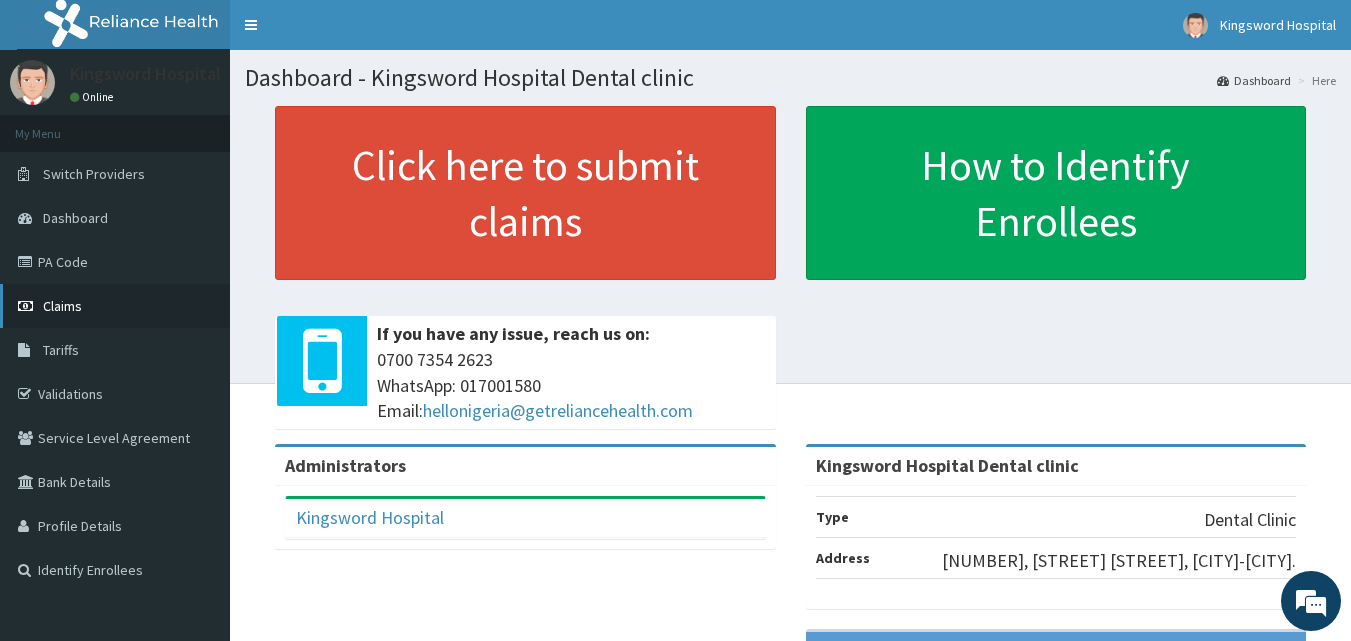 click on "Claims" at bounding box center [115, 306] 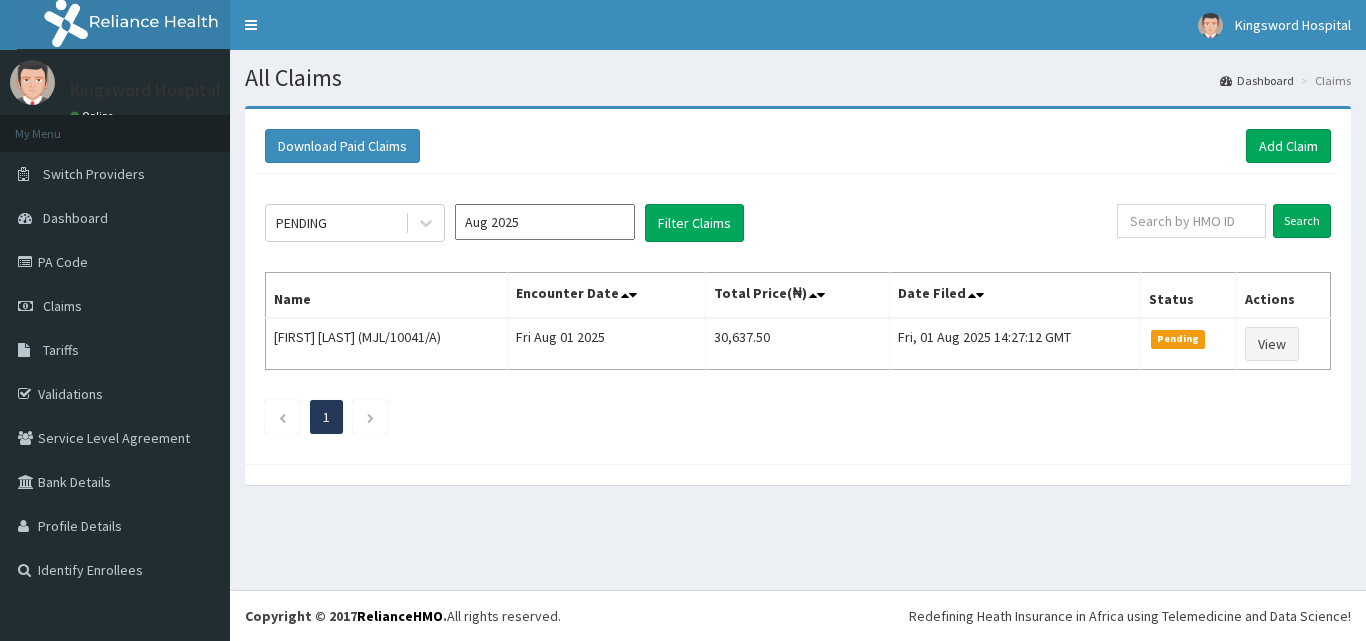 scroll, scrollTop: 0, scrollLeft: 0, axis: both 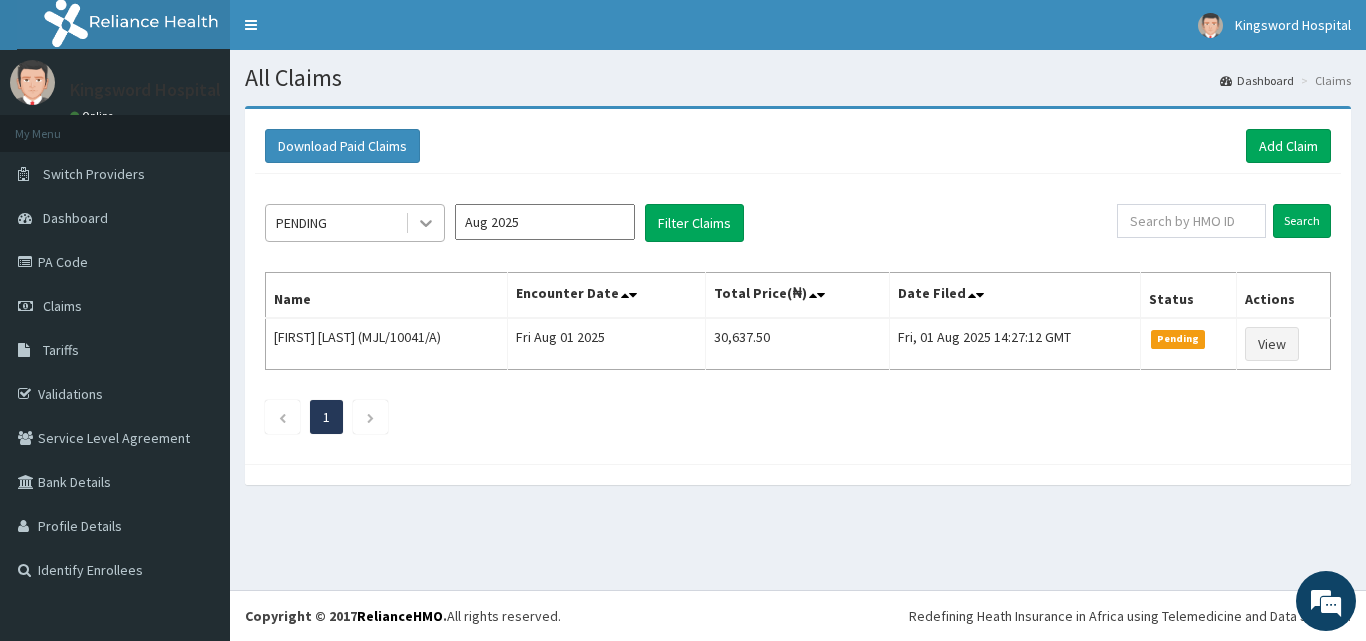 click 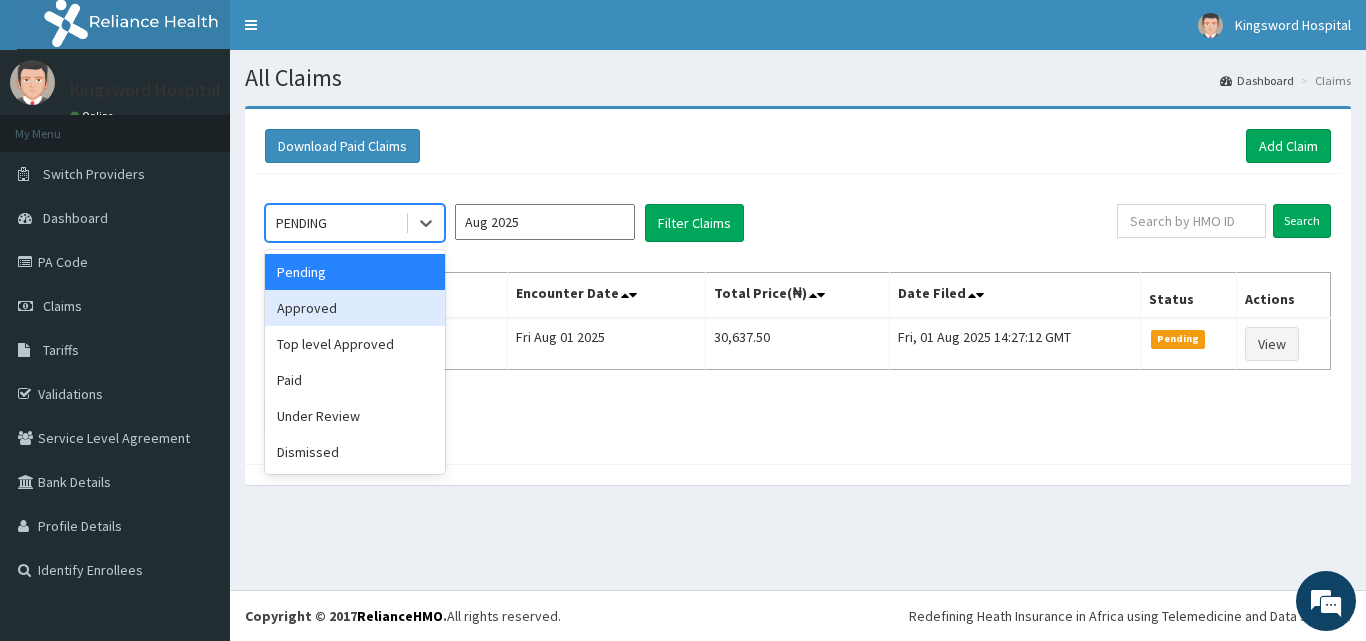 click on "Approved" at bounding box center (355, 308) 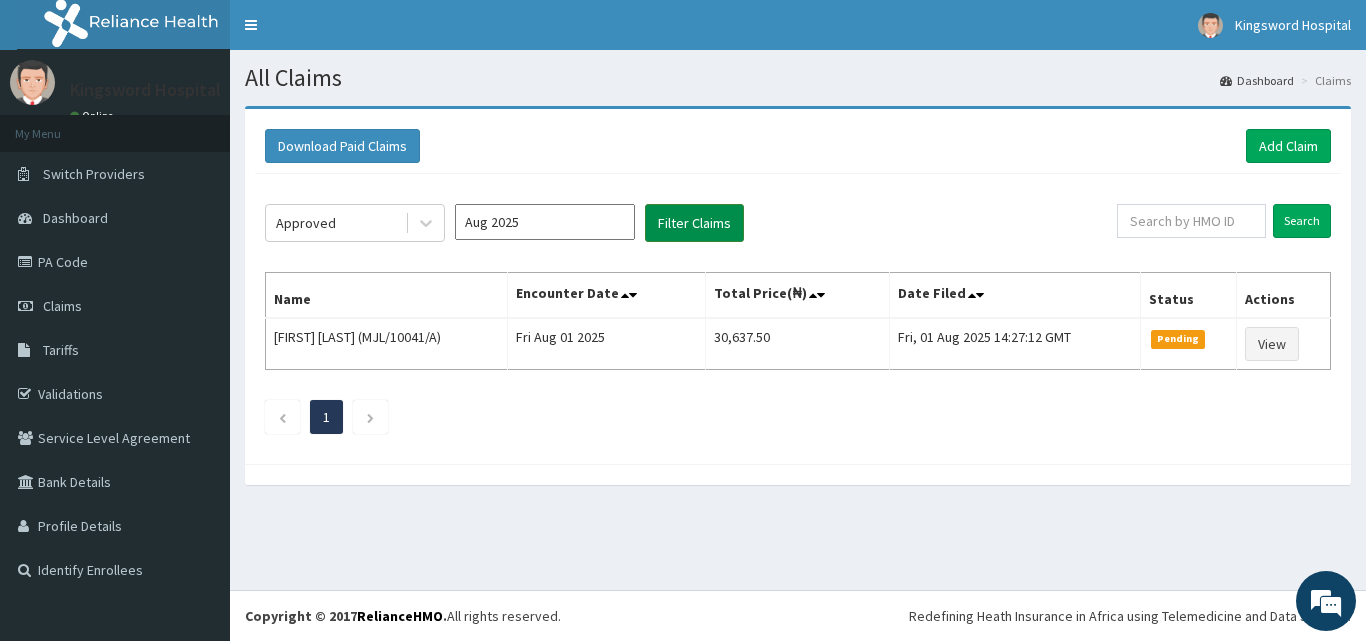 click on "Filter Claims" at bounding box center [694, 223] 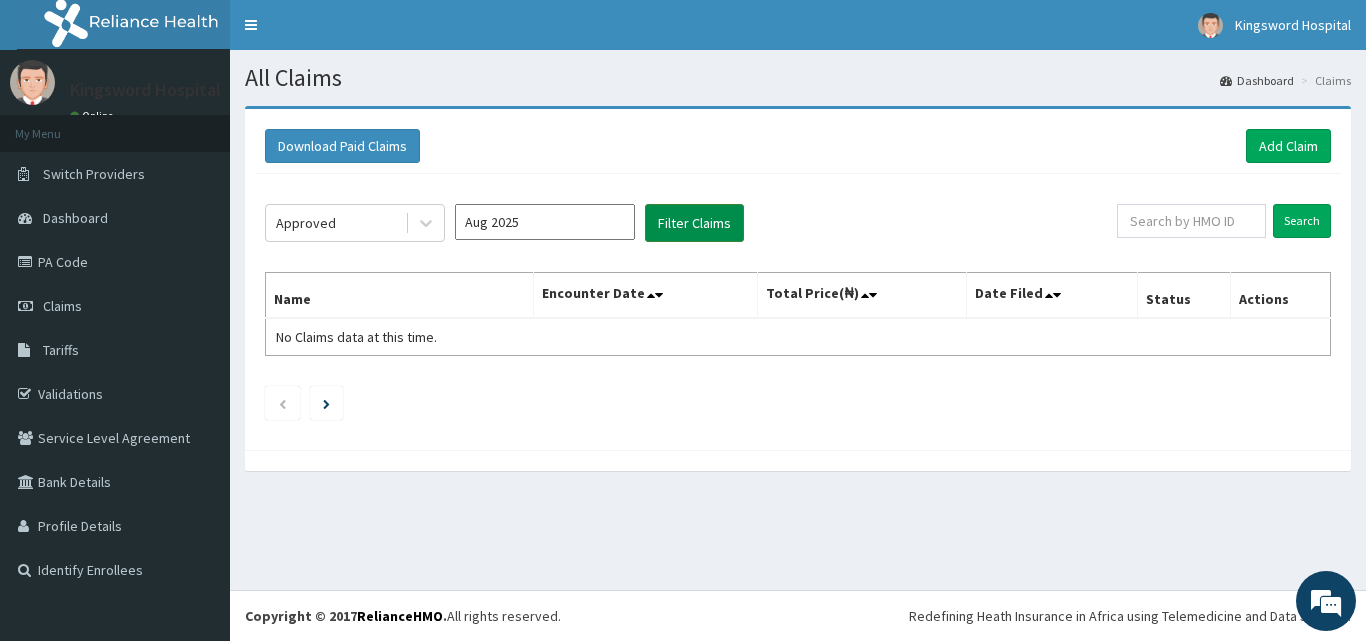 scroll, scrollTop: 0, scrollLeft: 0, axis: both 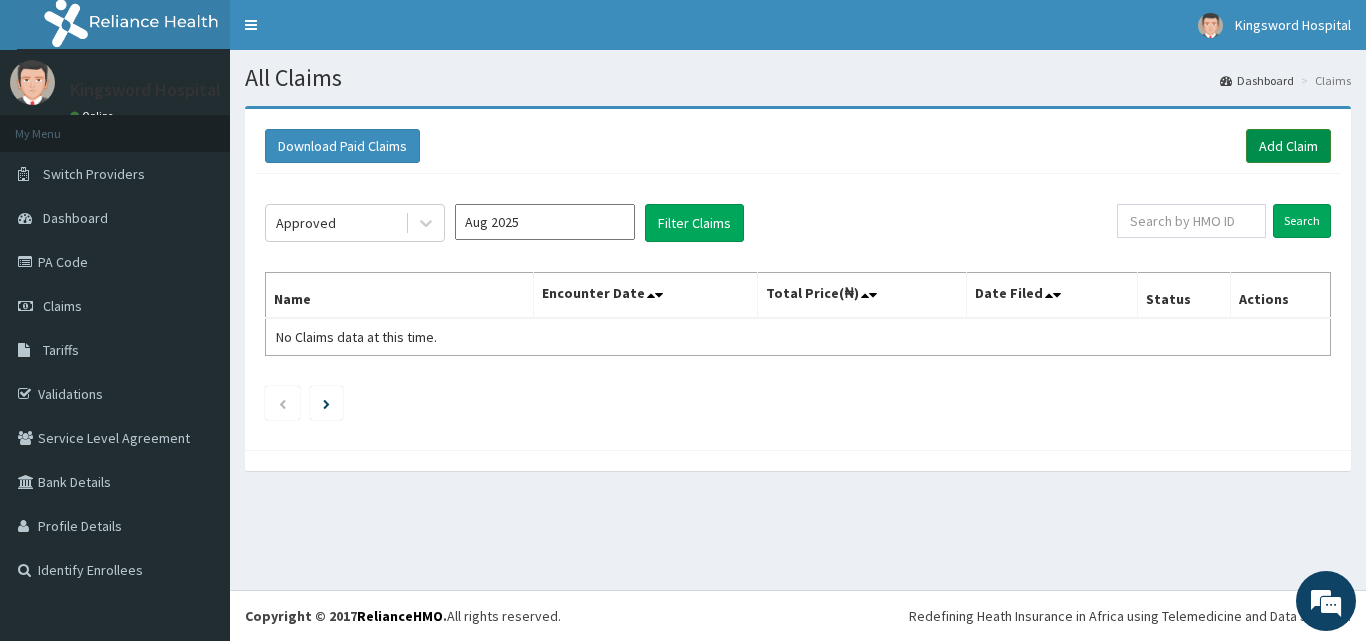 click on "Add Claim" at bounding box center (1288, 146) 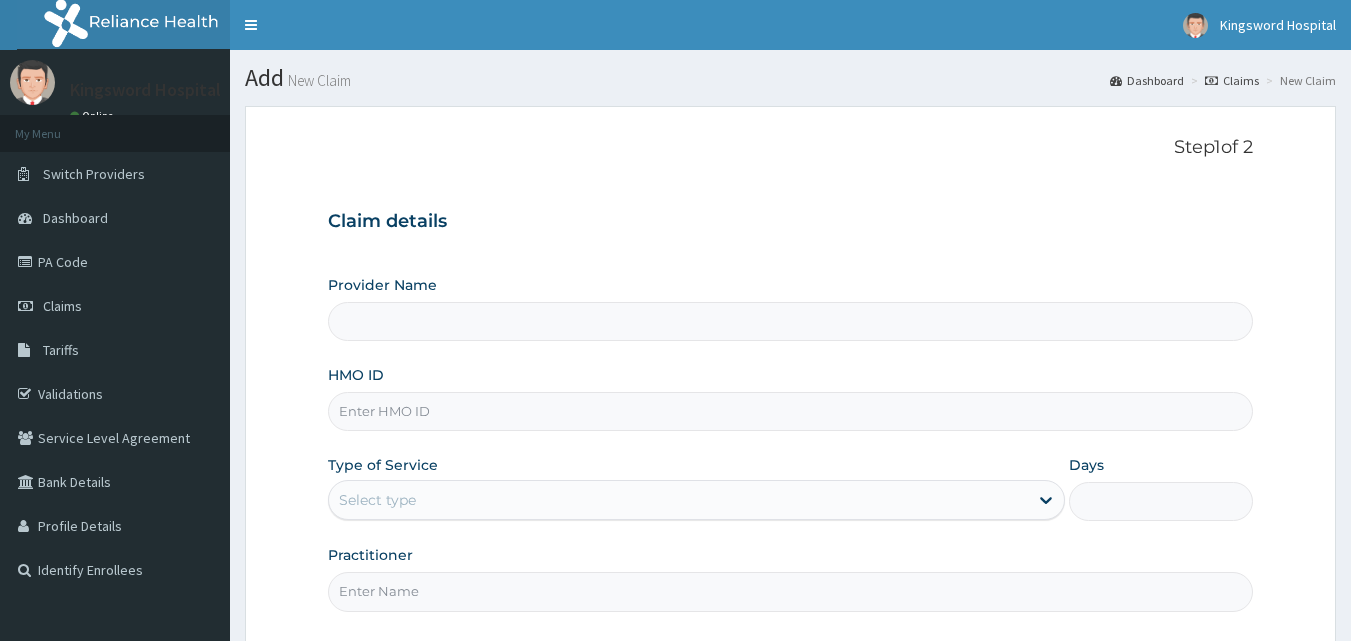 scroll, scrollTop: 0, scrollLeft: 0, axis: both 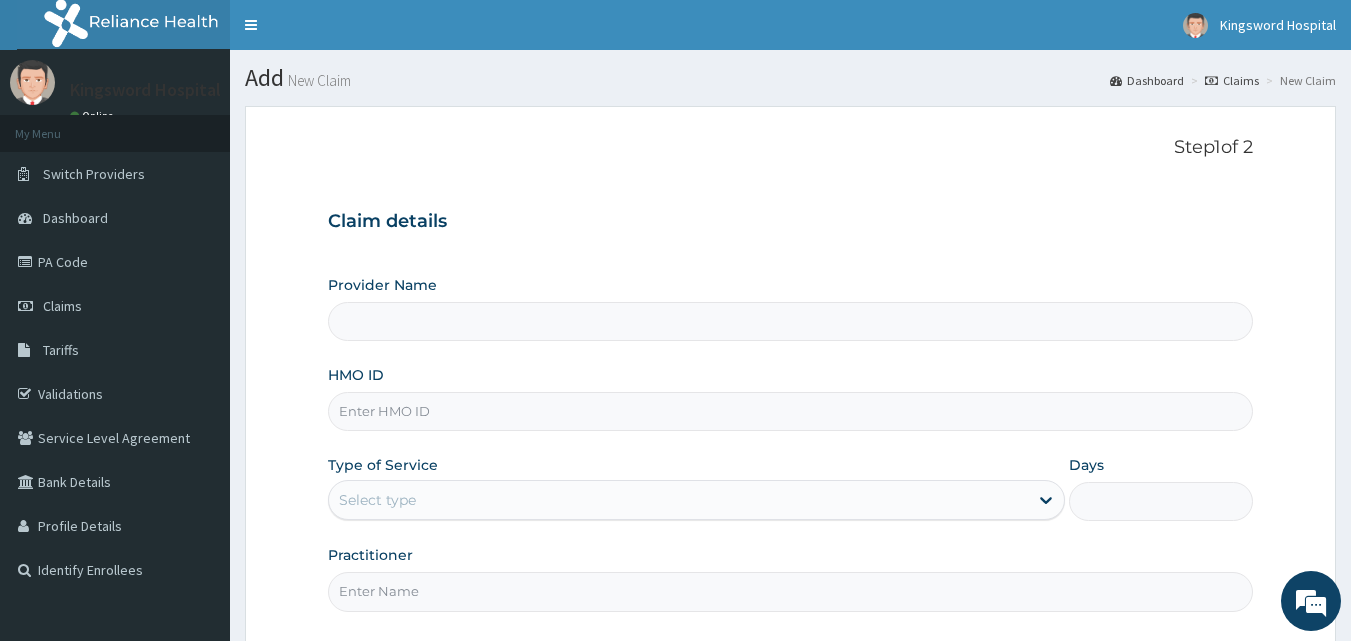 type on "Kingsword Hospital Dental clinic" 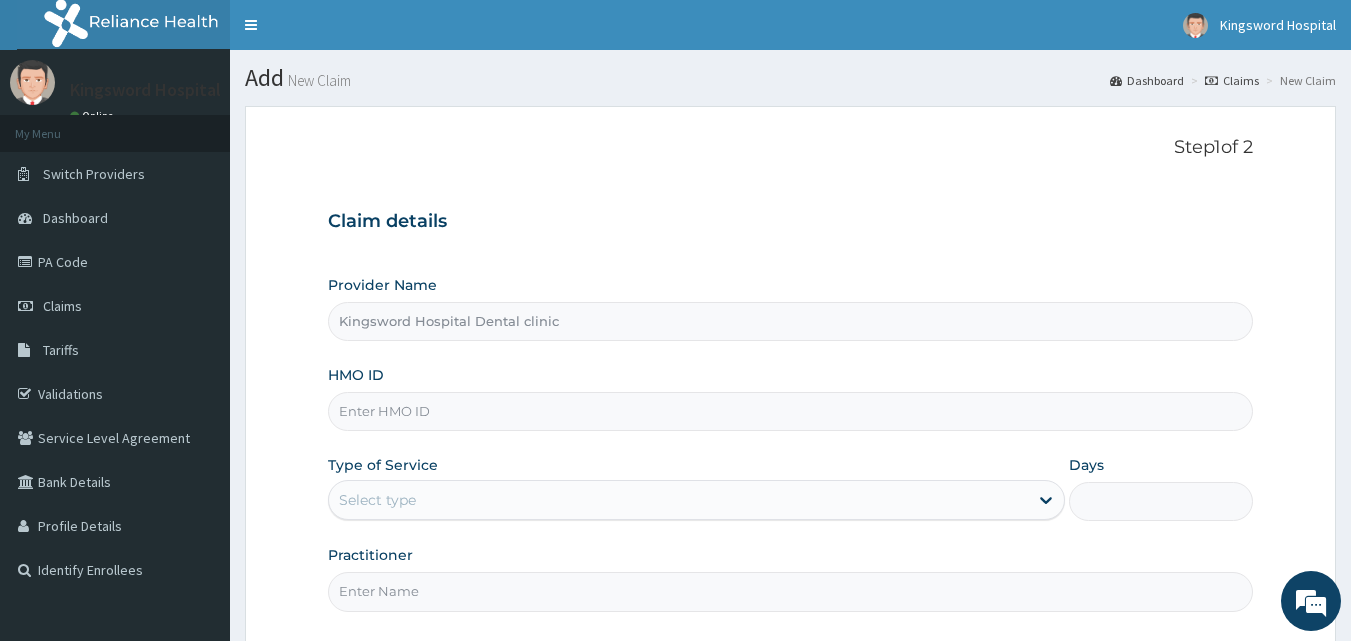 click on "HMO ID" at bounding box center (791, 411) 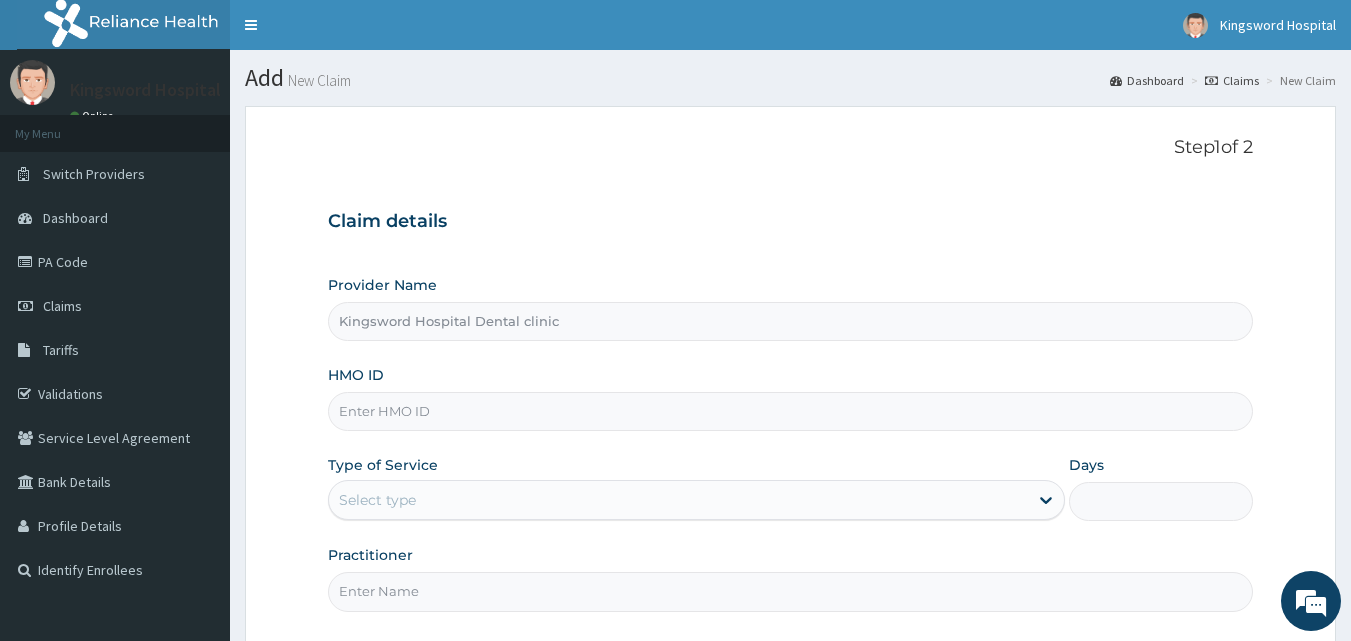 paste on "dcc/10024/b" 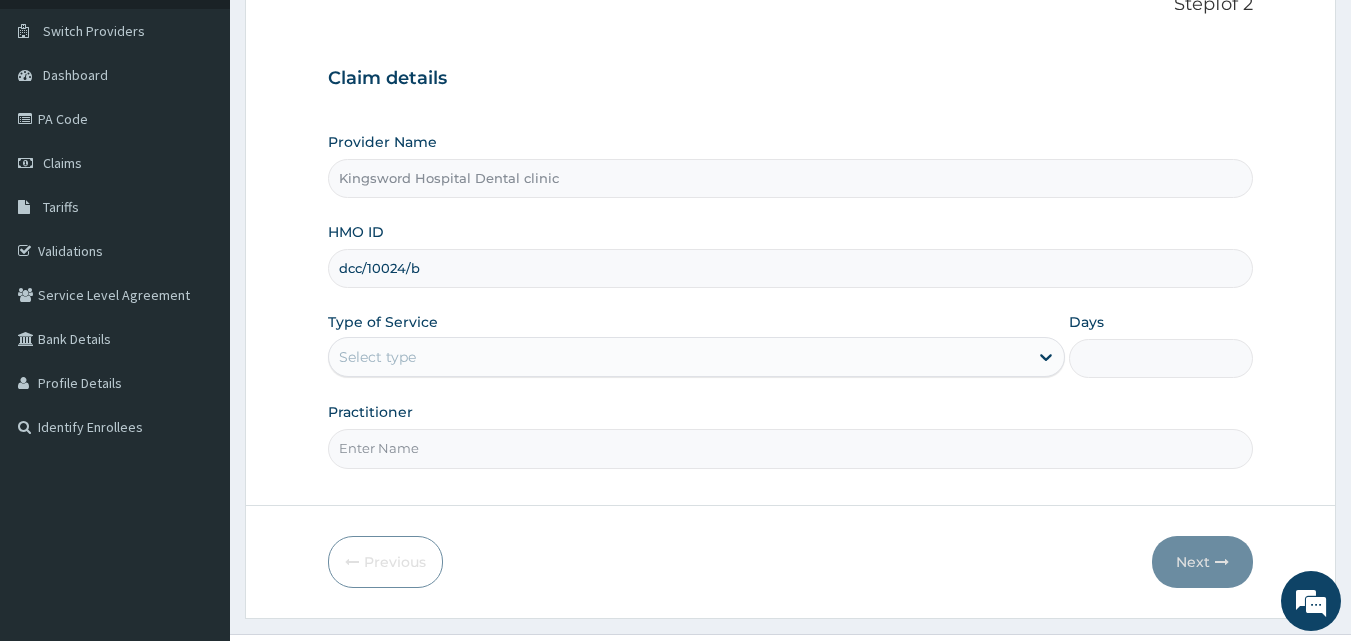 scroll, scrollTop: 187, scrollLeft: 0, axis: vertical 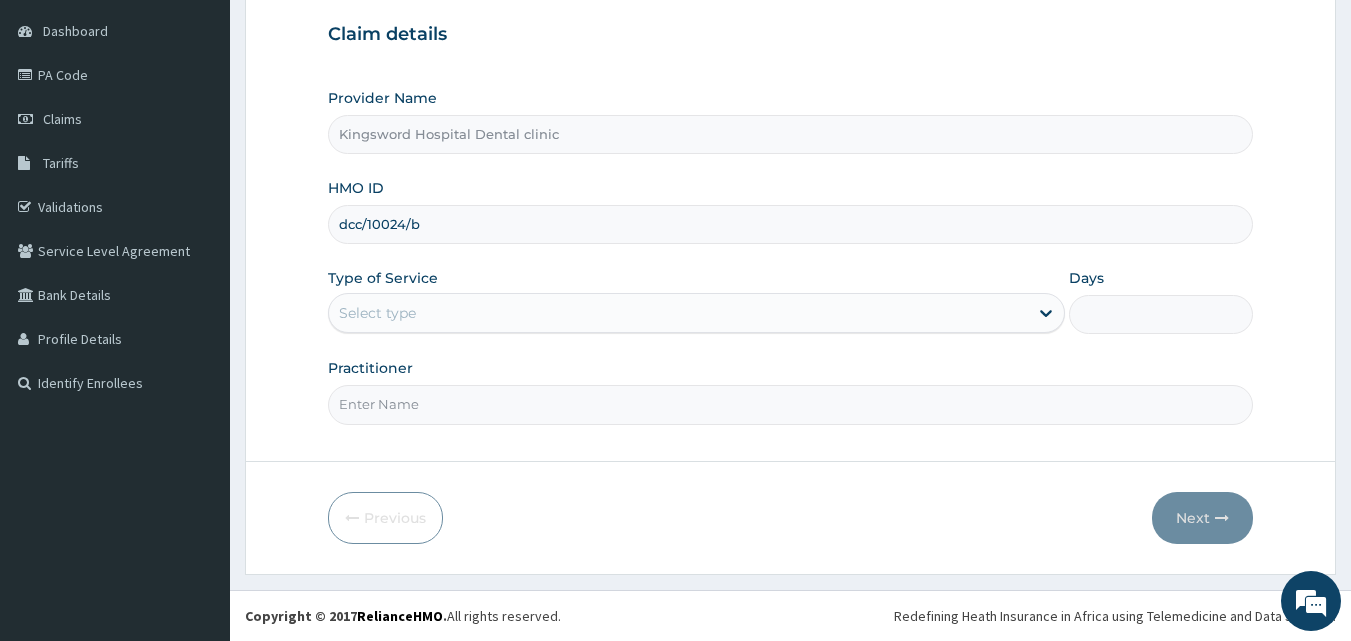 type on "dcc/10024/b" 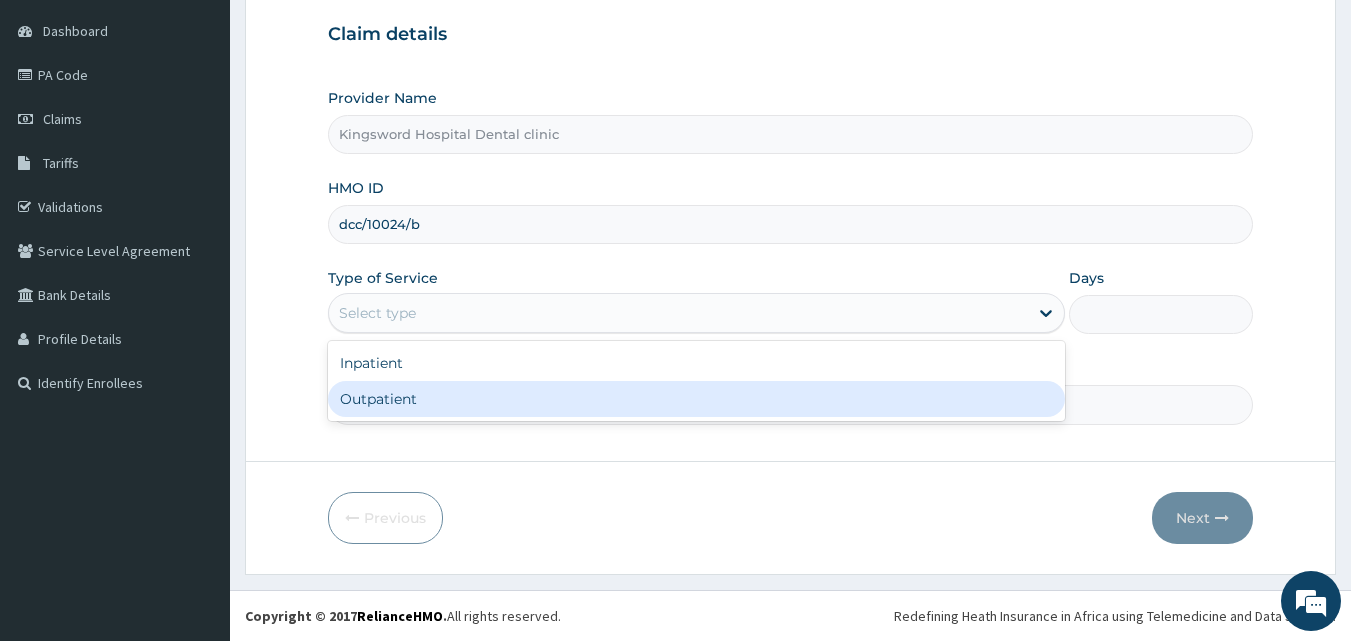 scroll, scrollTop: 0, scrollLeft: 0, axis: both 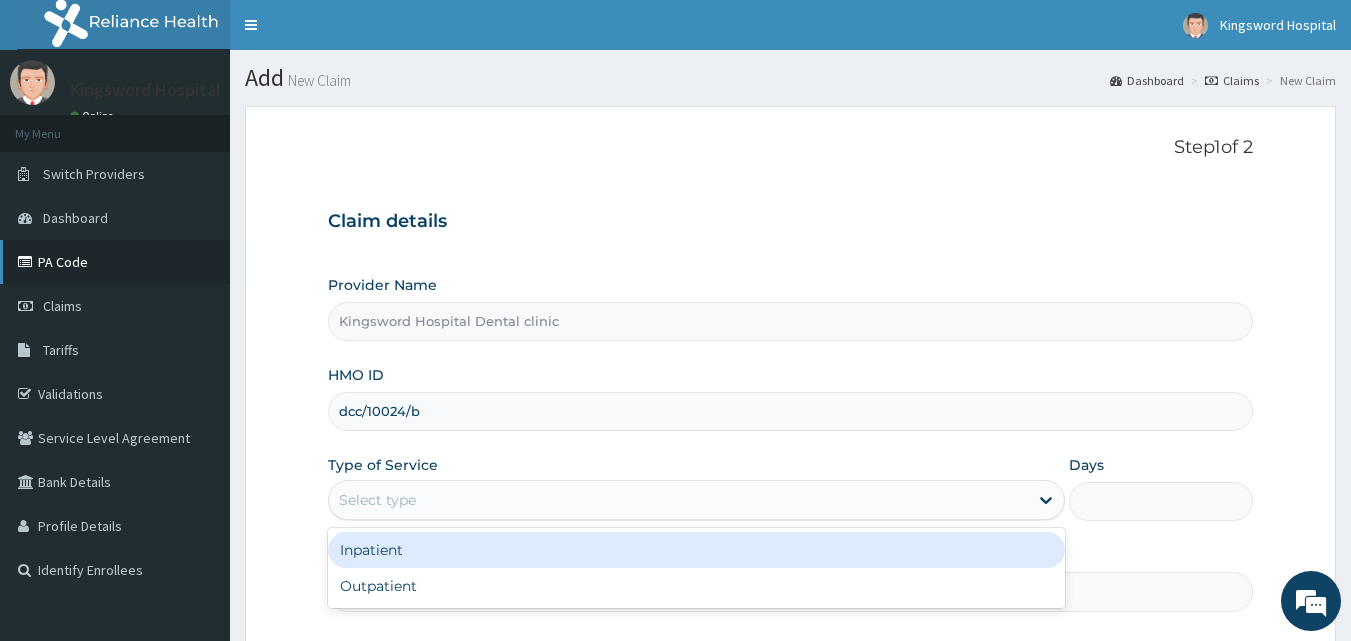 click on "PA Code" at bounding box center (115, 262) 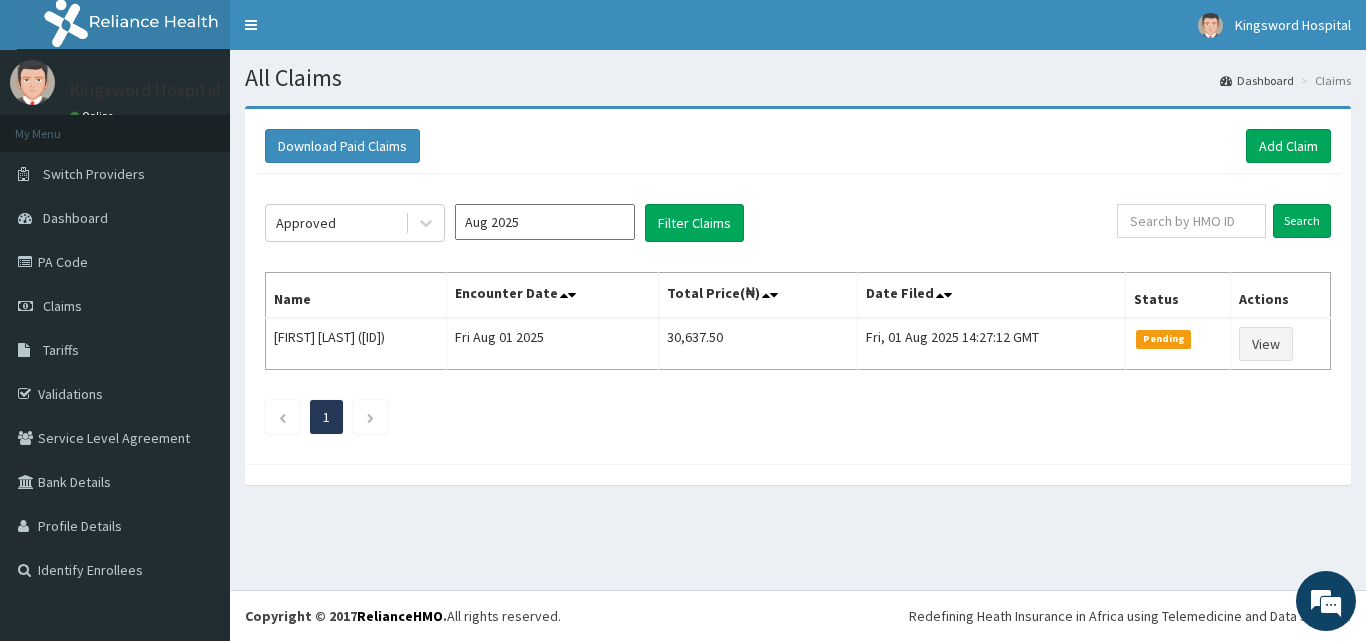 click on "Filter Claims" at bounding box center (694, 223) 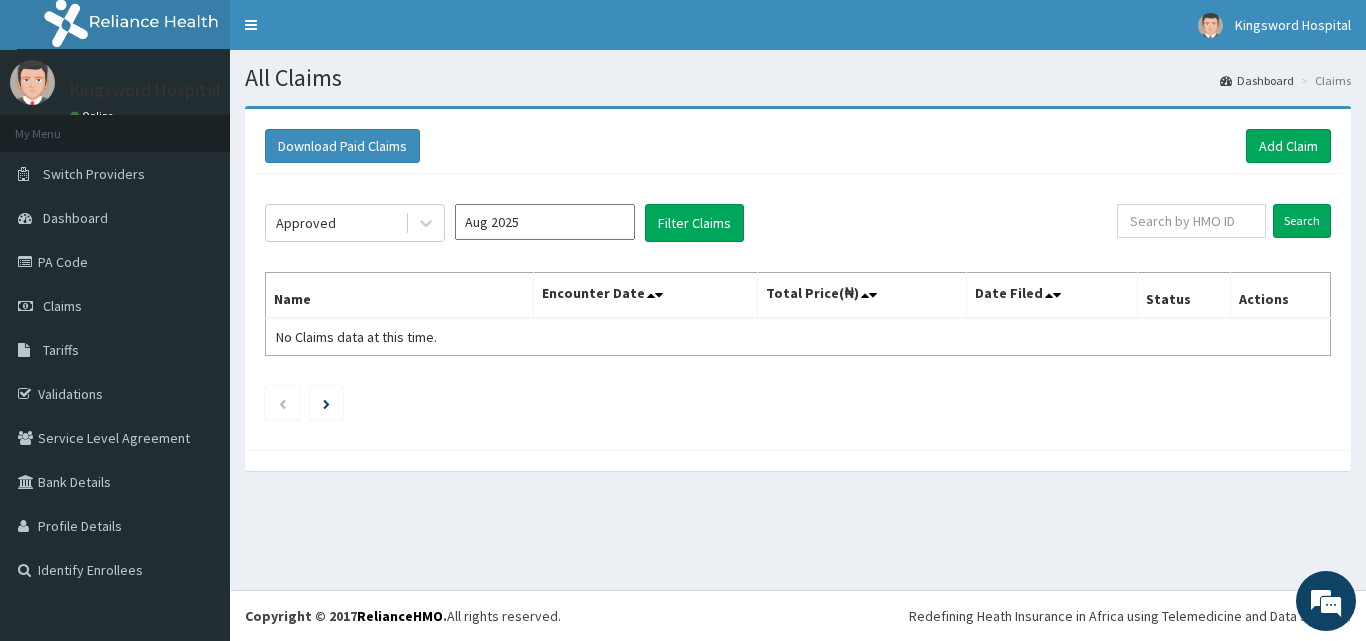 scroll, scrollTop: 0, scrollLeft: 0, axis: both 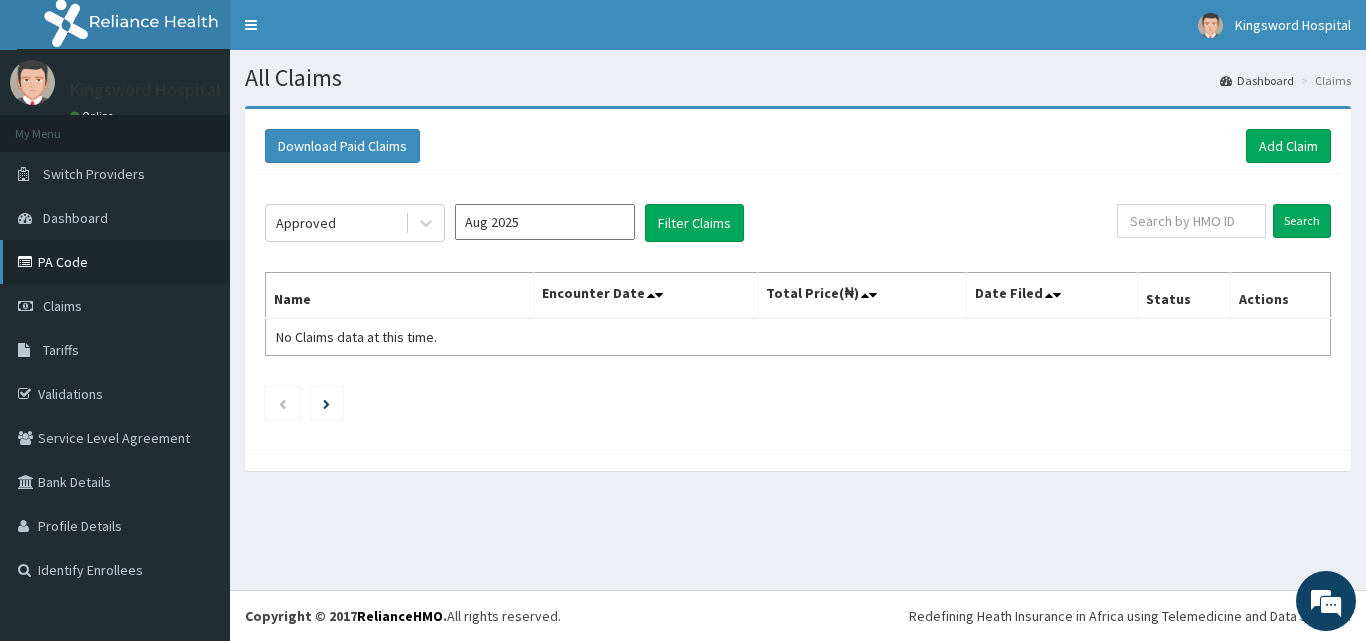click on "PA Code" at bounding box center (115, 262) 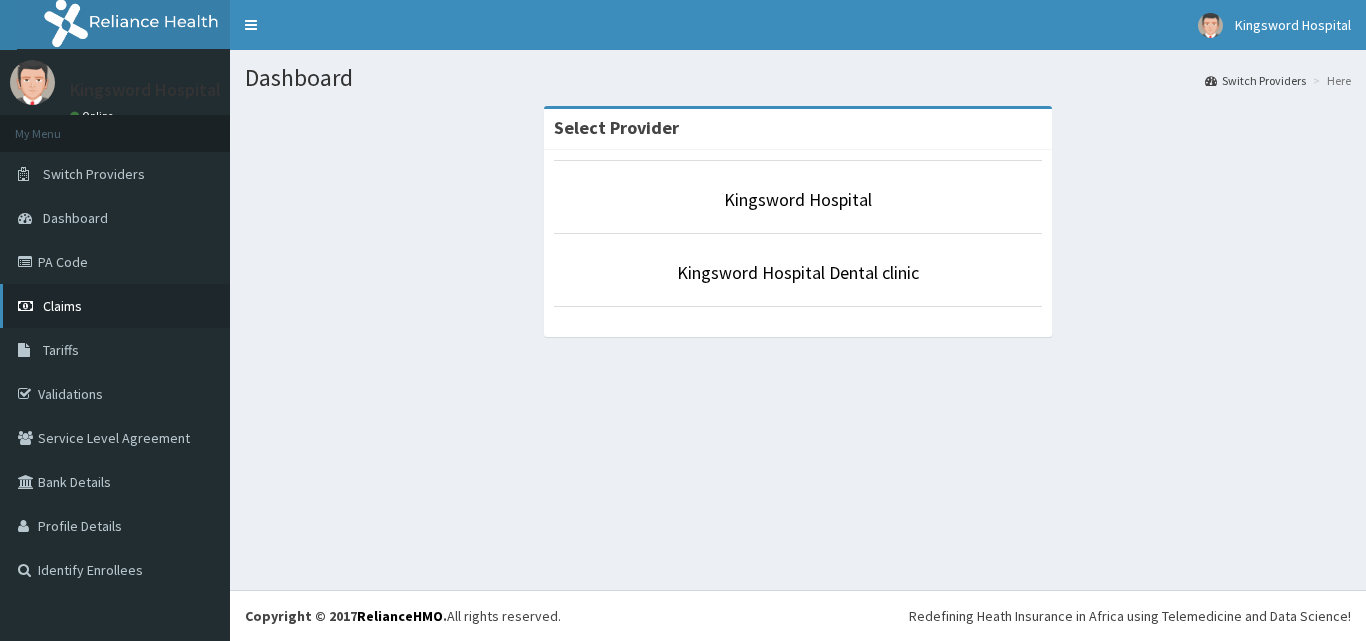 scroll, scrollTop: 0, scrollLeft: 0, axis: both 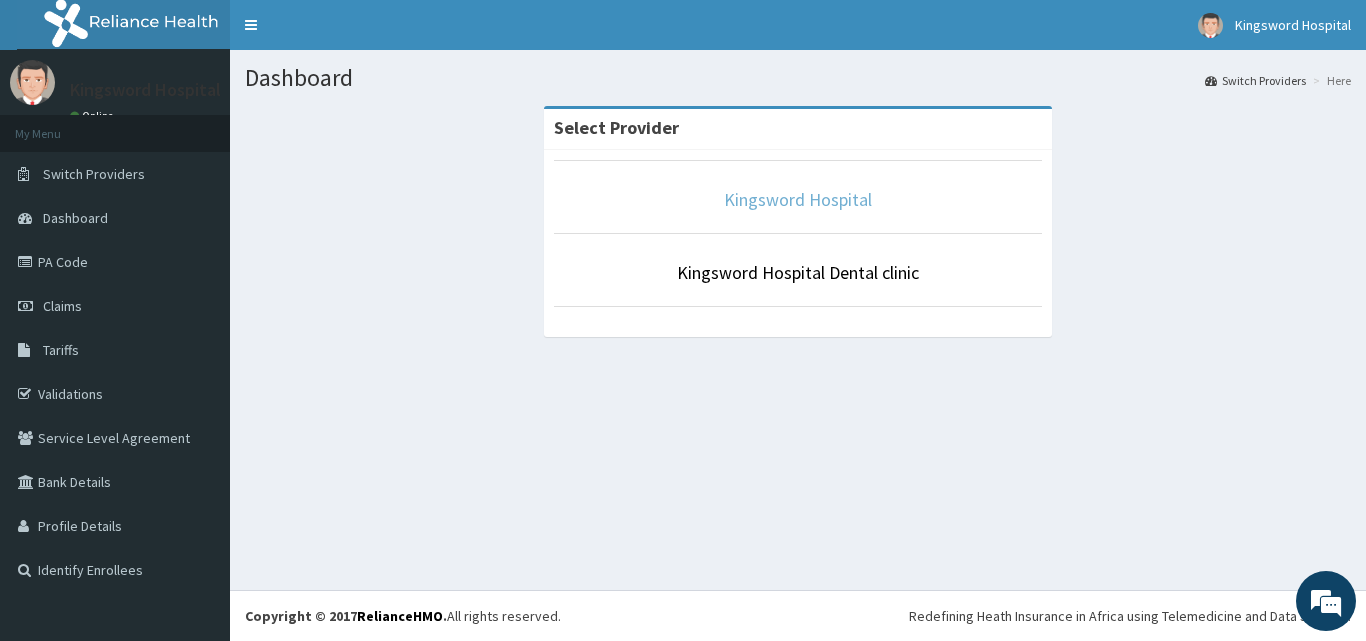 click on "Kingsword Hospital" at bounding box center [798, 199] 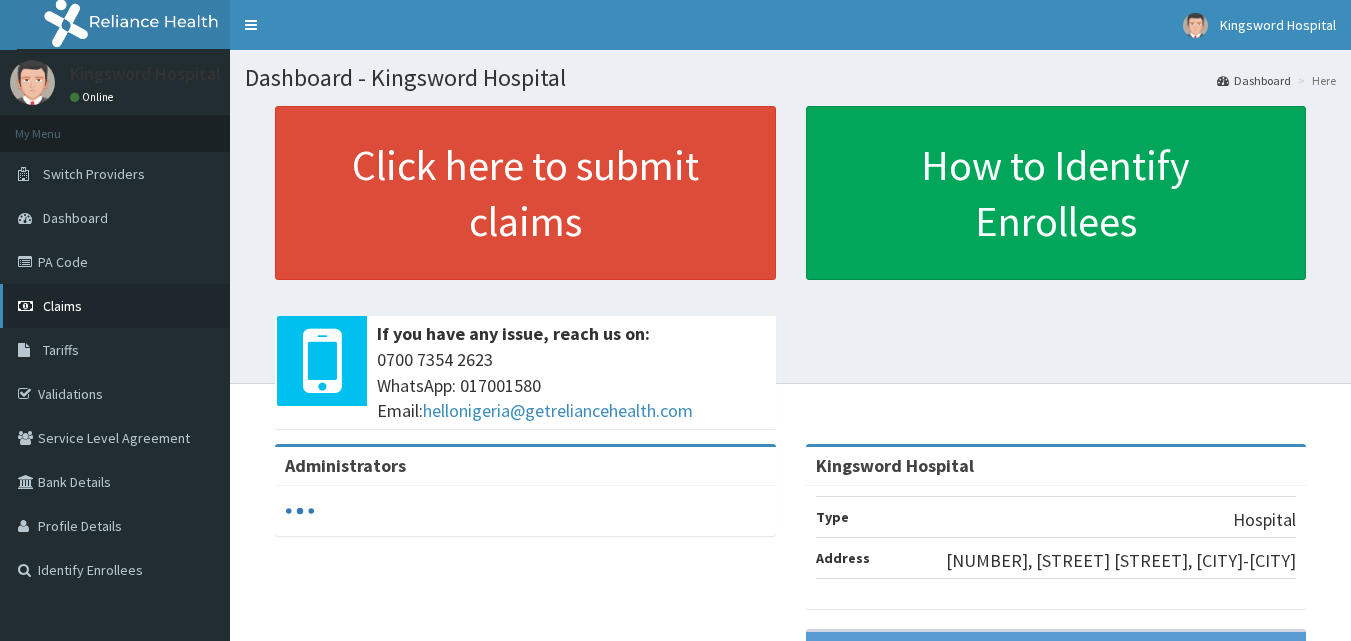 scroll, scrollTop: 0, scrollLeft: 0, axis: both 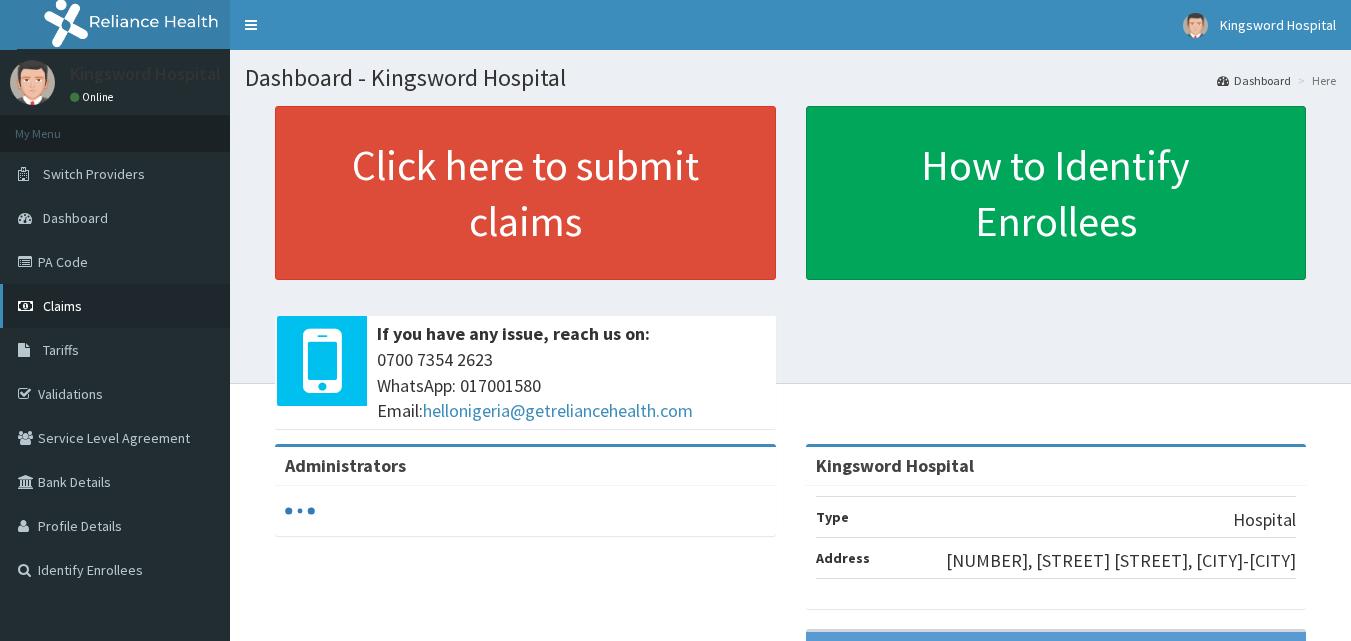 click on "Claims" at bounding box center (62, 306) 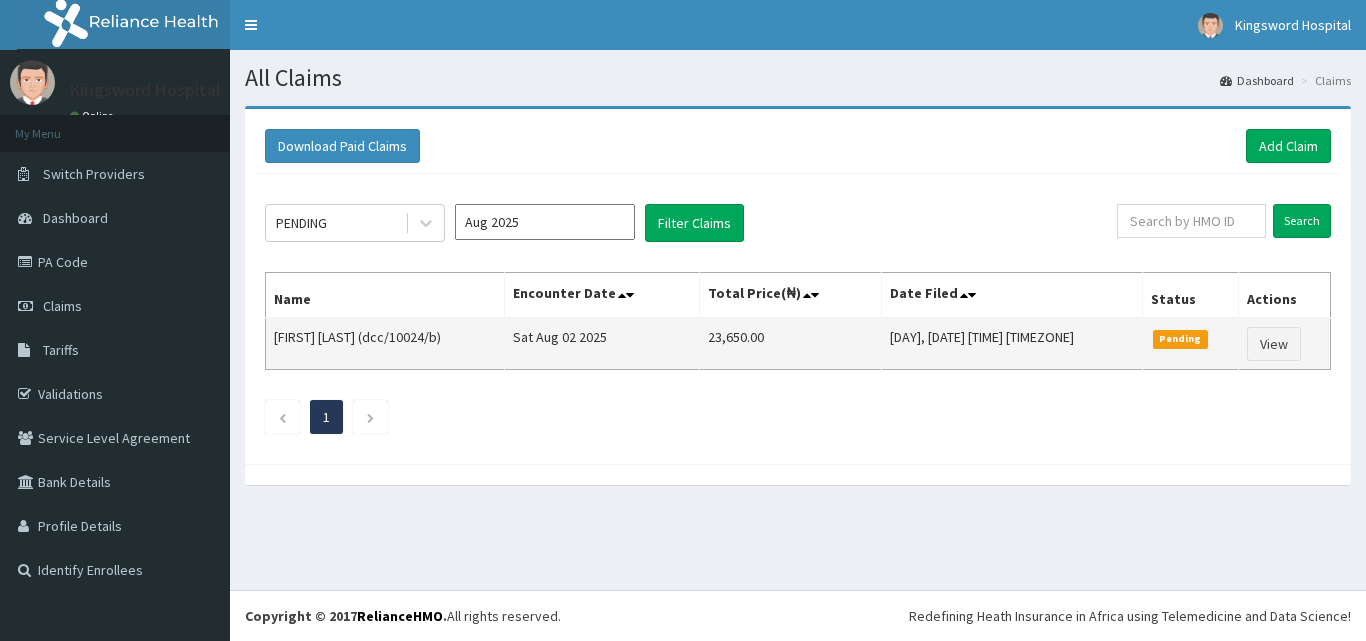 scroll, scrollTop: 0, scrollLeft: 0, axis: both 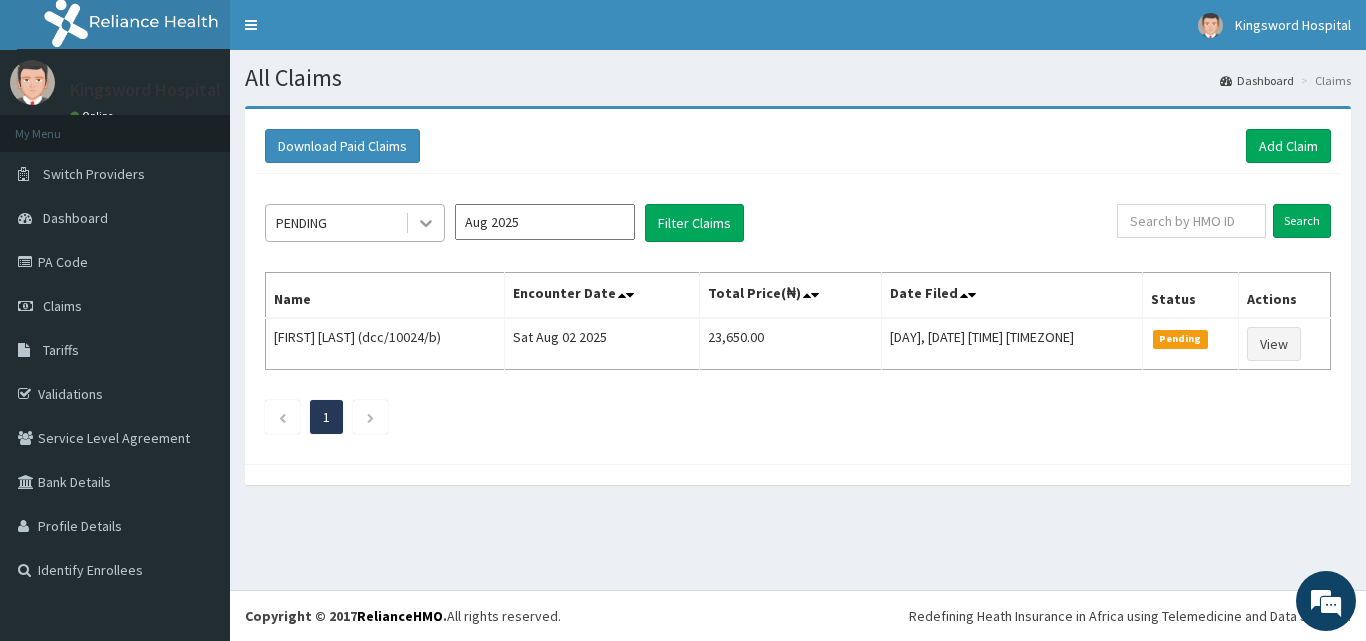 click 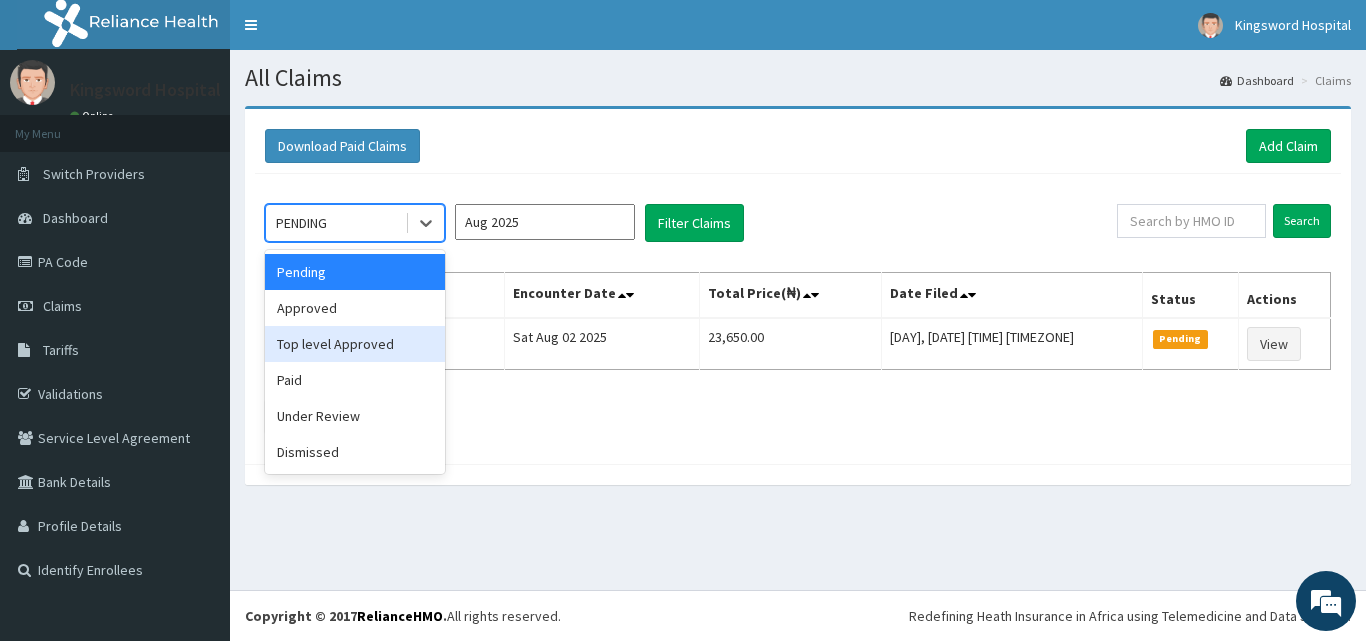click on "Top level Approved" at bounding box center (355, 344) 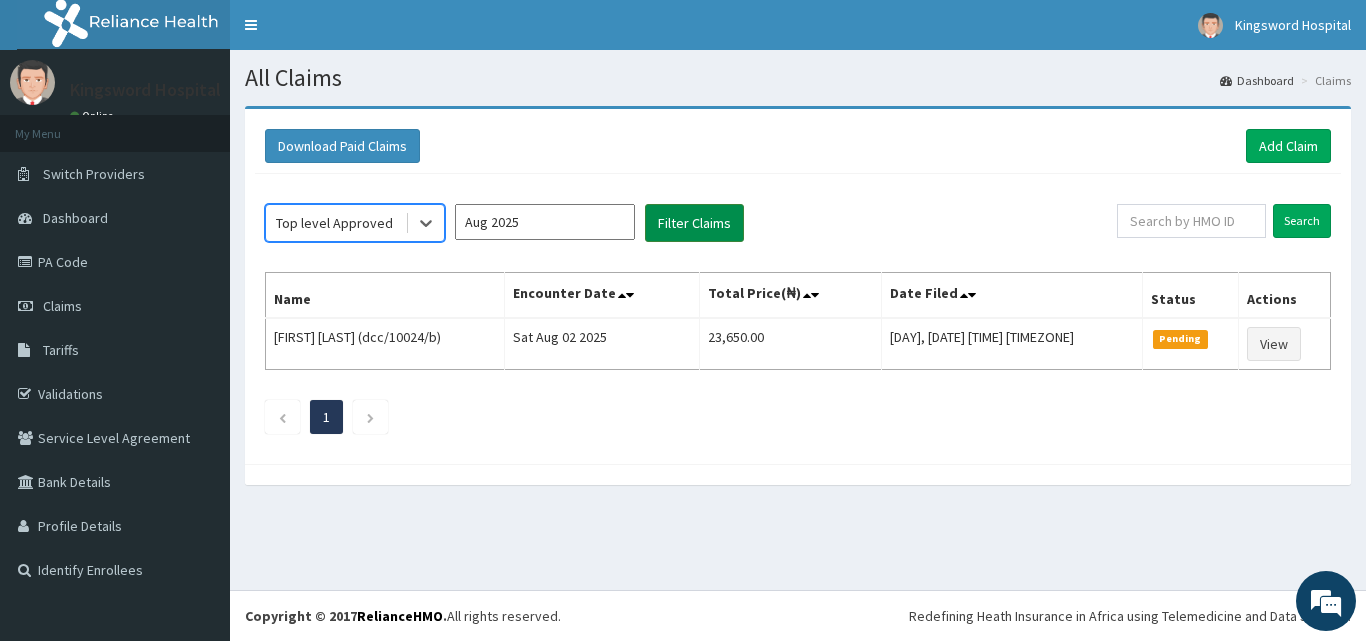 click on "Filter Claims" at bounding box center (694, 223) 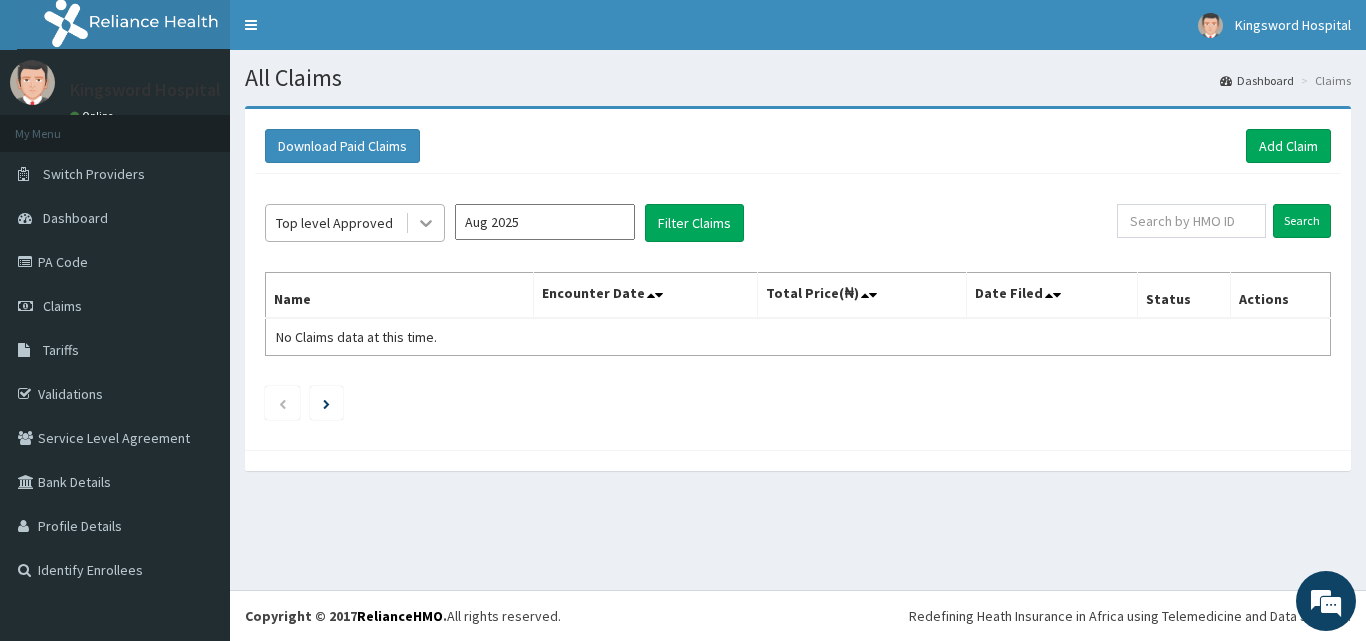click 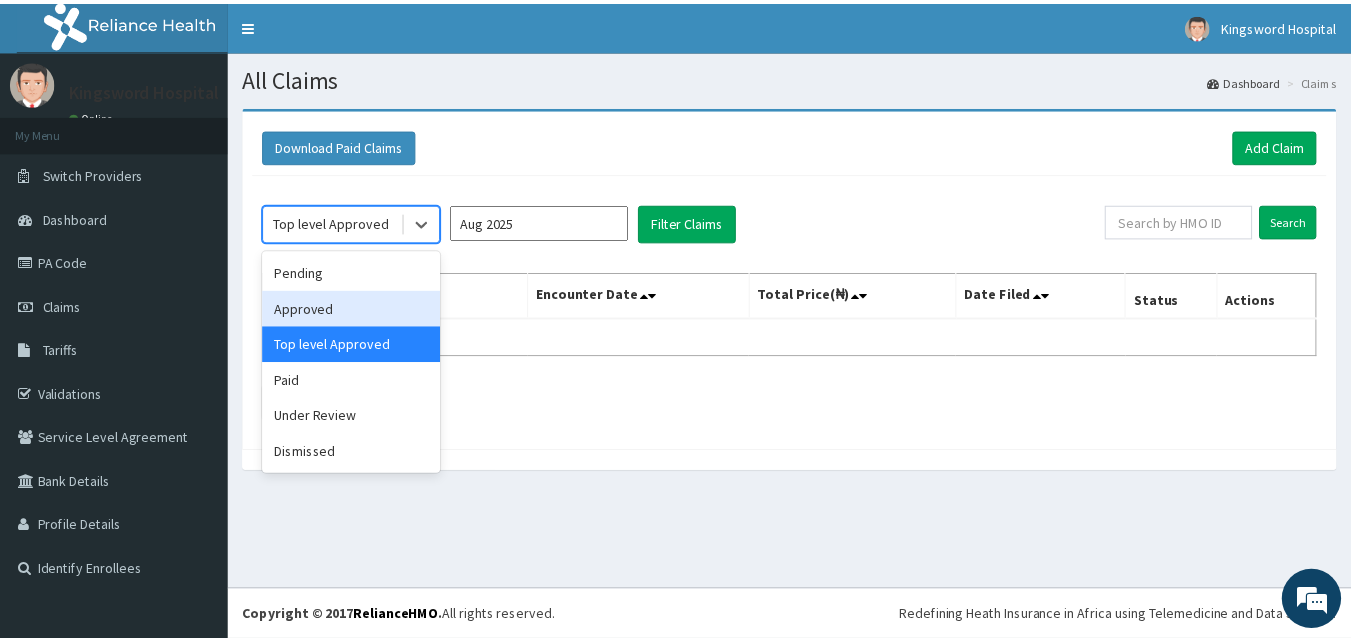 scroll, scrollTop: 0, scrollLeft: 0, axis: both 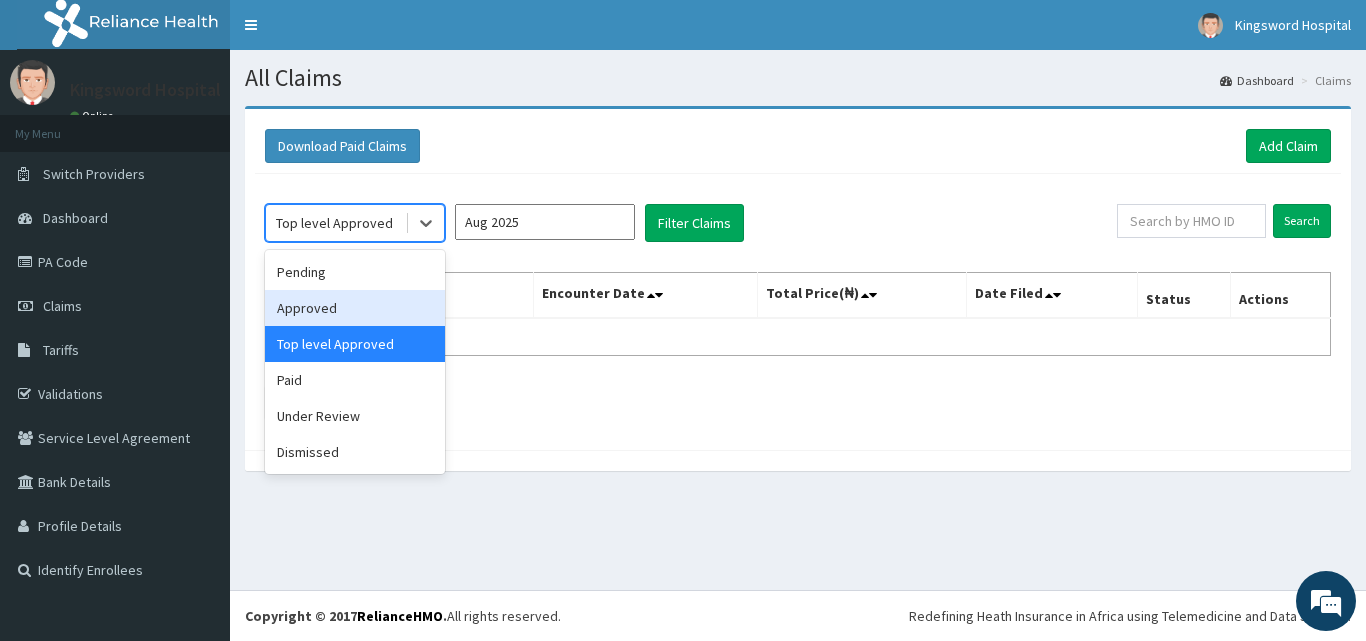 click on "Approved" at bounding box center (355, 308) 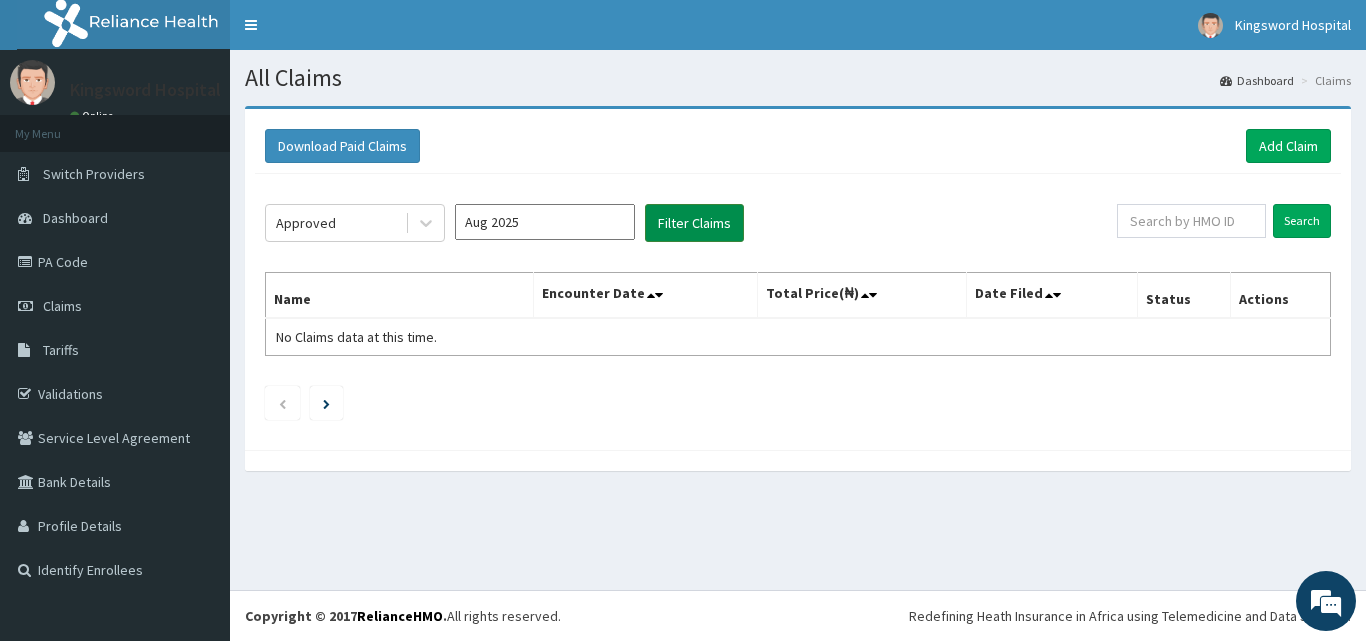 click on "Filter Claims" at bounding box center [694, 223] 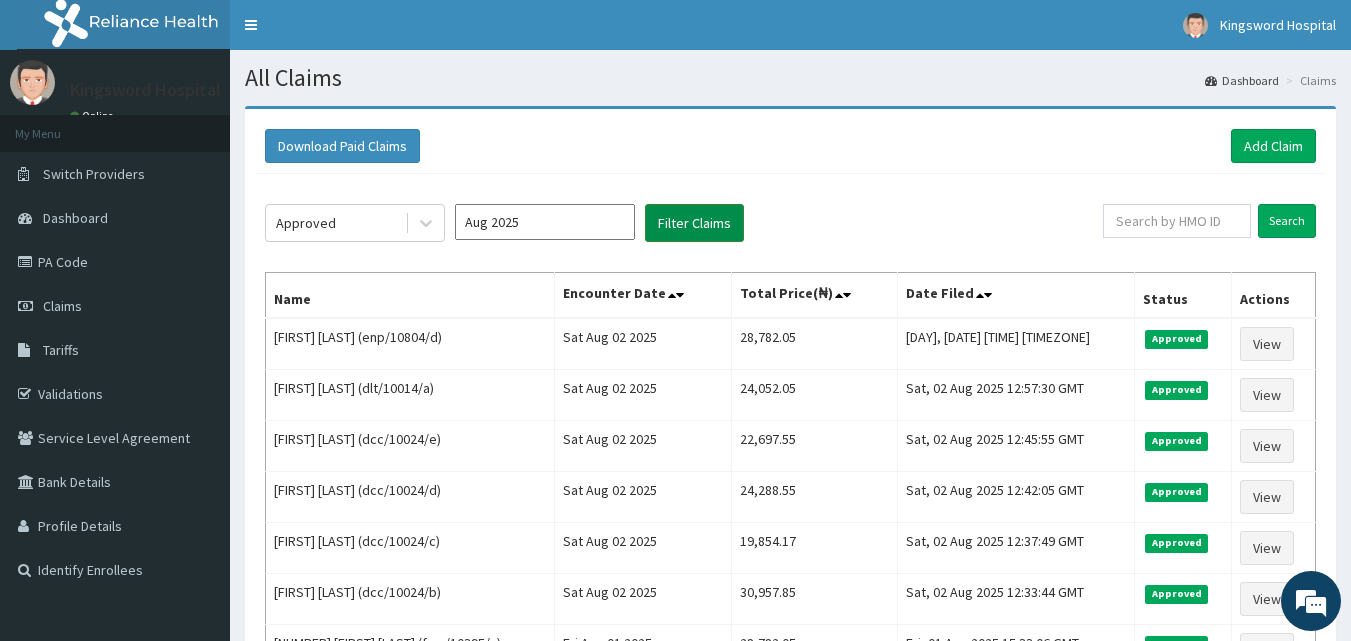 type 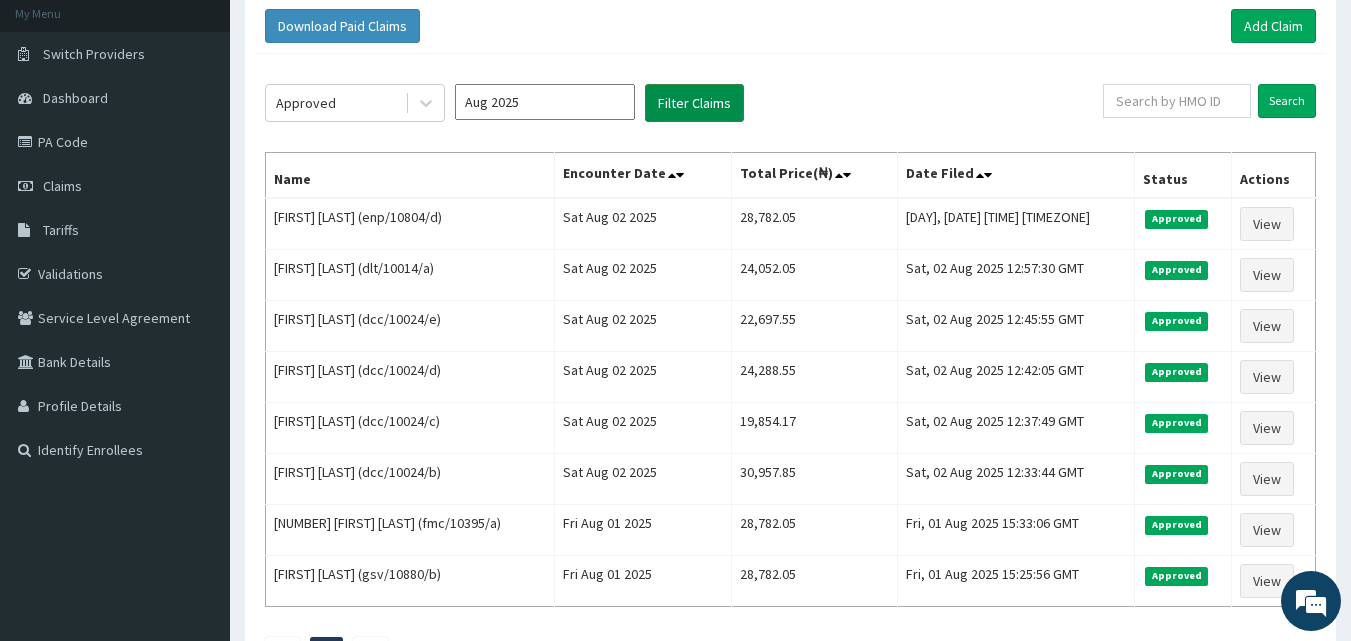 scroll, scrollTop: 160, scrollLeft: 0, axis: vertical 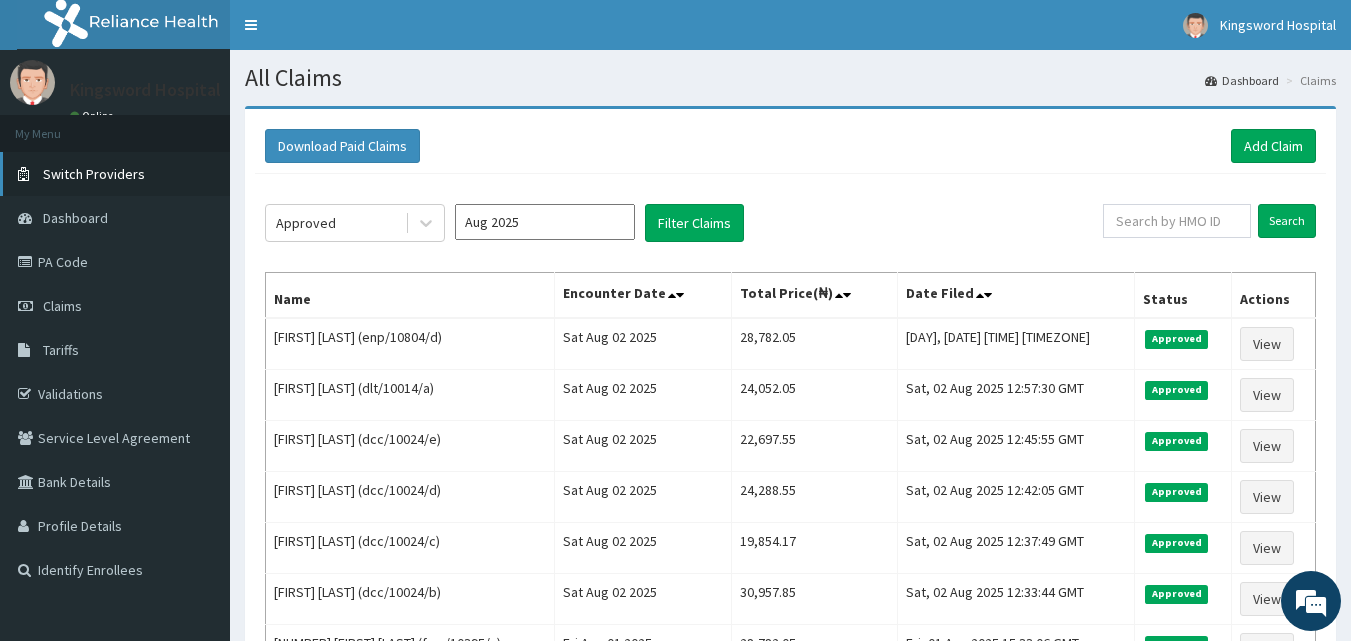 click on "Switch Providers" at bounding box center (94, 174) 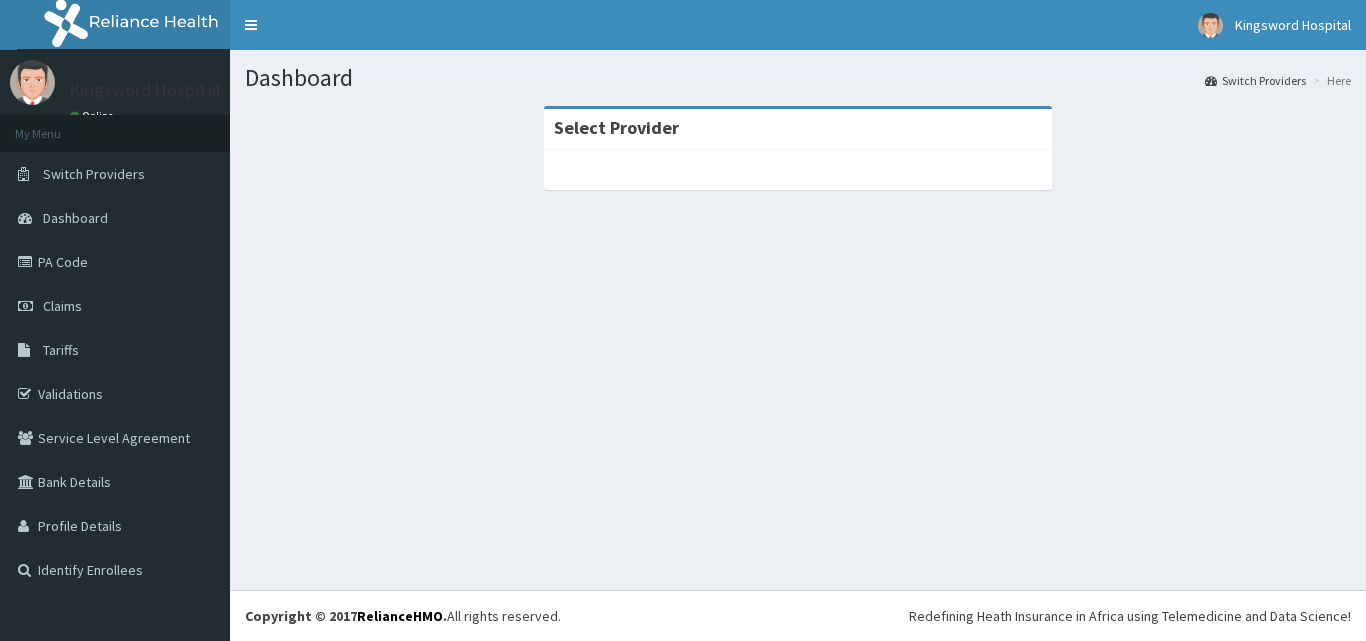 scroll, scrollTop: 0, scrollLeft: 0, axis: both 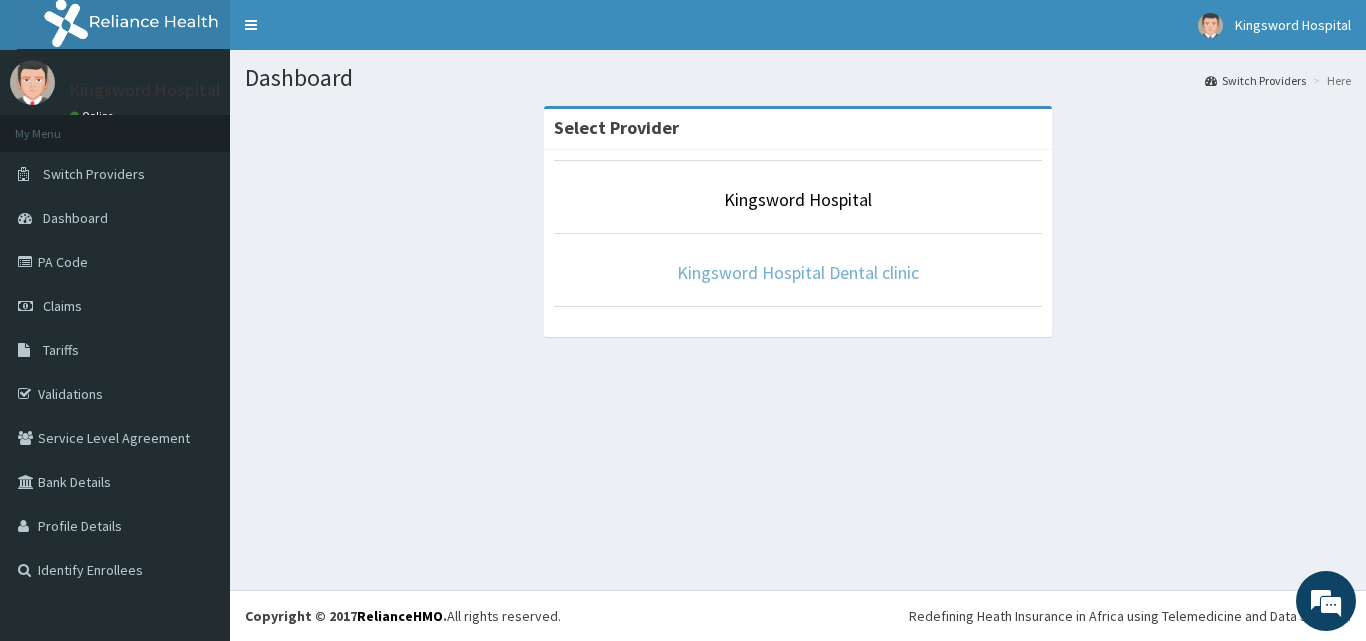 click on "Kingsword Hospital Dental clinic" at bounding box center [798, 272] 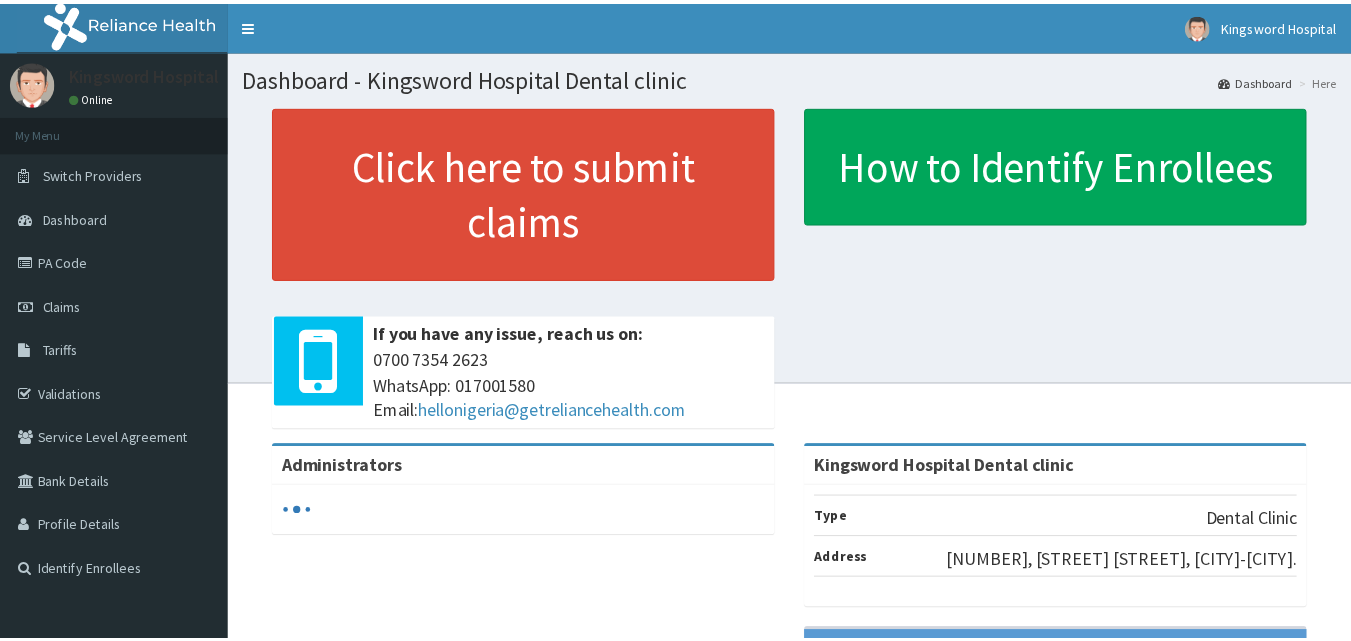 scroll, scrollTop: 0, scrollLeft: 0, axis: both 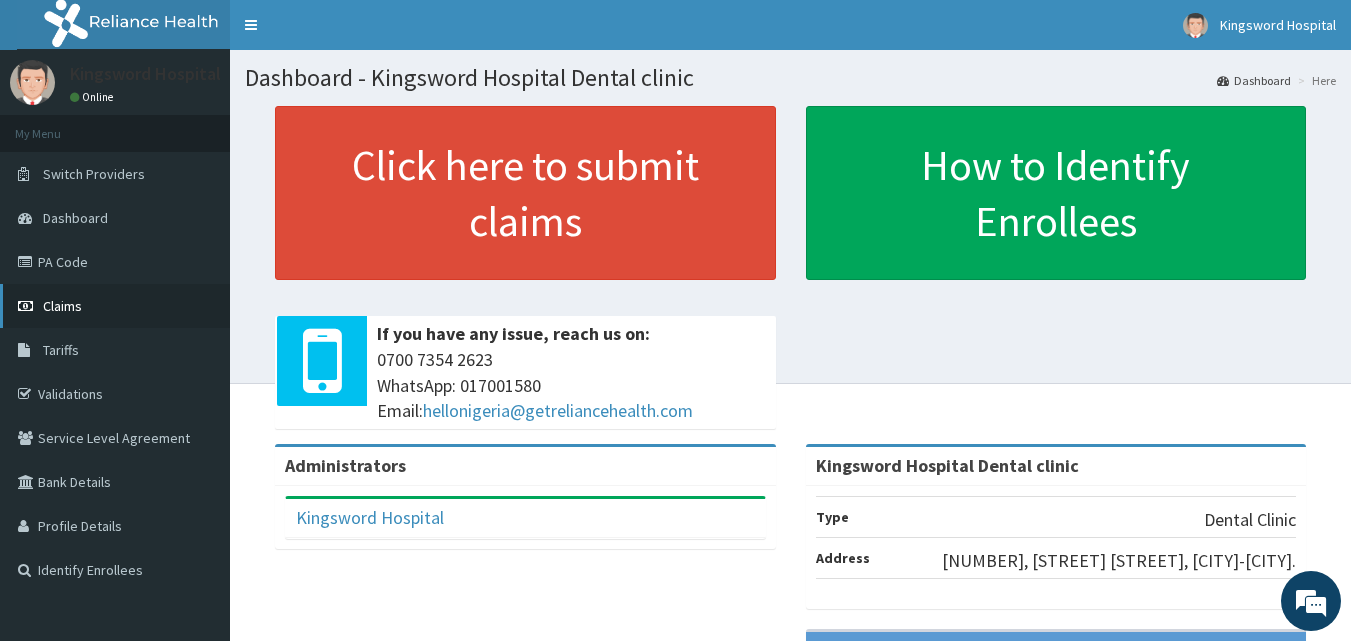 click on "Claims" at bounding box center (62, 306) 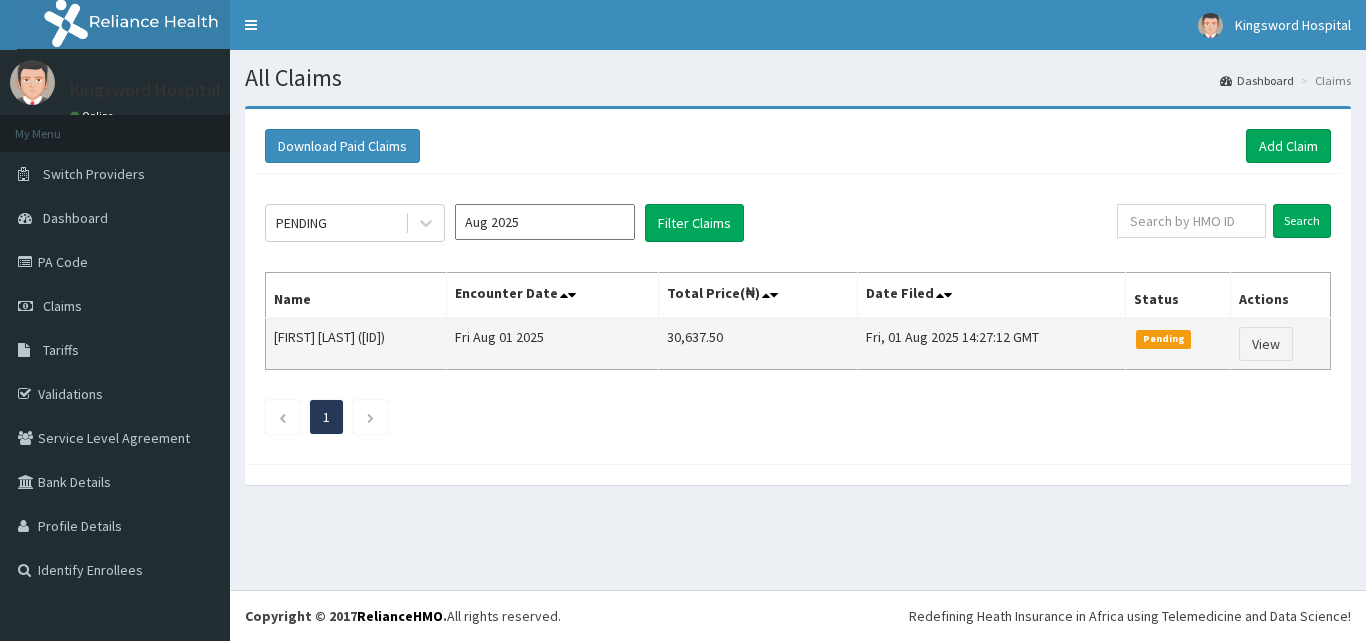 scroll, scrollTop: 0, scrollLeft: 0, axis: both 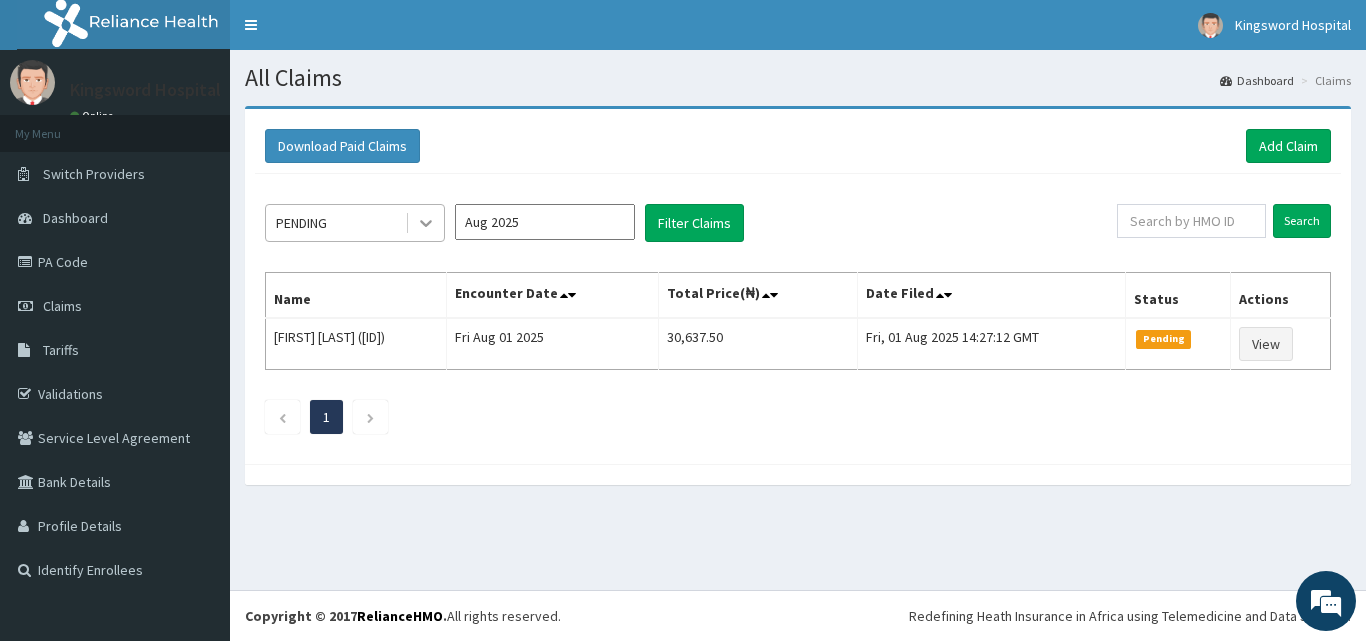 click 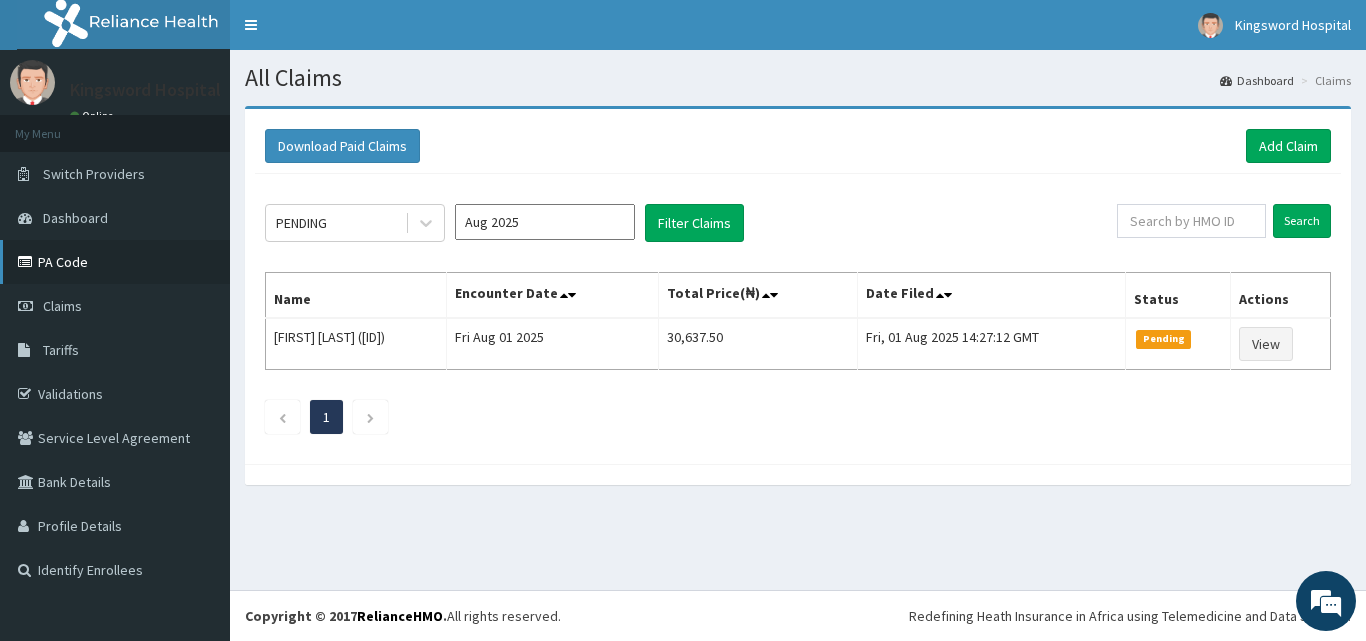 click on "PA Code" at bounding box center [115, 262] 